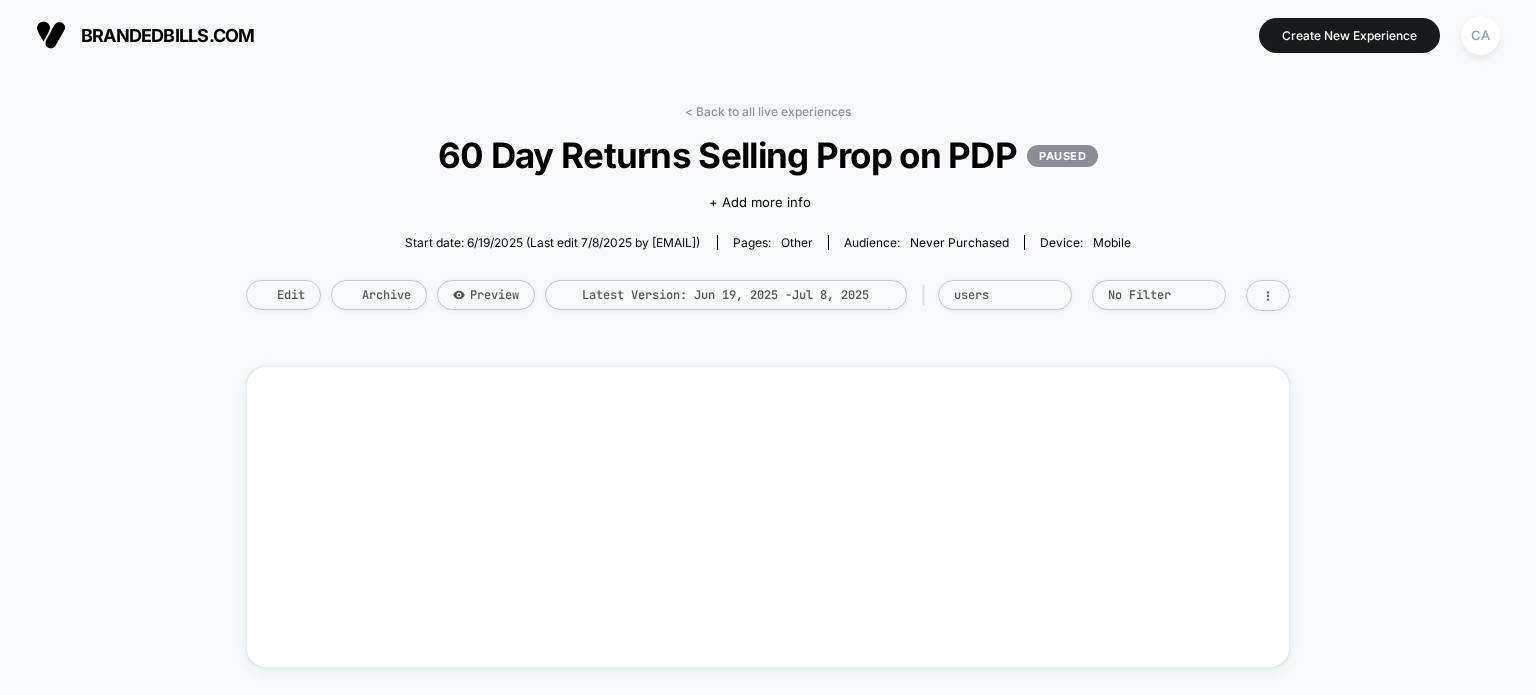 scroll, scrollTop: 0, scrollLeft: 0, axis: both 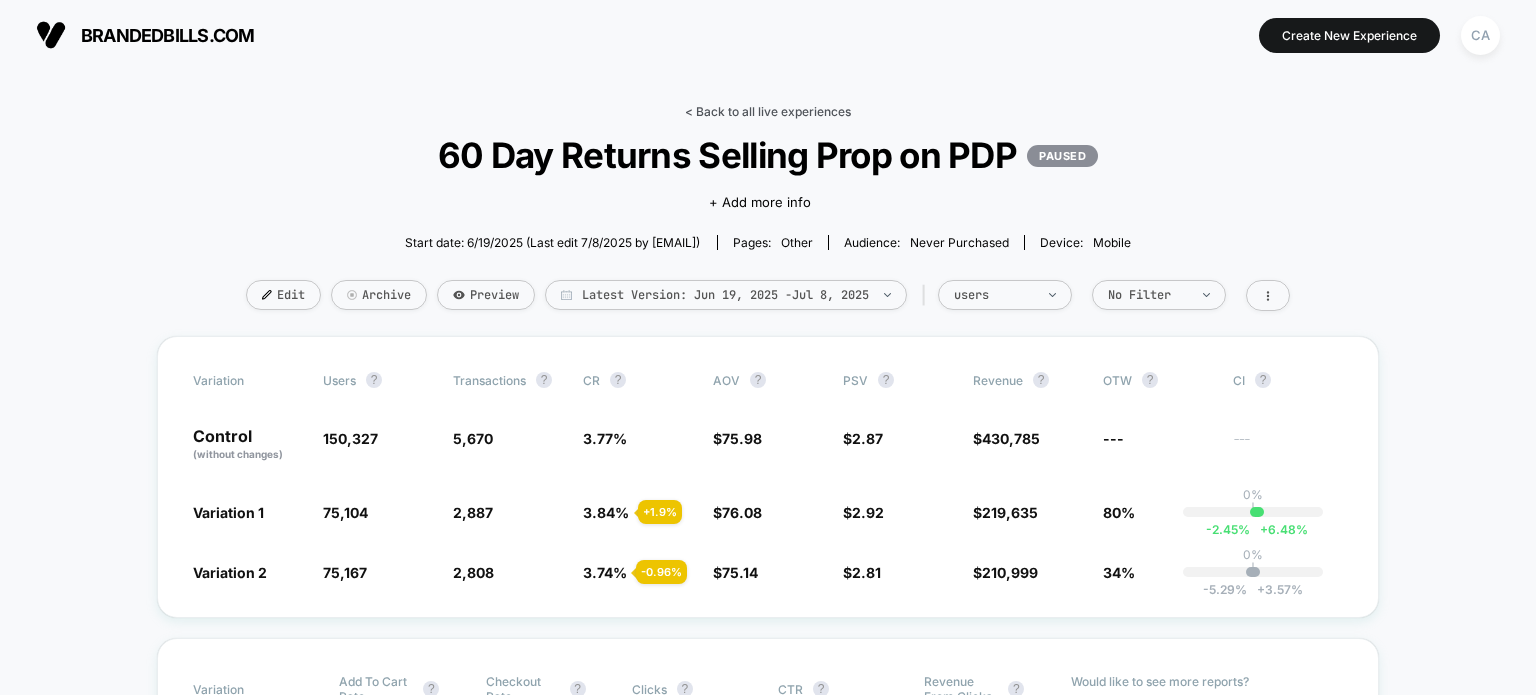 click on "< Back to all live experiences" at bounding box center (768, 111) 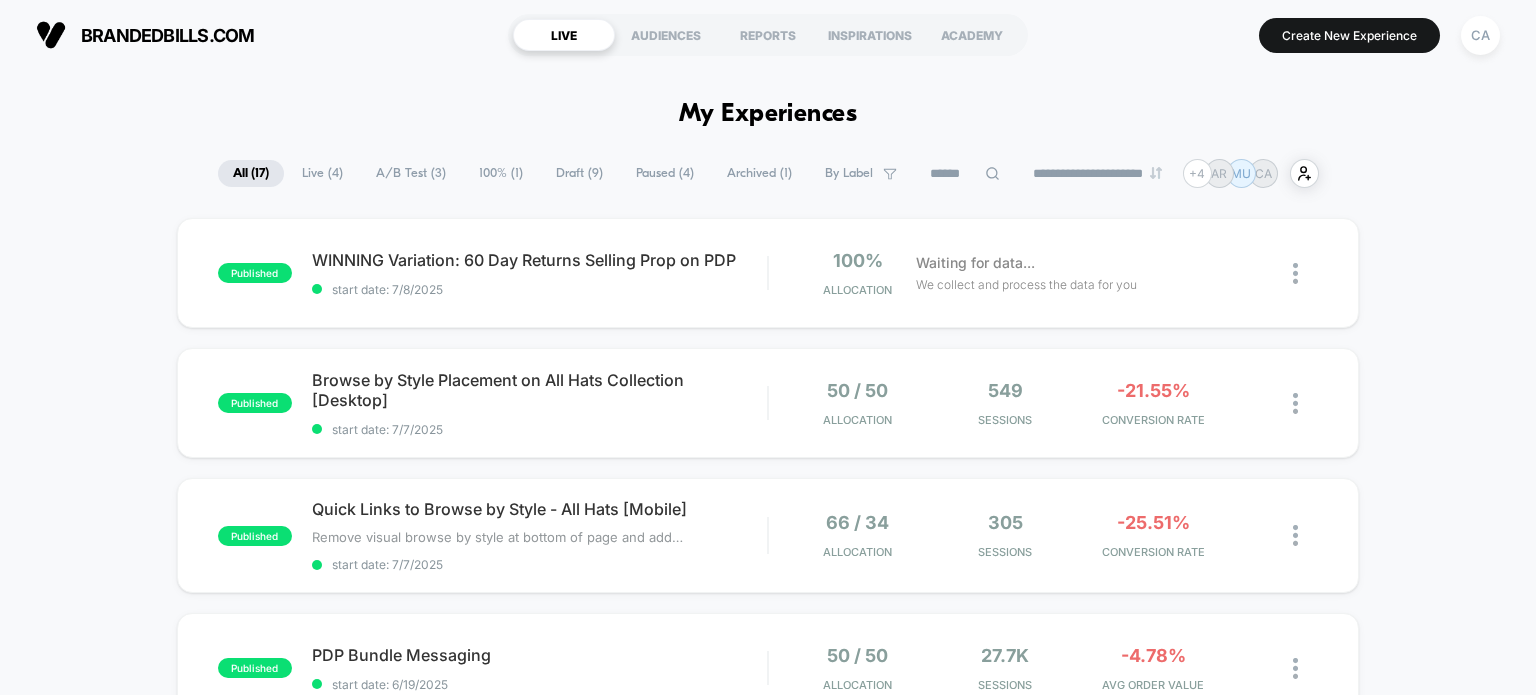 click on "A/B Test ( 3 )" at bounding box center [411, 173] 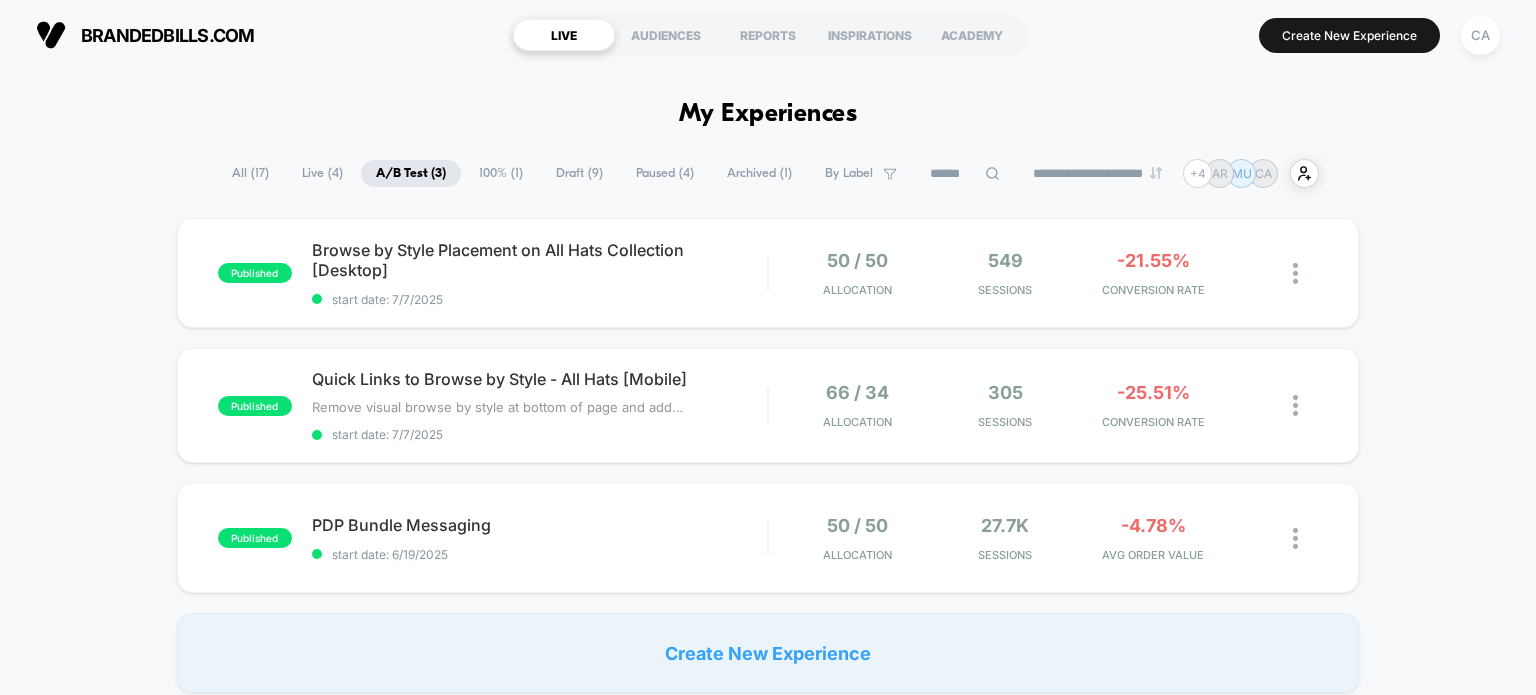 click on "**********" at bounding box center (768, 173) 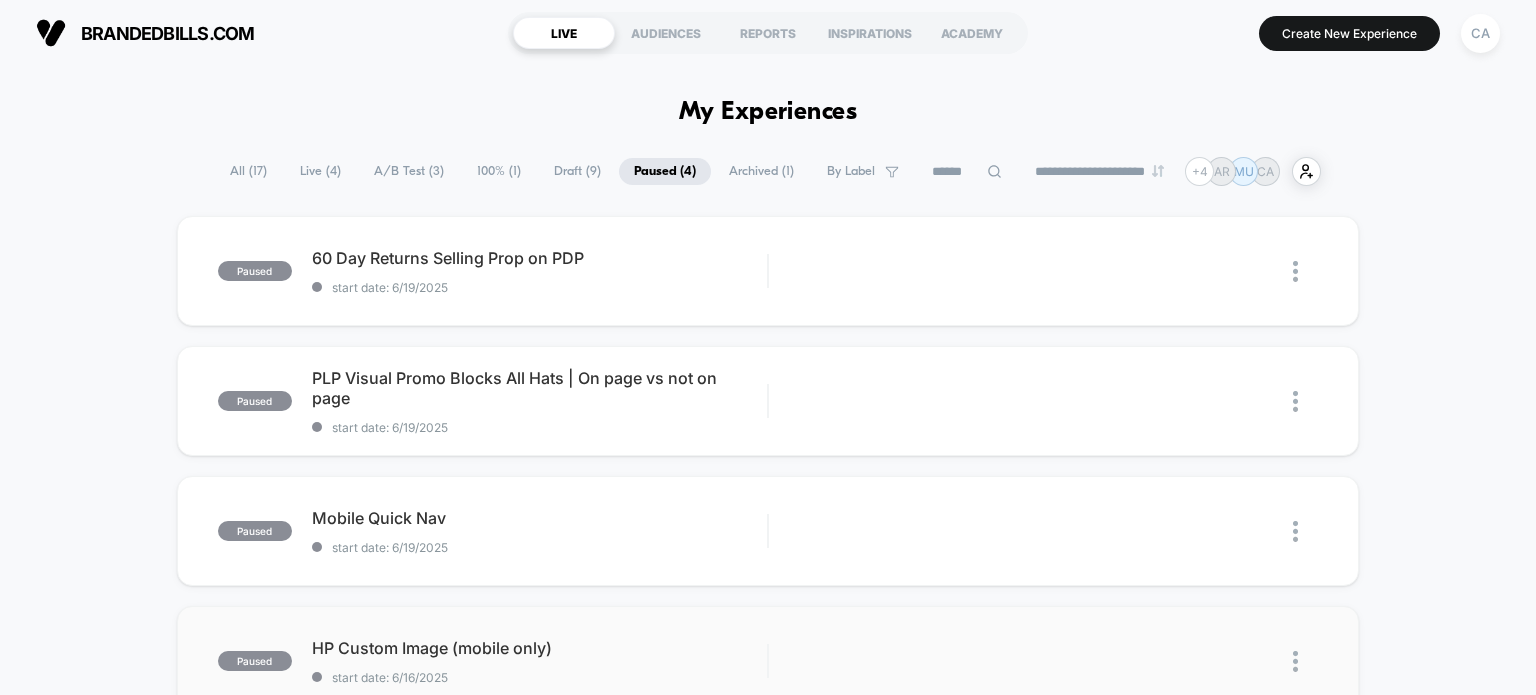 scroll, scrollTop: 0, scrollLeft: 0, axis: both 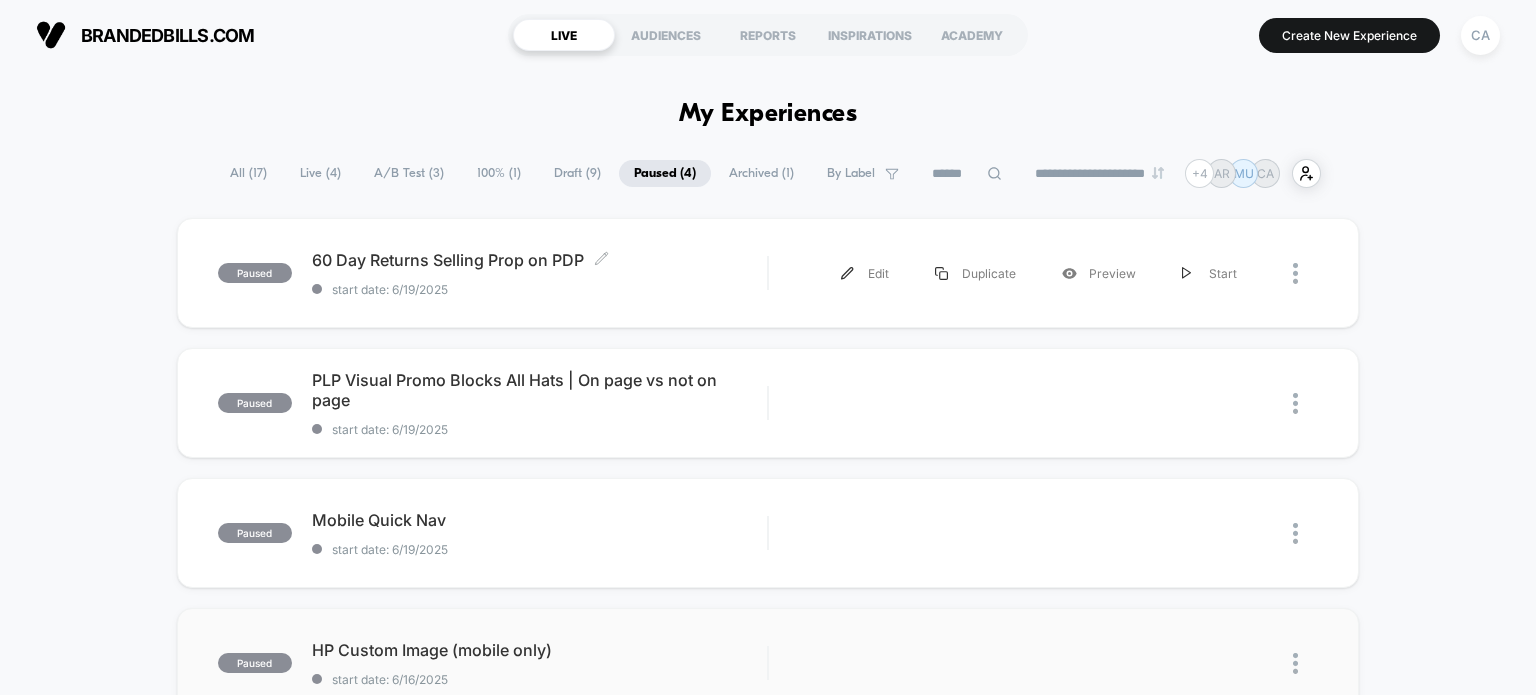 click on "start date: 6/19/2025" at bounding box center (540, 289) 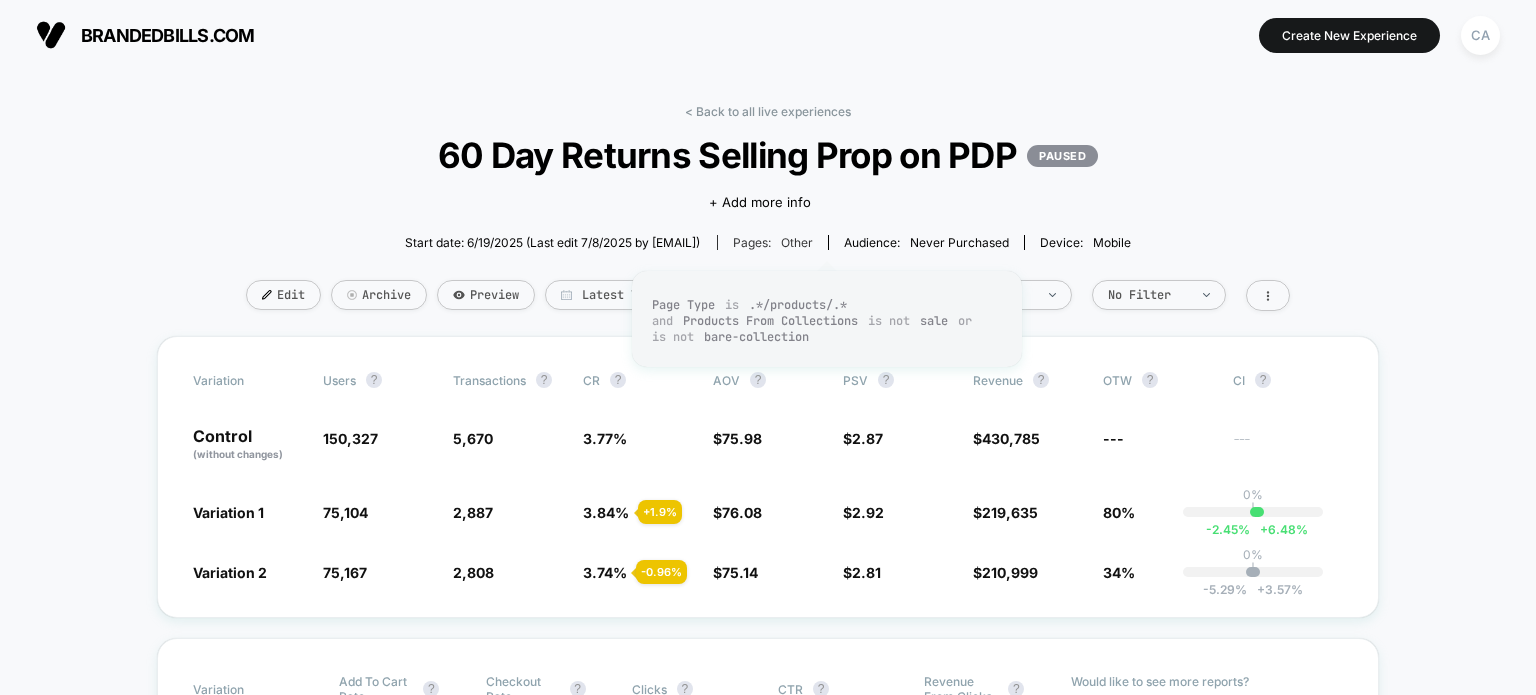 click on "Pages: other" at bounding box center [773, 242] 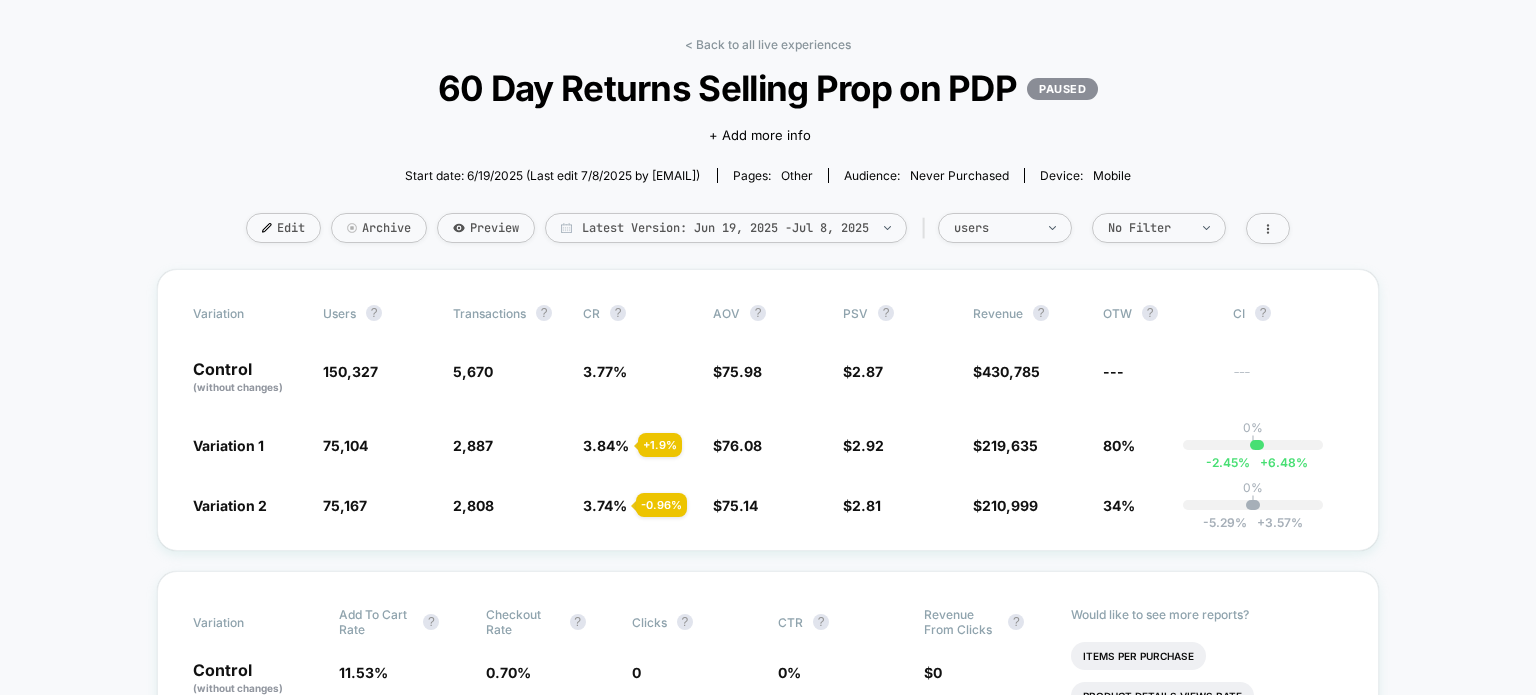 scroll, scrollTop: 0, scrollLeft: 0, axis: both 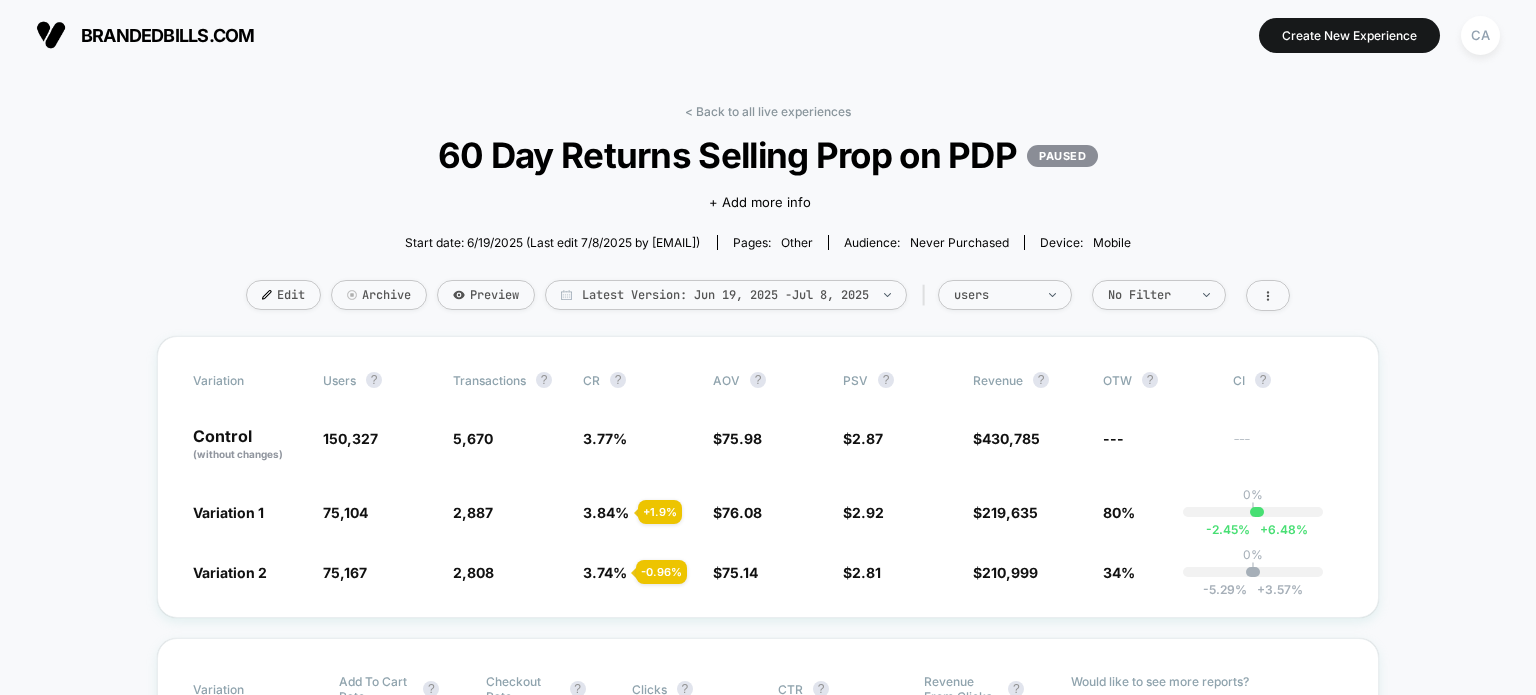 click on "brandedbills.com Create New Experience CA brandedbills.com < Back to all live experiences  60 Day Returns Selling Prop on PDP PAUSED Click to edit experience details + Add more info Start date: 6/19/2025 (Last edit 7/8/2025 by [EMAIL]) Pages: other Audience: Never Purchased Device: mobile Edit Archive  Preview Latest Version:     Jun 19, 2025    -    Jul 8, 2025 |   users   No Filter Variation users ? Transactions ? CR ? AOV ? PSV ? Revenue ? OTW ? CI ? Control (without changes) 150,327 5,670 3.77 % $ 75.98 $ 2.87 $ 430,785 --- --- Variation 1 75,104 - 50 % 2,887 + 1.9 % 3.84 % + 1.9 % $ 76.08 + 0.13 % $ 2.92 + 2.1 % $ 219,635 + 2.1 % 80% 0% | -2.45 % + 6.48 % Variation 2 75,167 - 50 % 2,808 - 0.96 % 3.74 % - 0.96 % $ 75.14 - 1.1 % $ 2.81 - 2 % $ 210,999 - 2 % 34% 0% | -5.29 % + 3.57 % Variation Add To Cart Rate ? Checkout Rate ? Clicks ? CTR ? Revenue From Clicks ? Control (without changes) 11.53 % 0.70 % 0 0 % $ 0 Variation 1 11.50 % - 0.20 % 0.78 % + 10.7 % 0 0 % $ 0 Variation 2 11.35 % - 1.5 % 0.66 % - 5.7 % 0 0 % $ 0 Items Per Purchase Signups ?" at bounding box center [768, 2806] 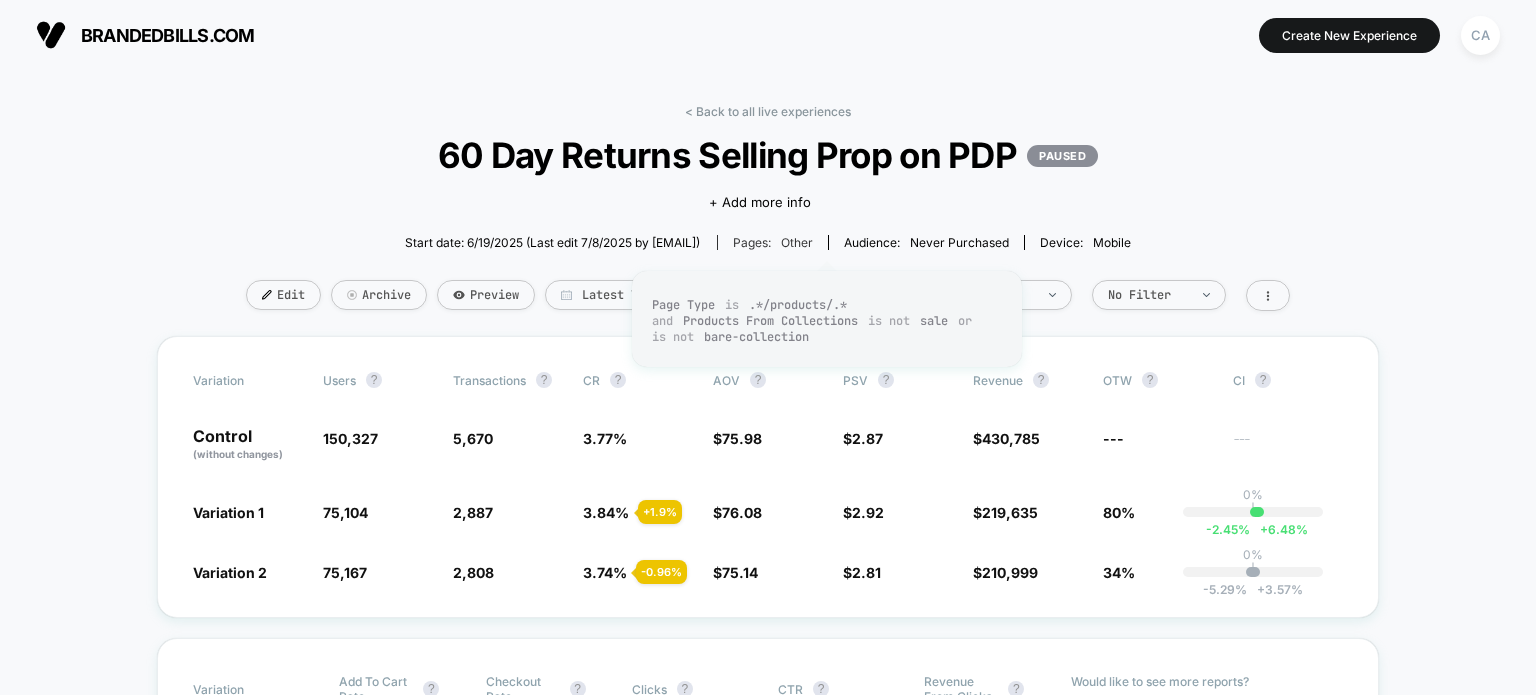 click on "other" at bounding box center (797, 242) 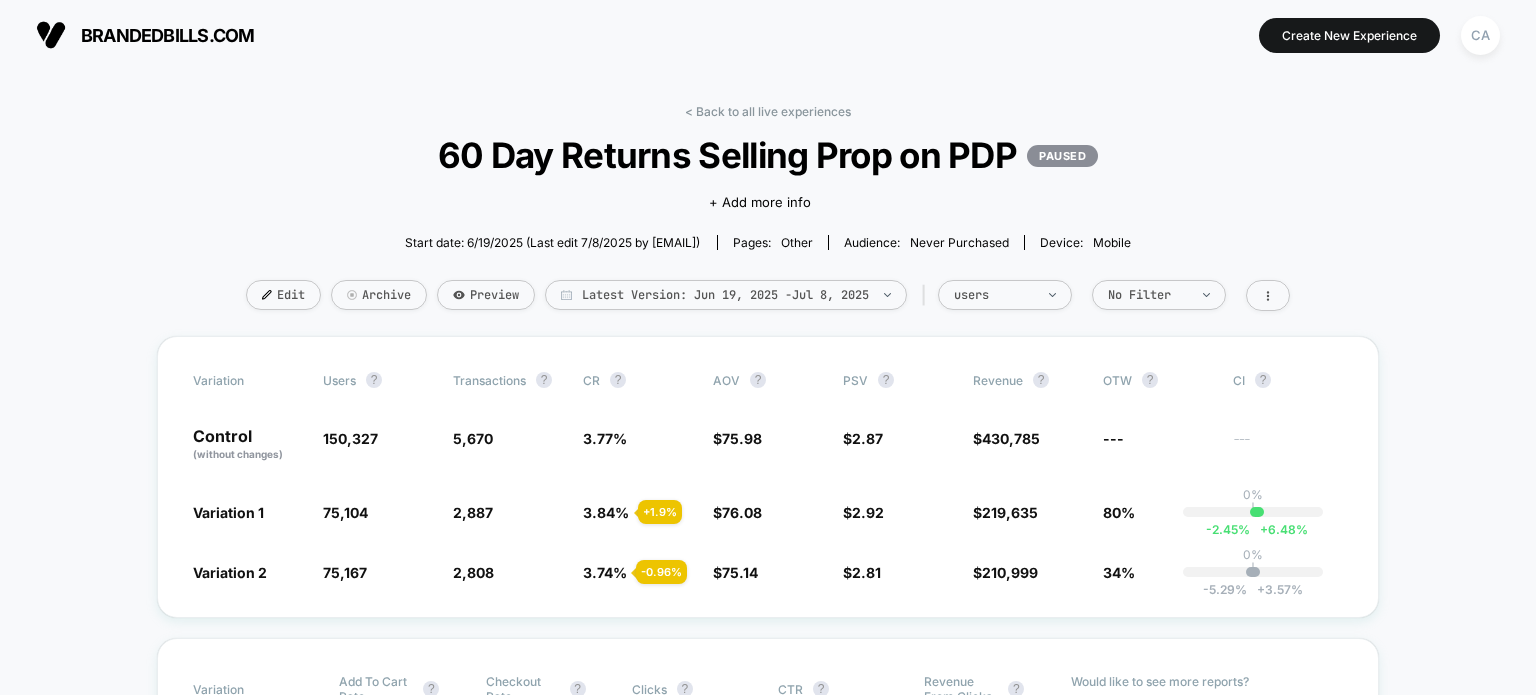 click on "brandedbills.com Create New Experience CA brandedbills.com < Back to all live experiences  60 Day Returns Selling Prop on PDP PAUSED Click to edit experience details + Add more info Start date: 6/19/2025 (Last edit 7/8/2025 by [EMAIL]) Pages: other Audience: Never Purchased Device: mobile Edit Archive  Preview Latest Version:     Jun 19, 2025    -    Jul 8, 2025 |   users   No Filter Variation users ? Transactions ? CR ? AOV ? PSV ? Revenue ? OTW ? CI ? Control (without changes) 150,327 5,670 3.77 % $ 75.98 $ 2.87 $ 430,785 --- --- Variation 1 75,104 - 50 % 2,887 + 1.9 % 3.84 % + 1.9 % $ 76.08 + 0.13 % $ 2.92 + 2.1 % $ 219,635 + 2.1 % 80% 0% | -2.45 % + 6.48 % Variation 2 75,167 - 50 % 2,808 - 0.96 % 3.74 % - 0.96 % $ 75.14 - 1.1 % $ 2.81 - 2 % $ 210,999 - 2 % 34% 0% | -5.29 % + 3.57 % Variation Add To Cart Rate ? Checkout Rate ? Clicks ? CTR ? Revenue From Clicks ? Control (without changes) 11.53 % 0.70 % 0 0 % $ 0 Variation 1 11.50 % - 0.20 % 0.78 % + 10.7 % 0 0 % $ 0 Variation 2 11.35 % - 1.5 % 0.66 % - 5.7 % 0 0 % $ 0 Items Per Purchase Signups ?" at bounding box center (768, 2806) 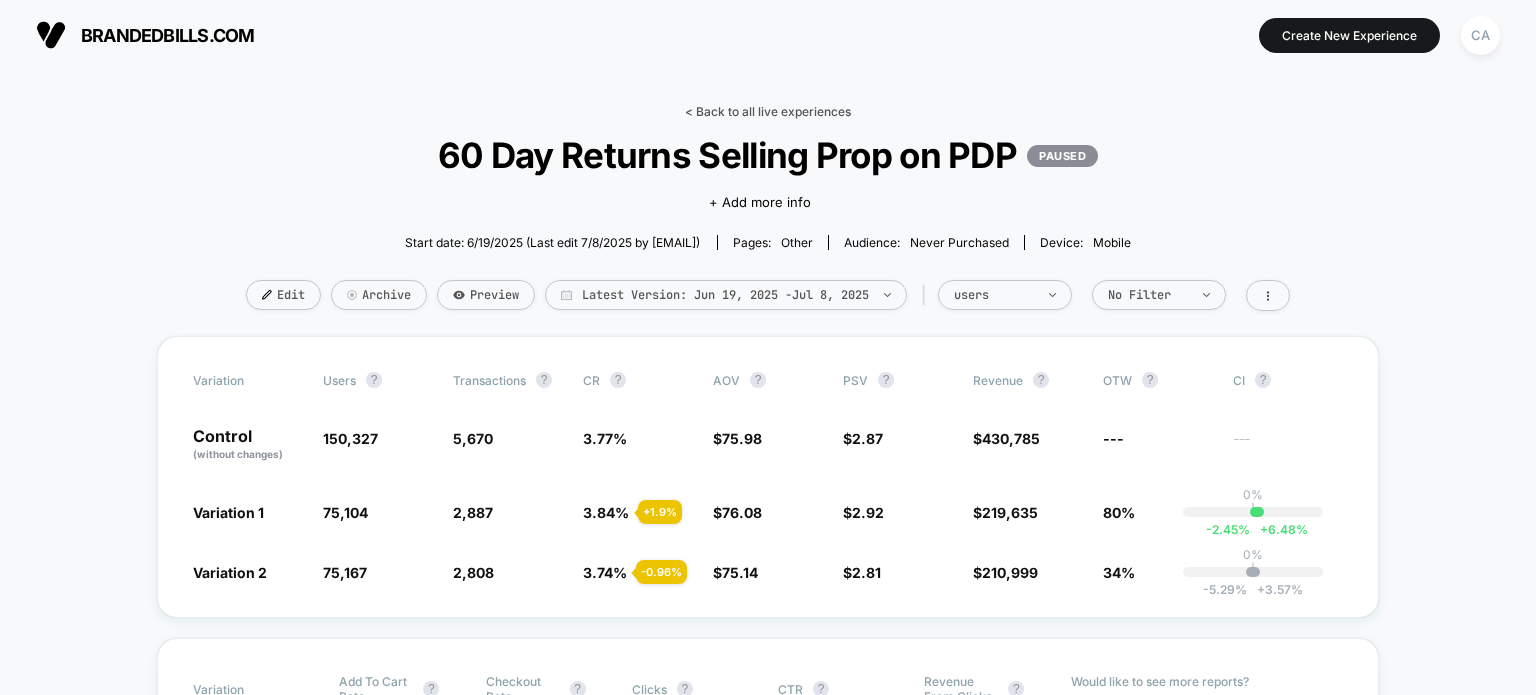 click on "< Back to all live experiences" at bounding box center [768, 111] 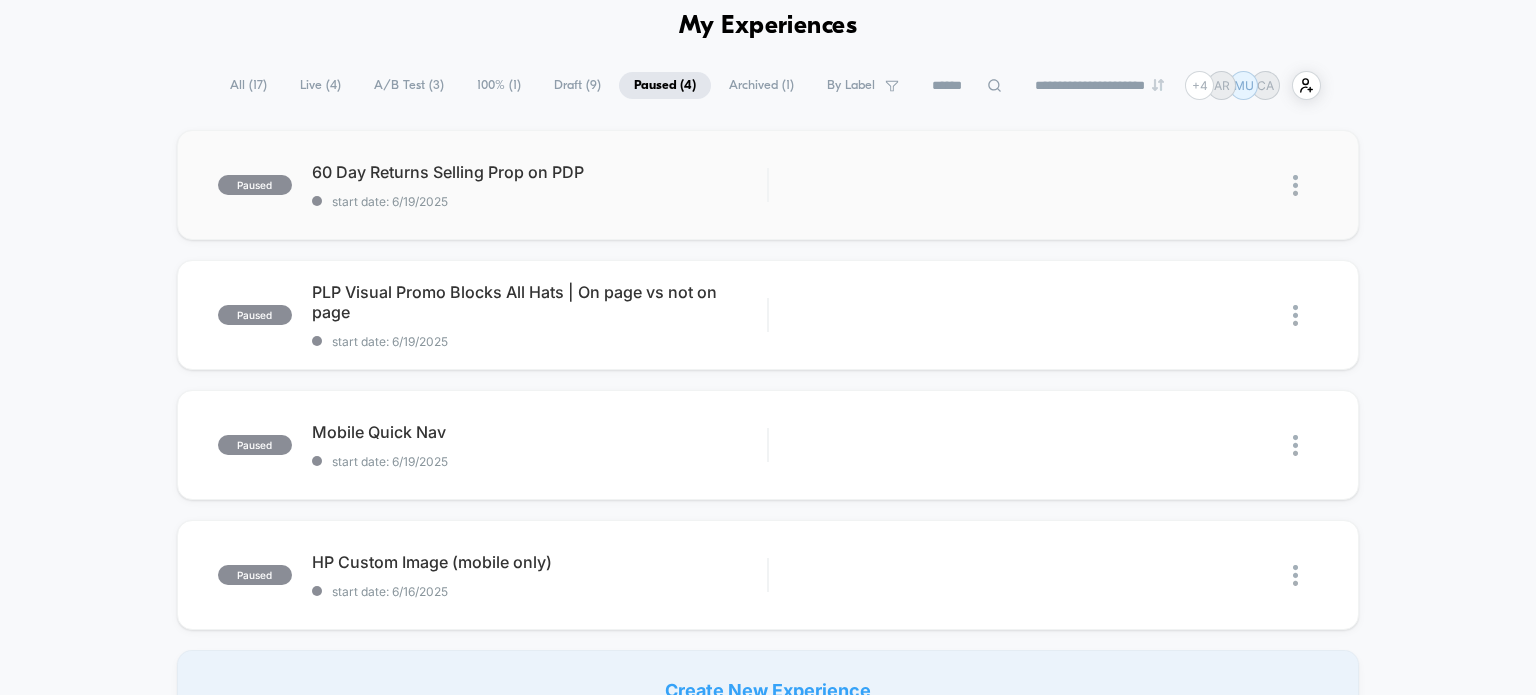 scroll, scrollTop: 166, scrollLeft: 0, axis: vertical 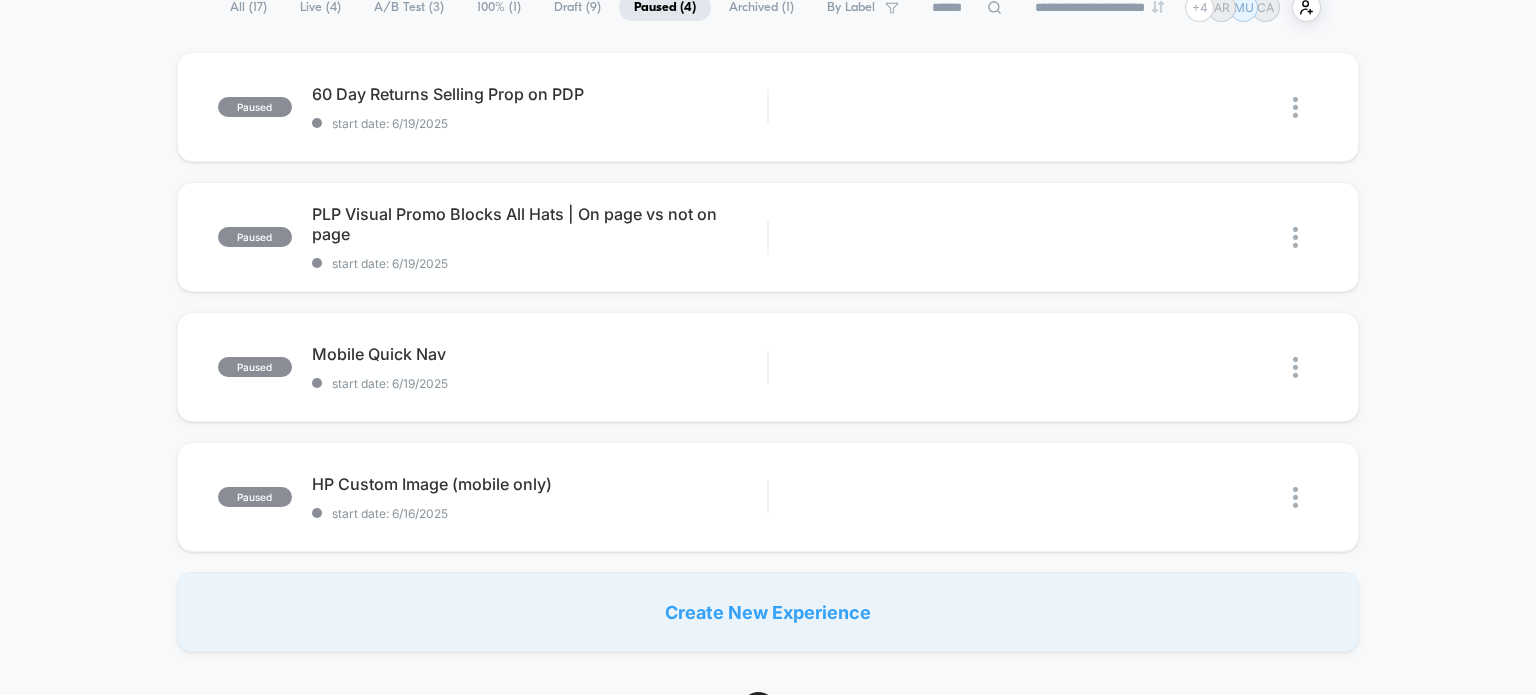 click on "paused 60 Day Returns Selling Prop on PDP start date: 6/19/2025 Edit Duplicate Preview Start paused PLP Visual Promo Blocks All Hats | On page vs not on page start date: 6/19/2025 Edit Duplicate Preview Start paused Mobile Quick Nav start date: 6/19/2025 Edit Duplicate Preview Start paused HP Custom Image (mobile only) start date: 6/16/2025 Edit Duplicate Preview Start Create New Experience" at bounding box center (768, 352) 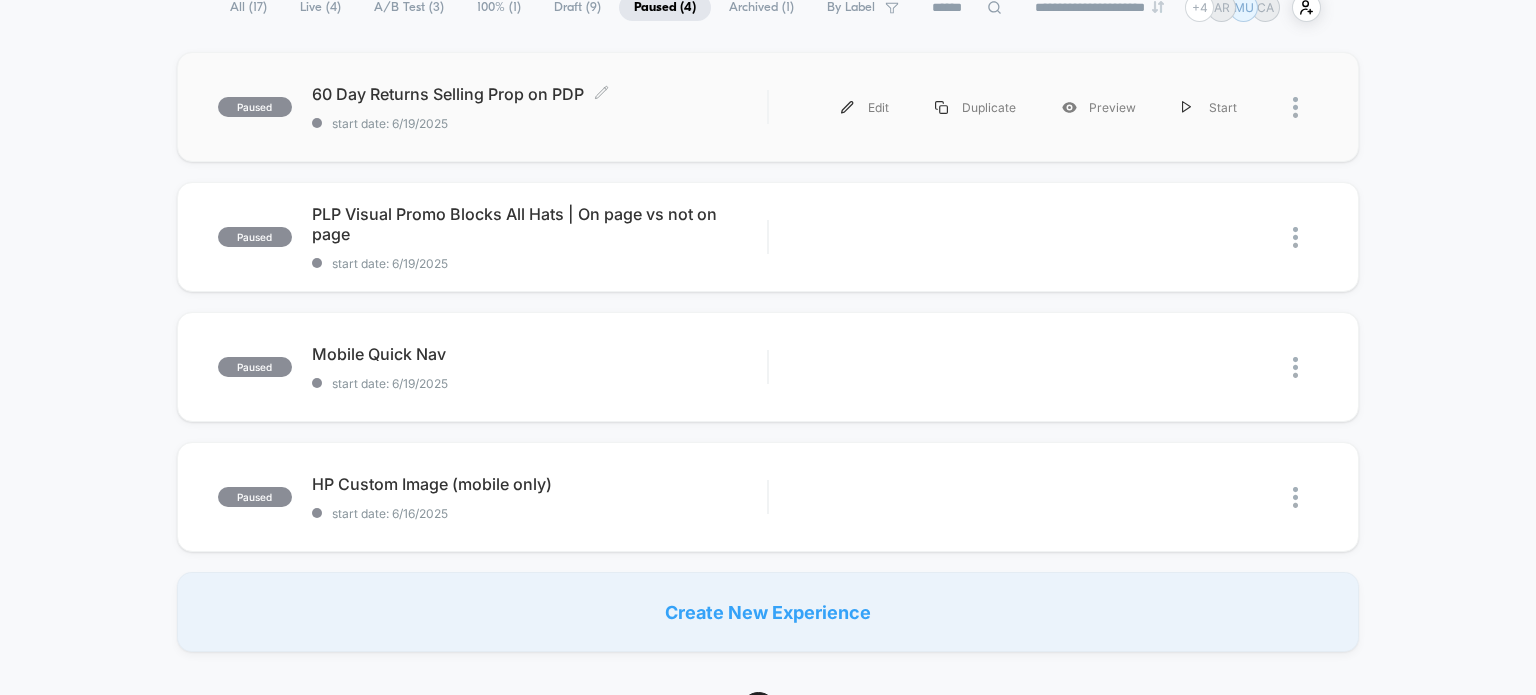 click on "start date: 6/19/2025" at bounding box center [540, 123] 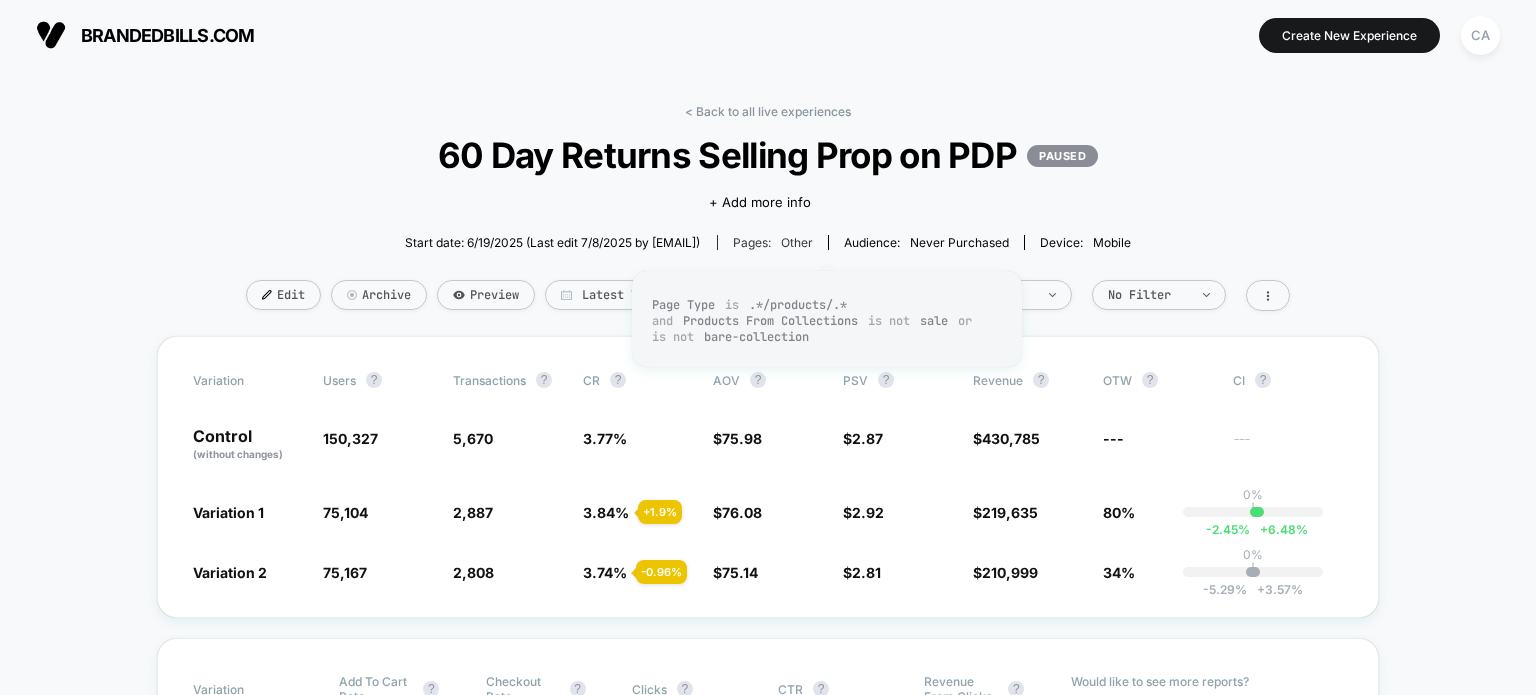 click on "other" at bounding box center [797, 242] 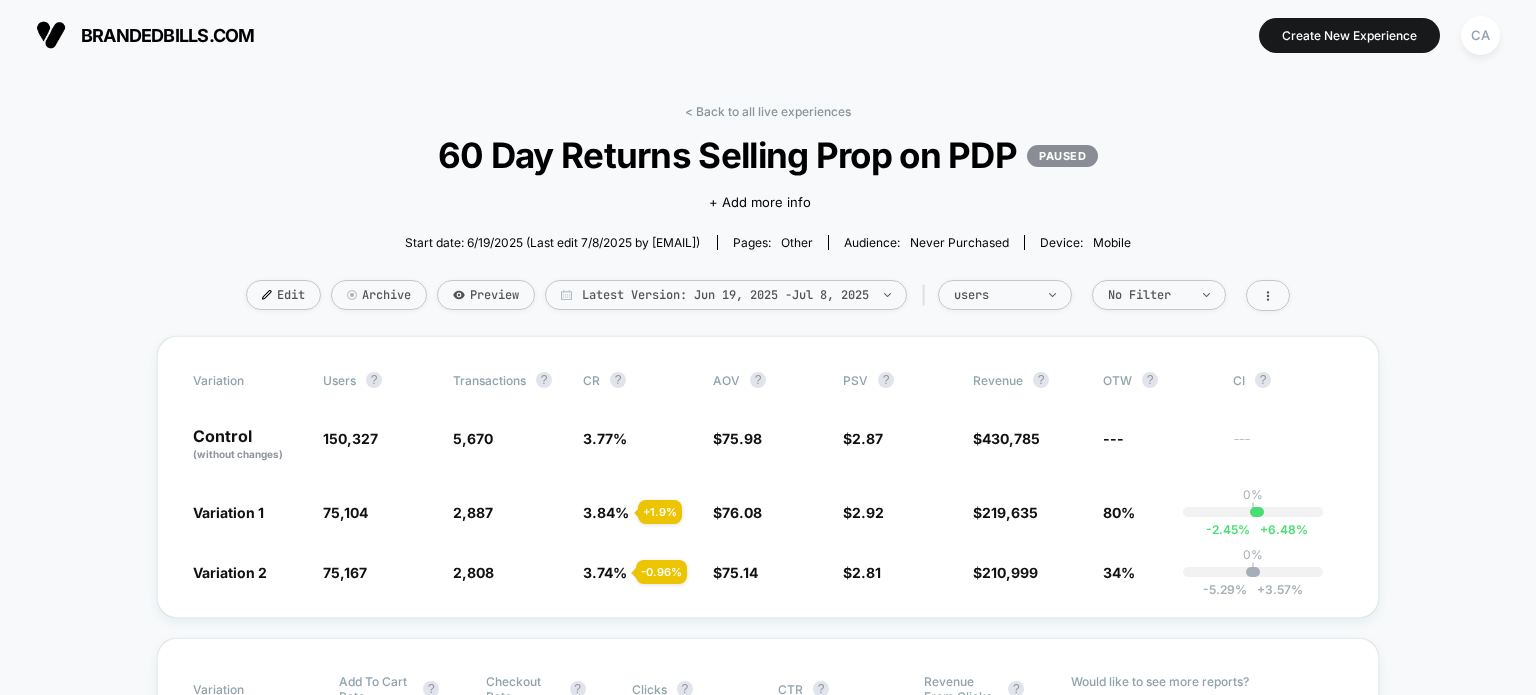 click on "60 Day Returns Selling Prop on PDP PAUSED" at bounding box center (768, 155) 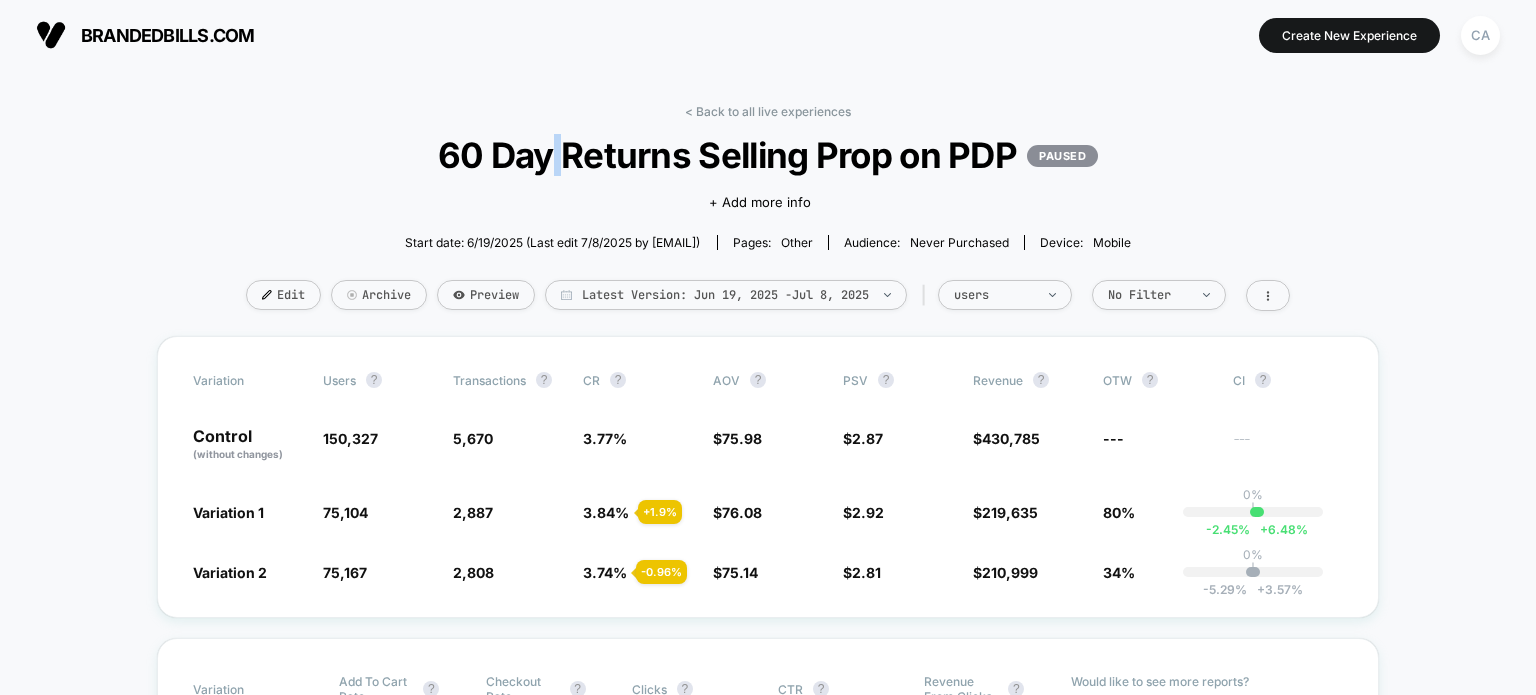 click on "60 Day Returns Selling Prop on PDP PAUSED" at bounding box center [768, 155] 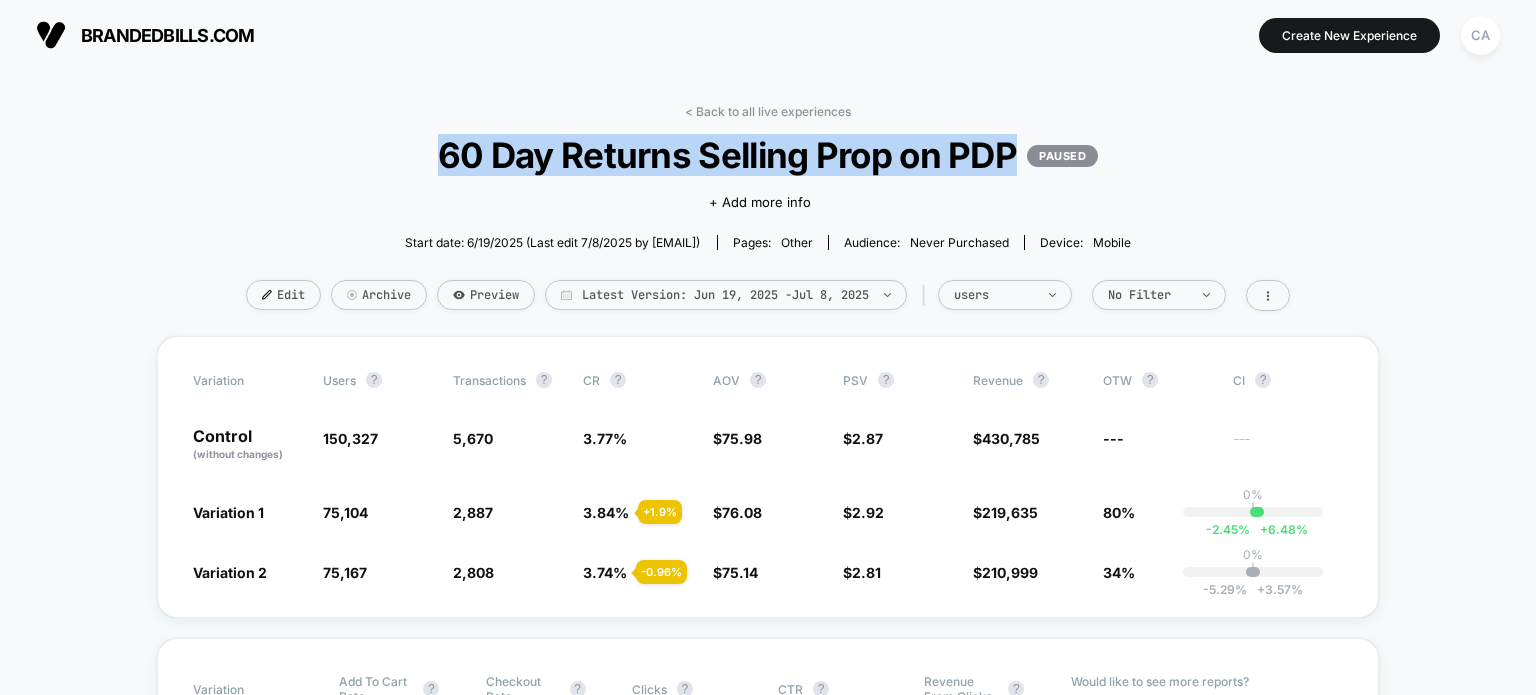 click on "60 Day Returns Selling Prop on PDP PAUSED" at bounding box center [768, 155] 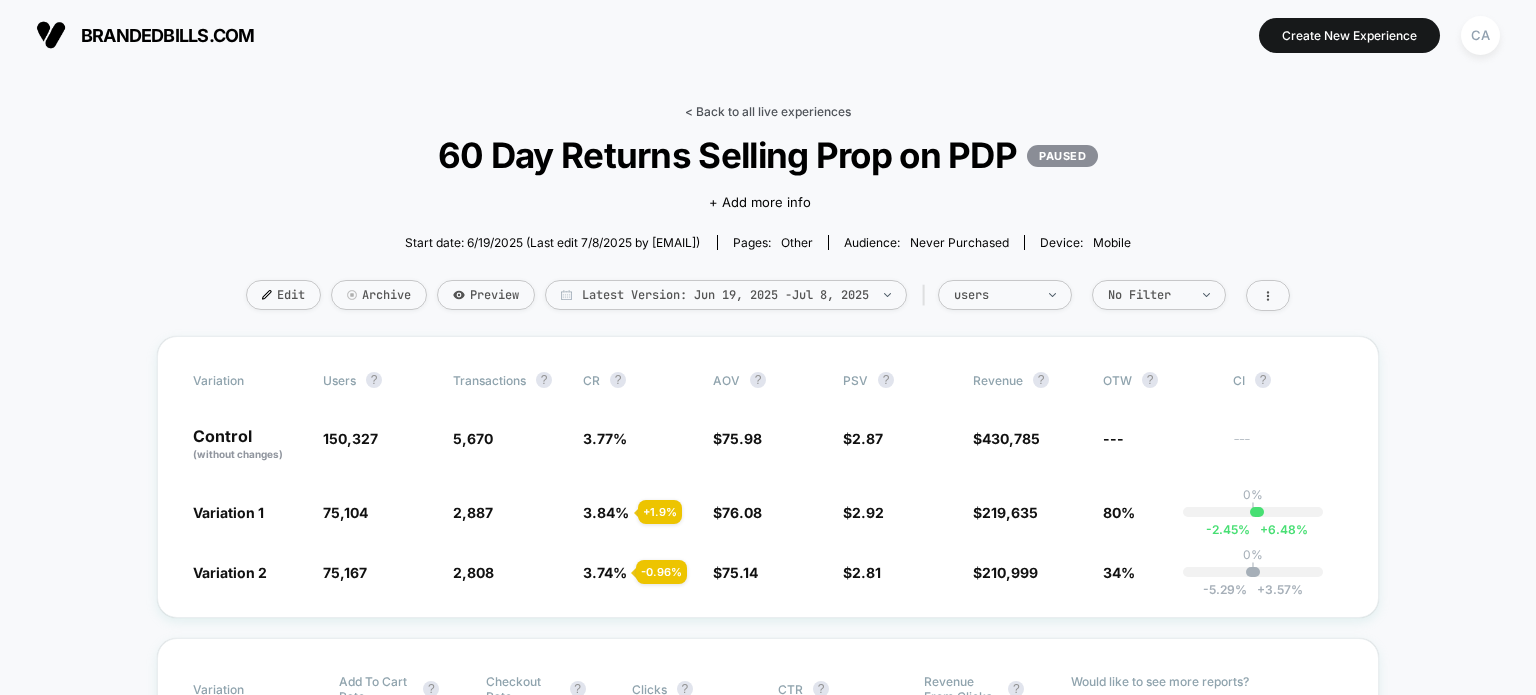 click on "< Back to all live experiences" at bounding box center (768, 111) 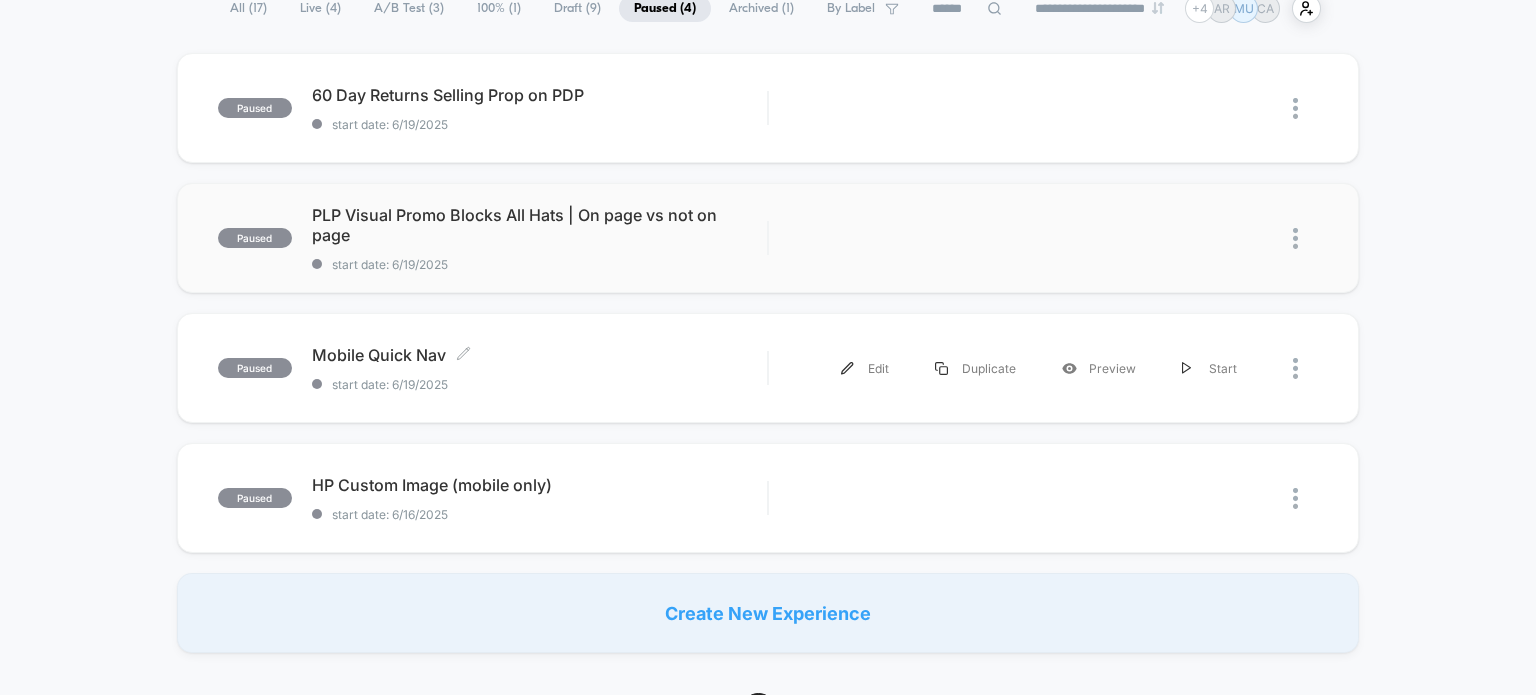scroll, scrollTop: 166, scrollLeft: 0, axis: vertical 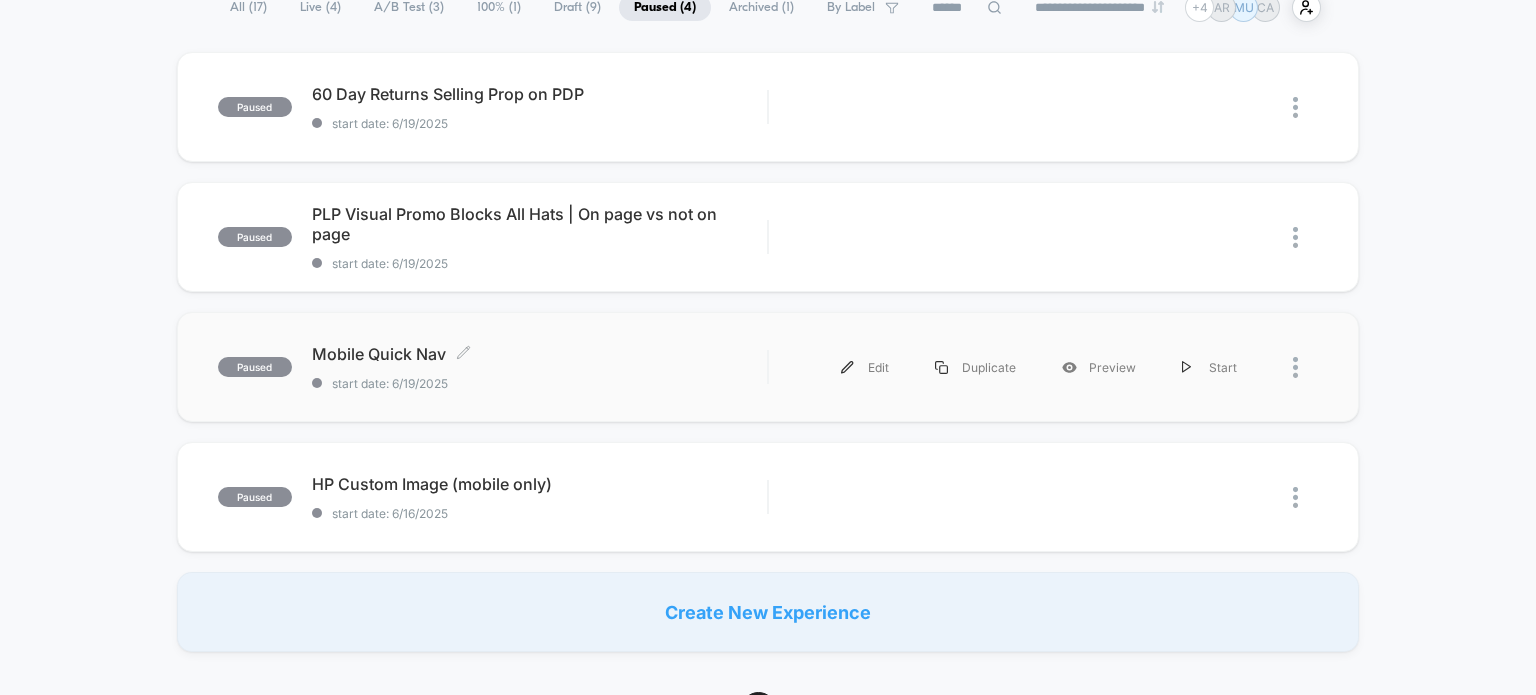 click on "Mobile Quick Nav Click to edit experience details" at bounding box center (540, 354) 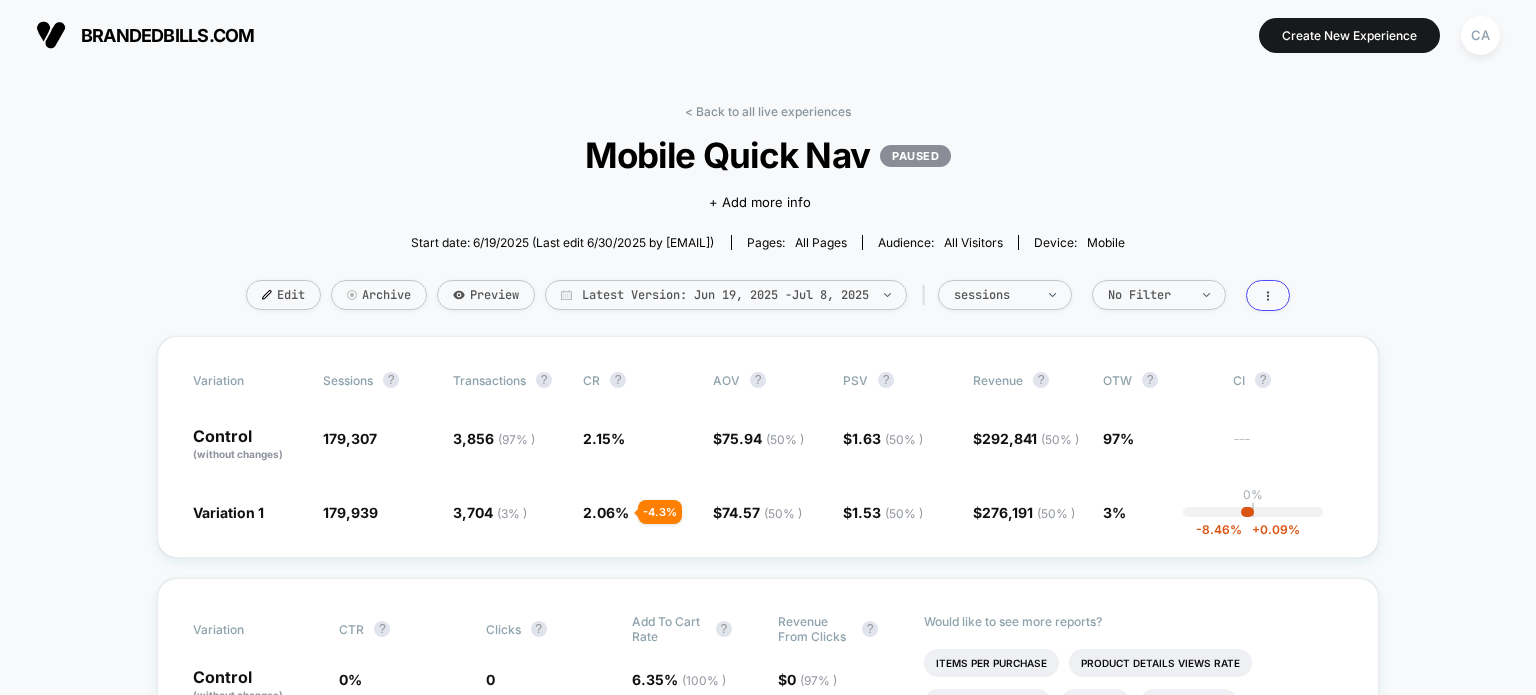 click on "all pages" at bounding box center [821, 242] 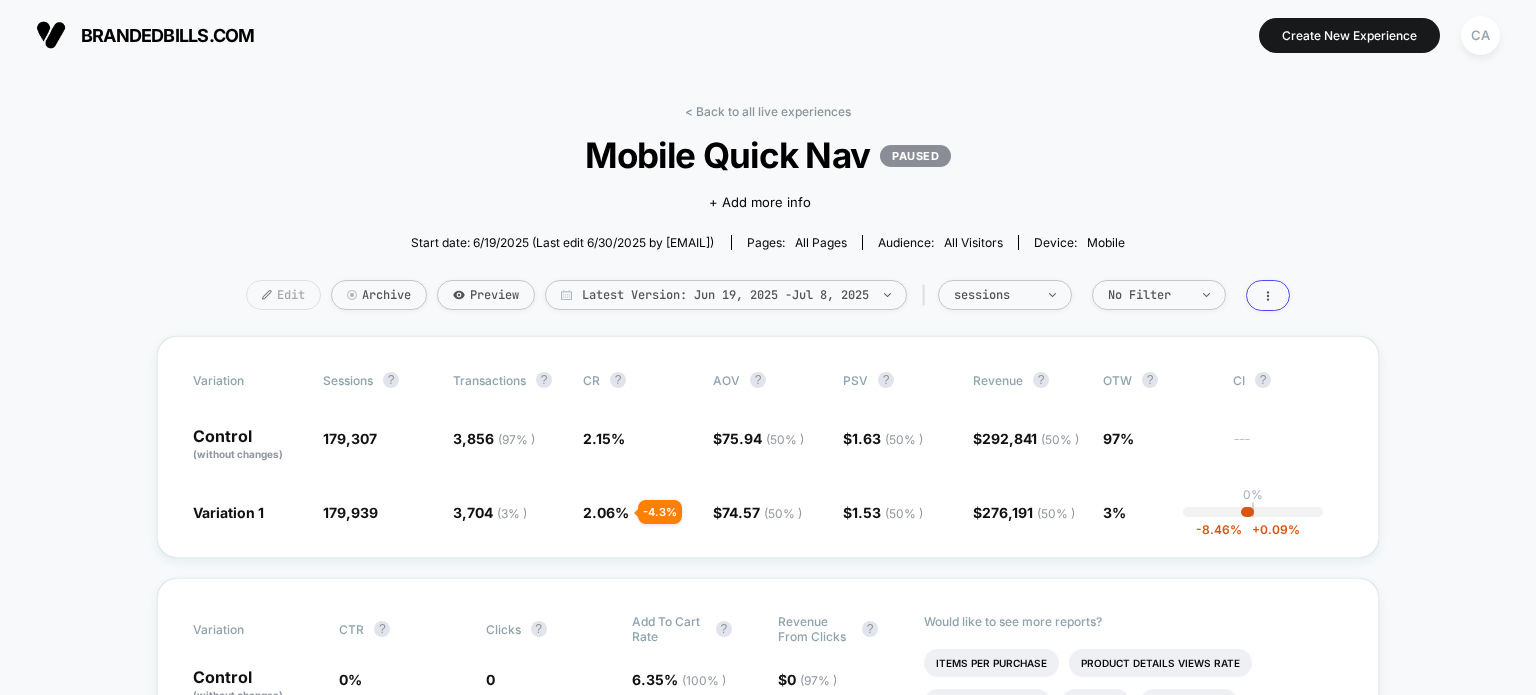 click on "Edit" at bounding box center (283, 295) 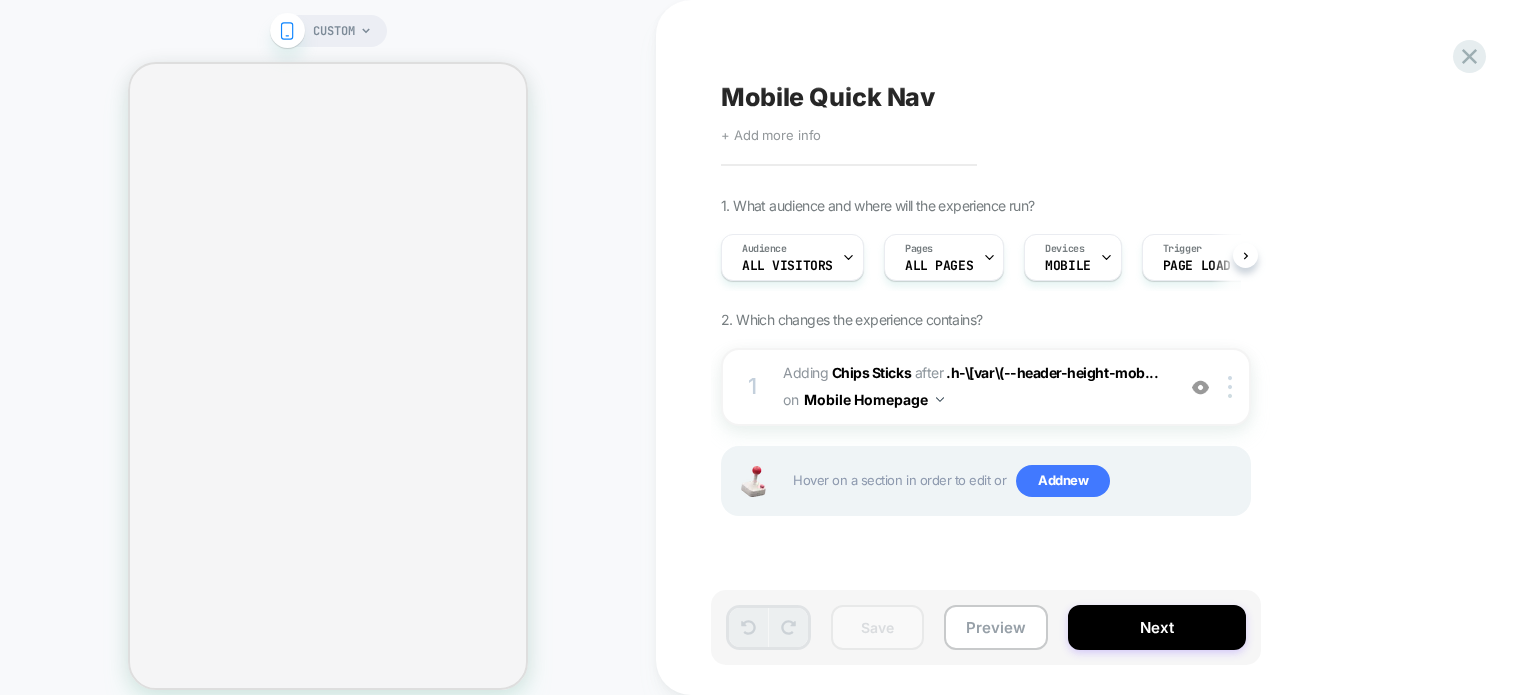 scroll, scrollTop: 0, scrollLeft: 0, axis: both 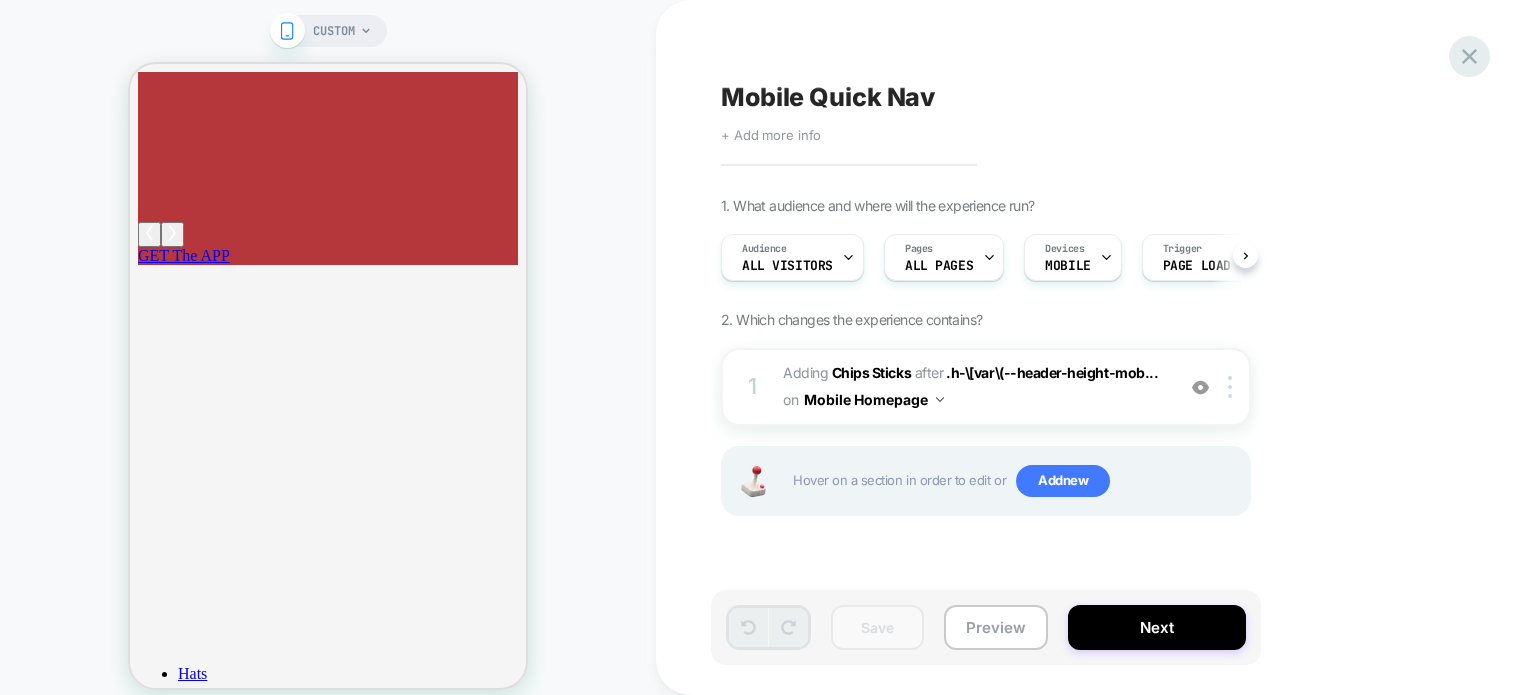 click at bounding box center (1469, 56) 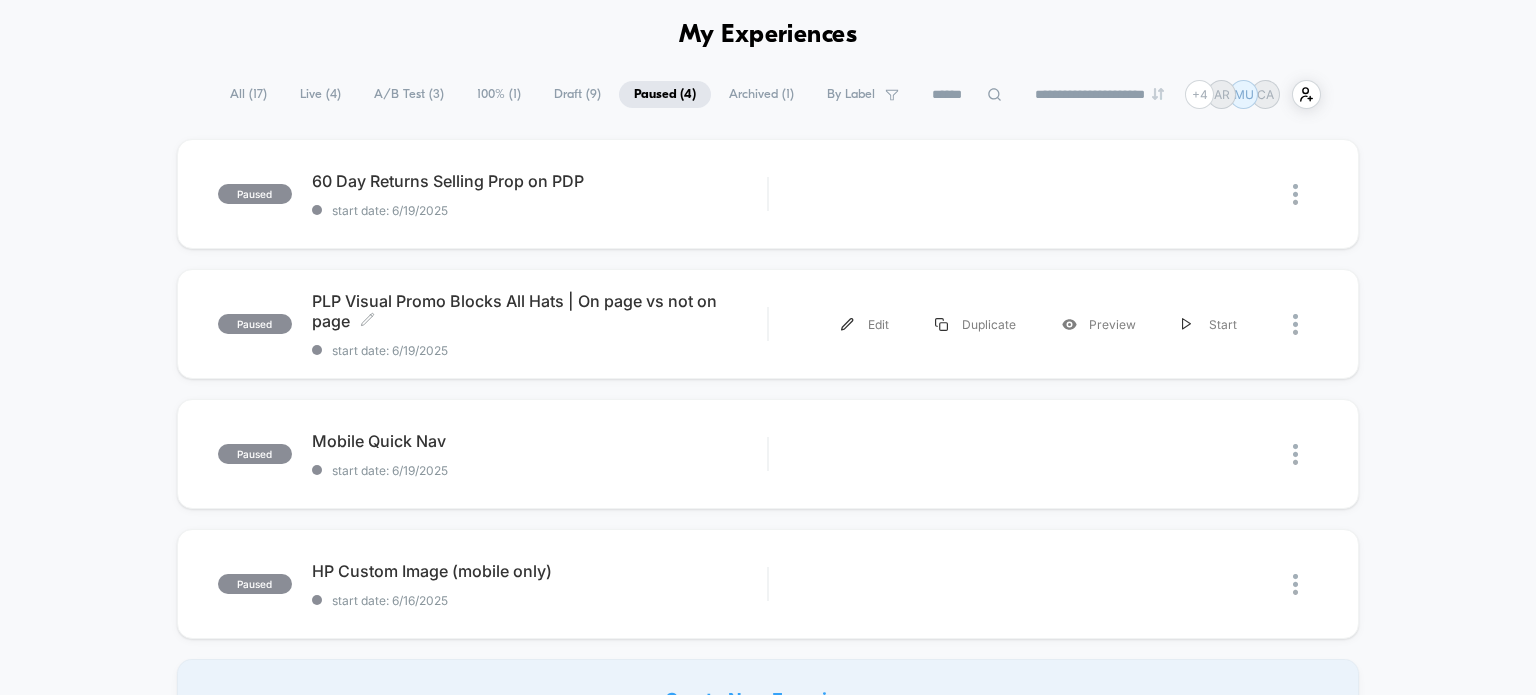 scroll, scrollTop: 0, scrollLeft: 0, axis: both 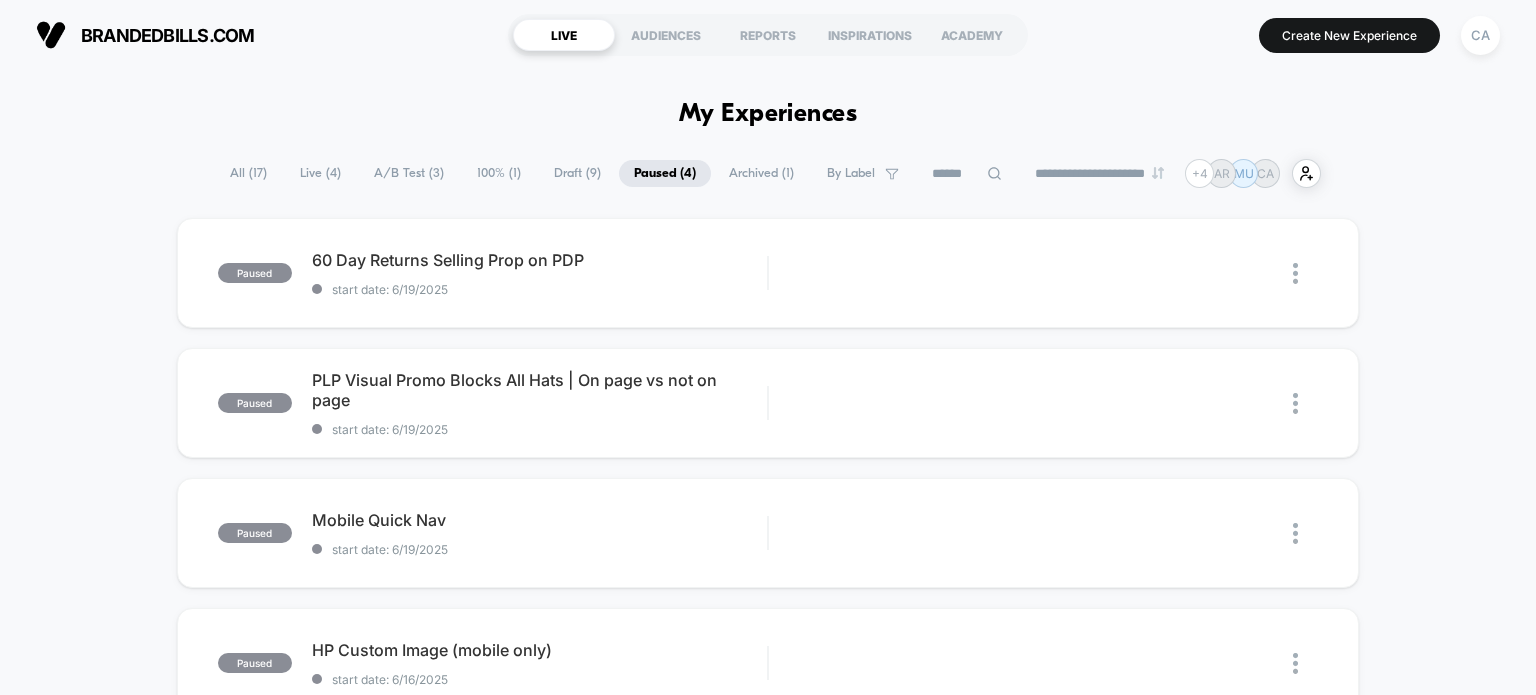 click on "Live ( 4 )" at bounding box center [320, 173] 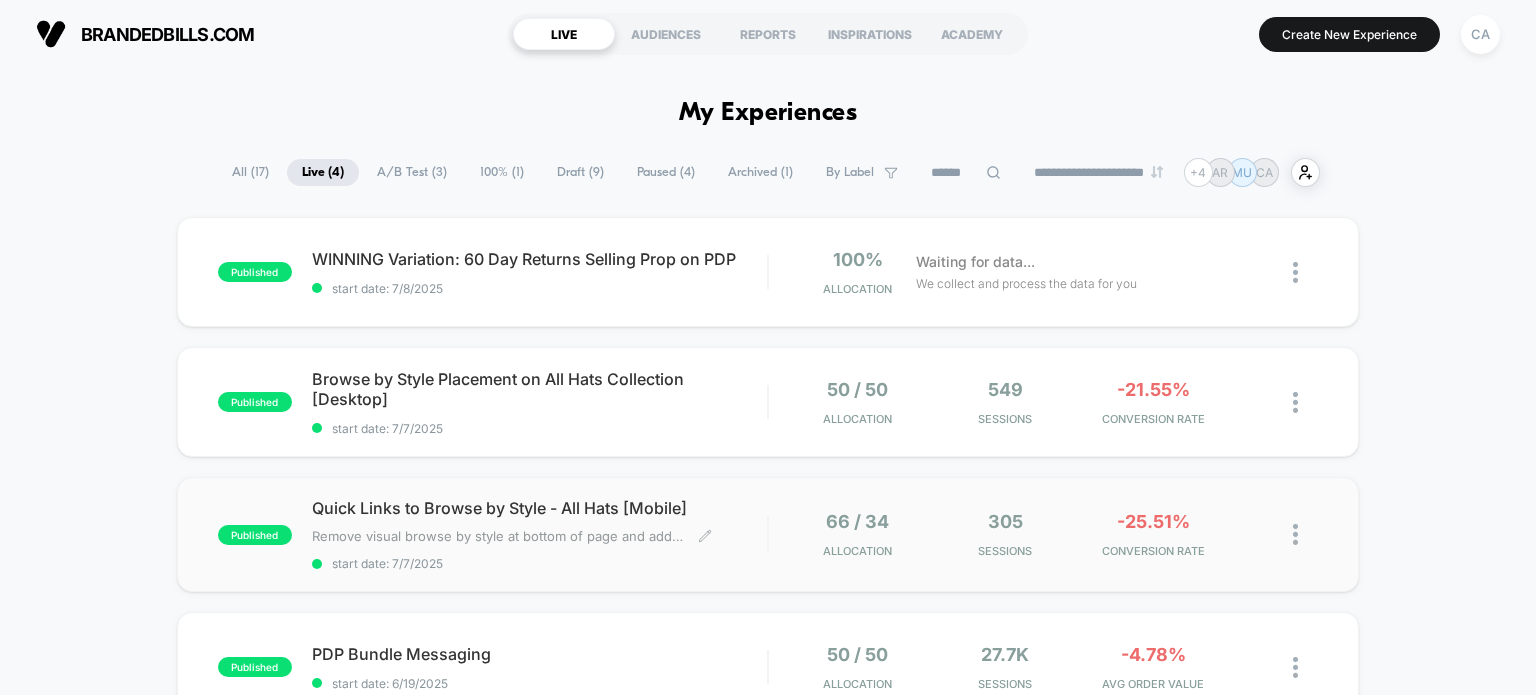 scroll, scrollTop: 0, scrollLeft: 0, axis: both 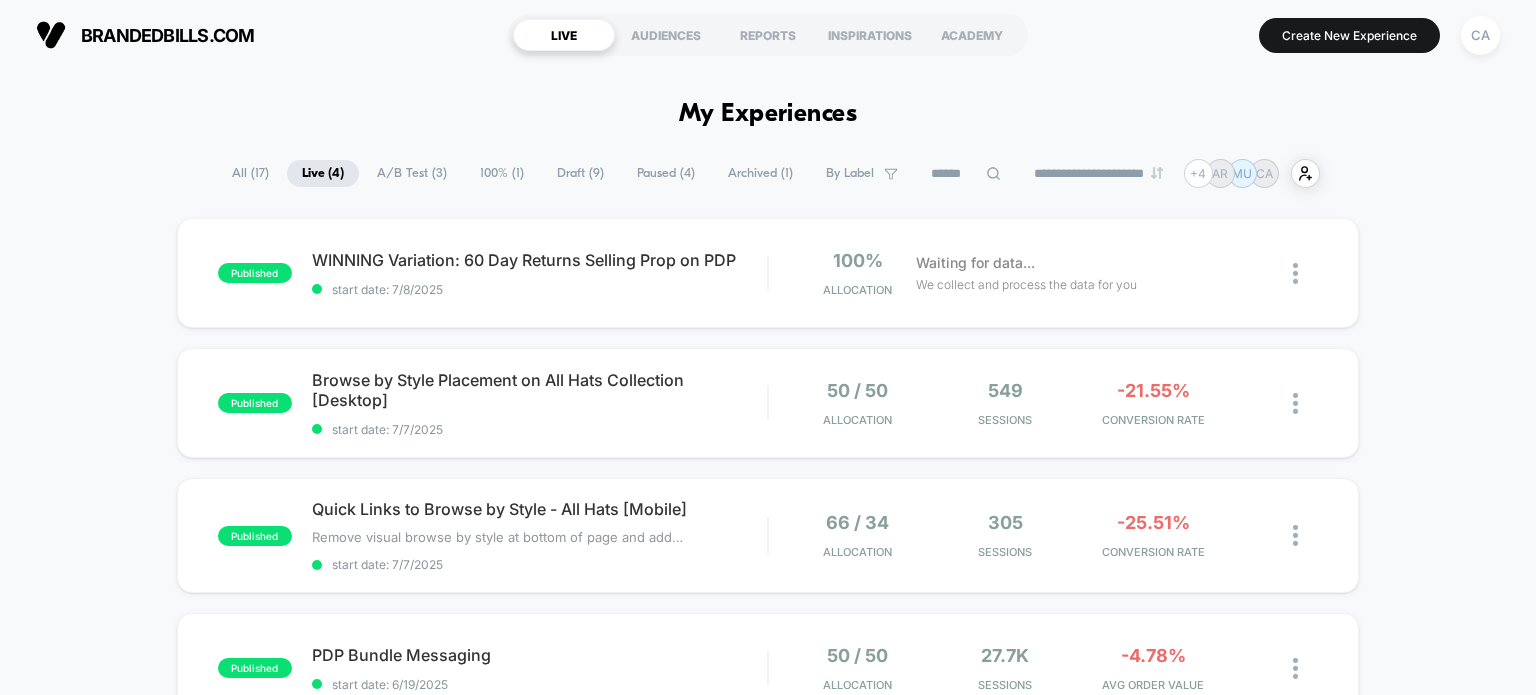 click on "A/B Test ( 3 )" at bounding box center (412, 173) 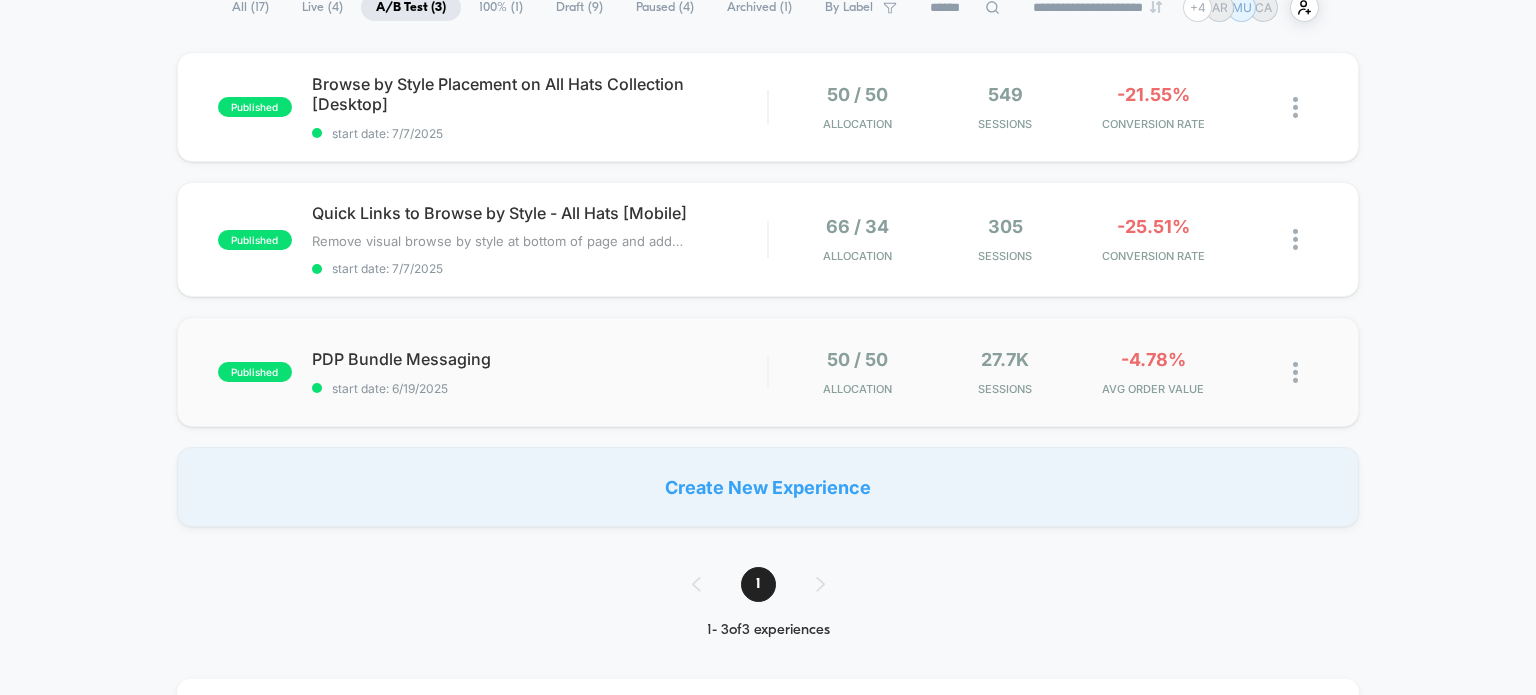 scroll, scrollTop: 0, scrollLeft: 0, axis: both 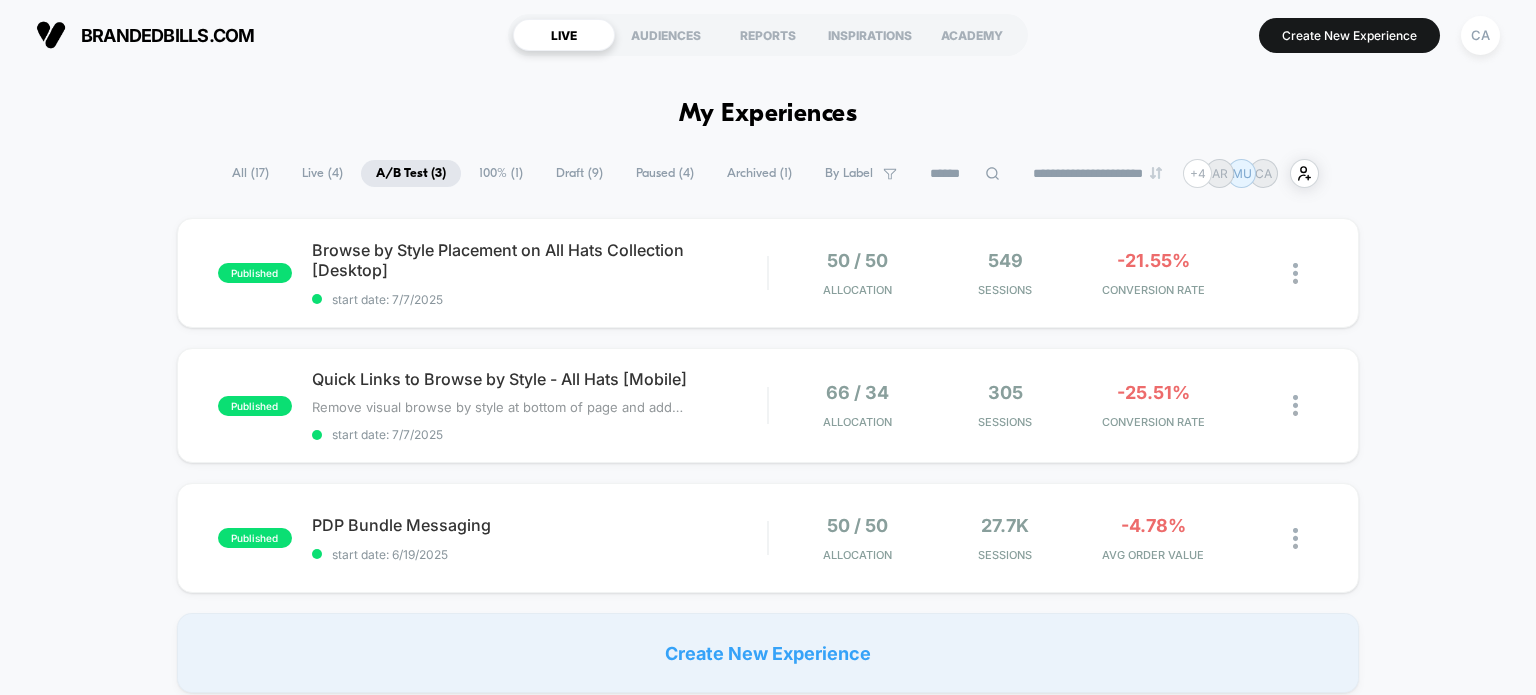 click on "Paused ( 4 )" at bounding box center [665, 173] 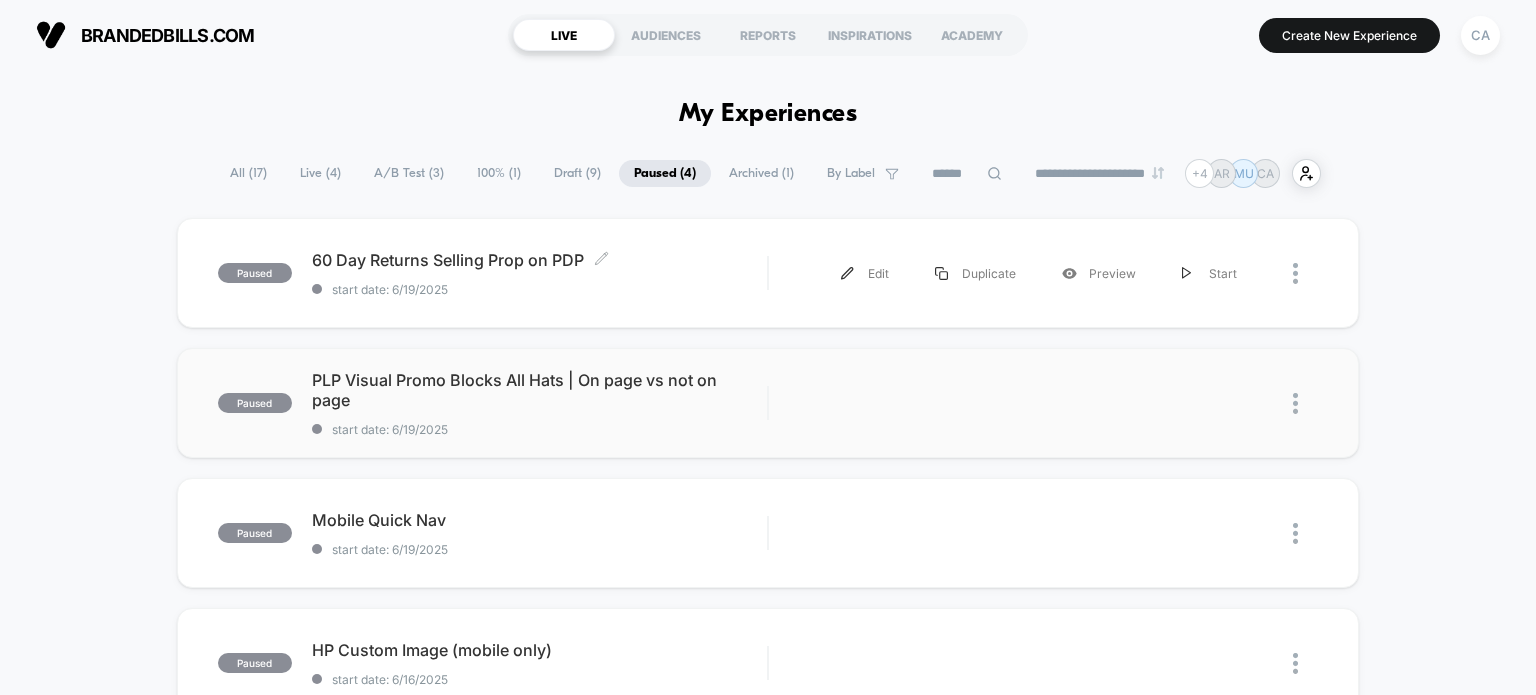 scroll, scrollTop: 166, scrollLeft: 0, axis: vertical 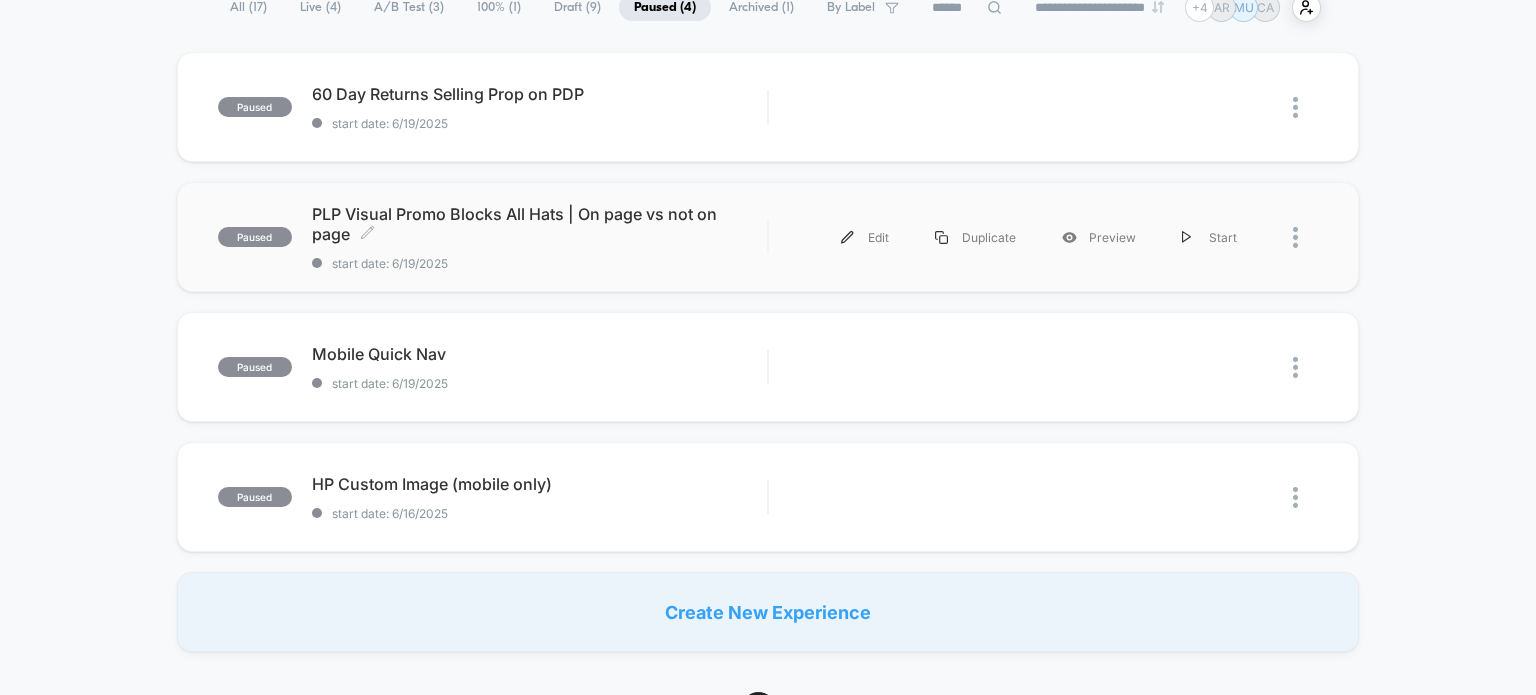 click on "PLP Visual Promo Blocks All Hats | On page vs not on page Click to edit experience details" at bounding box center (540, 224) 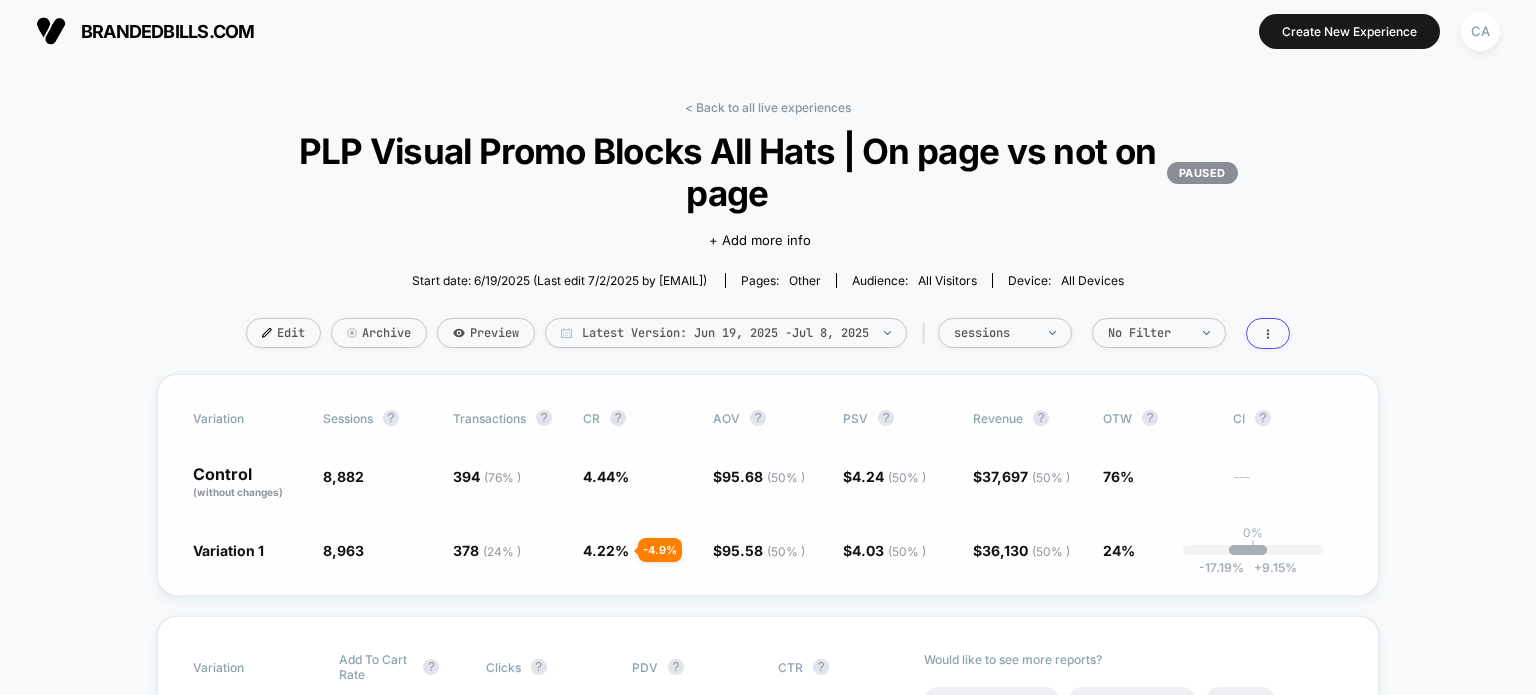 scroll, scrollTop: 0, scrollLeft: 0, axis: both 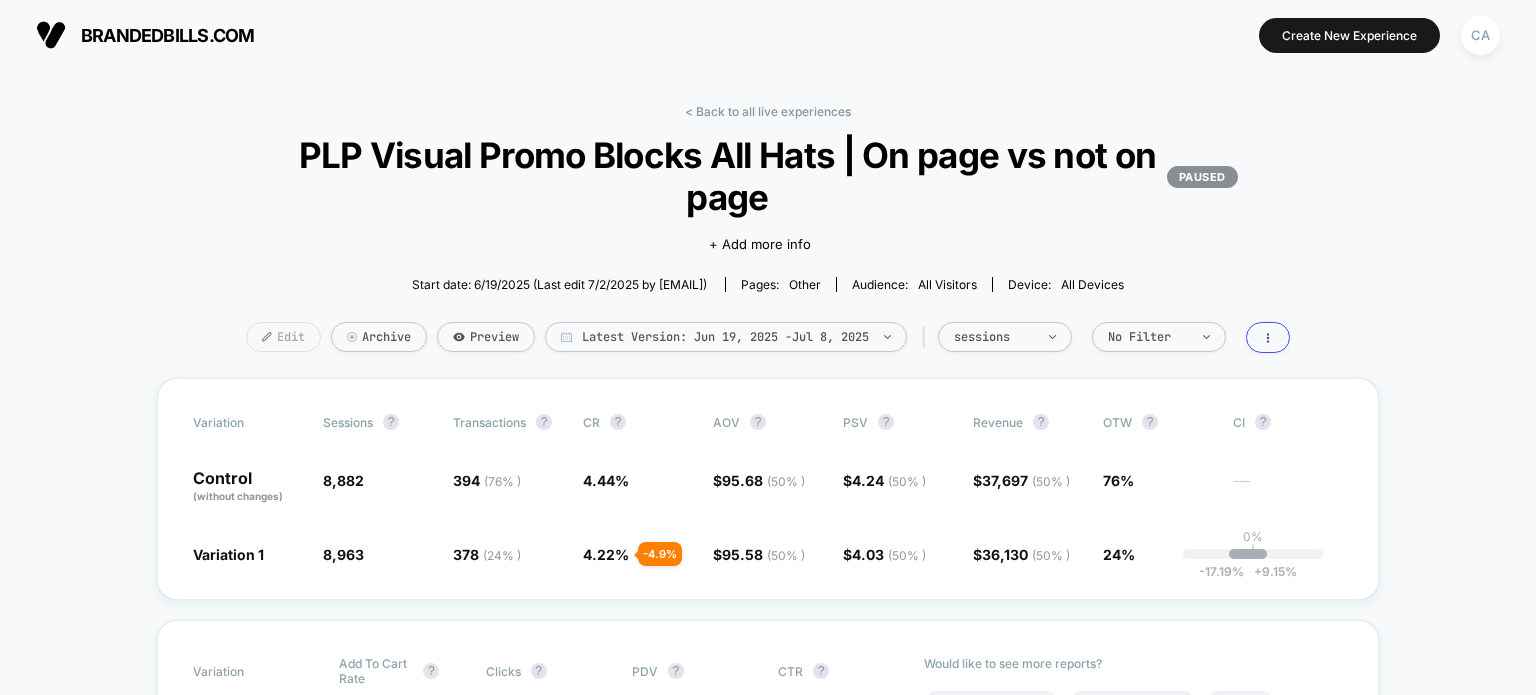 click on "Edit" at bounding box center (283, 337) 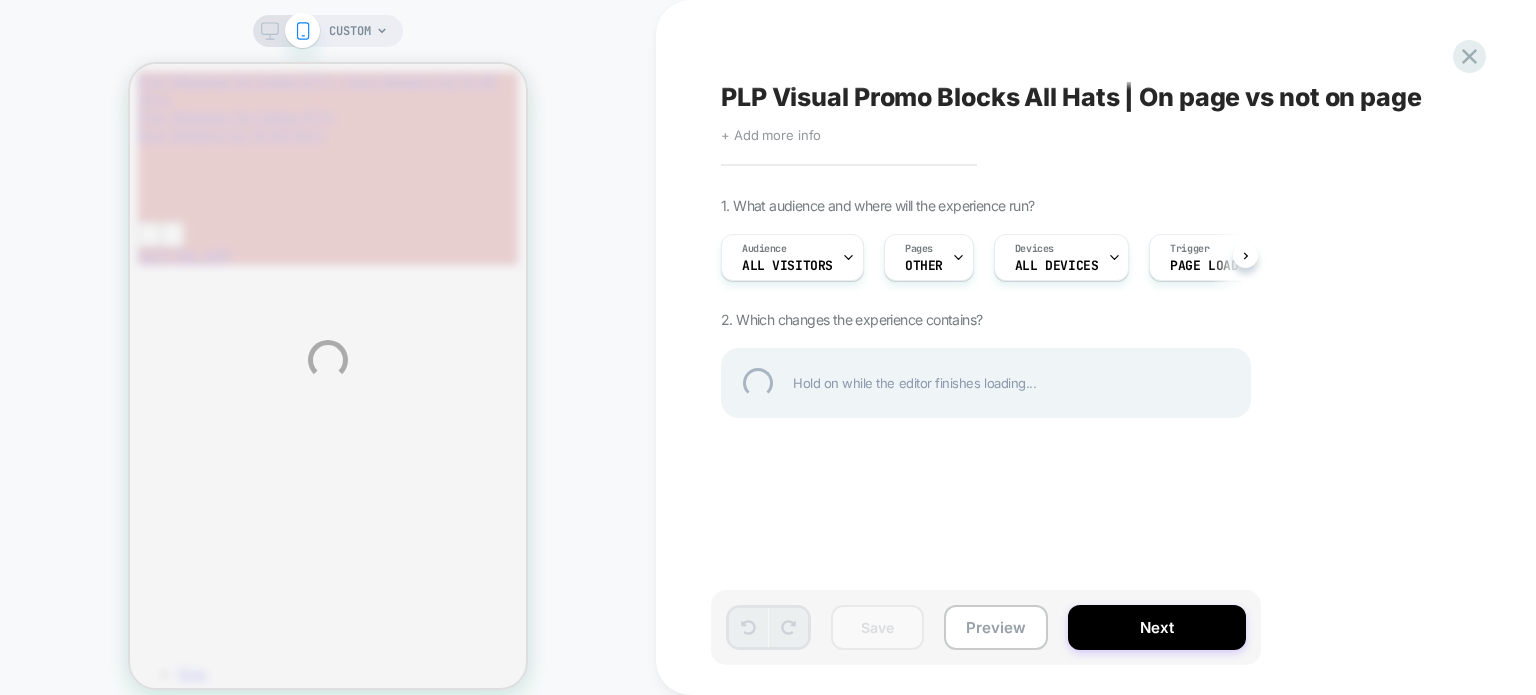 scroll, scrollTop: 0, scrollLeft: 0, axis: both 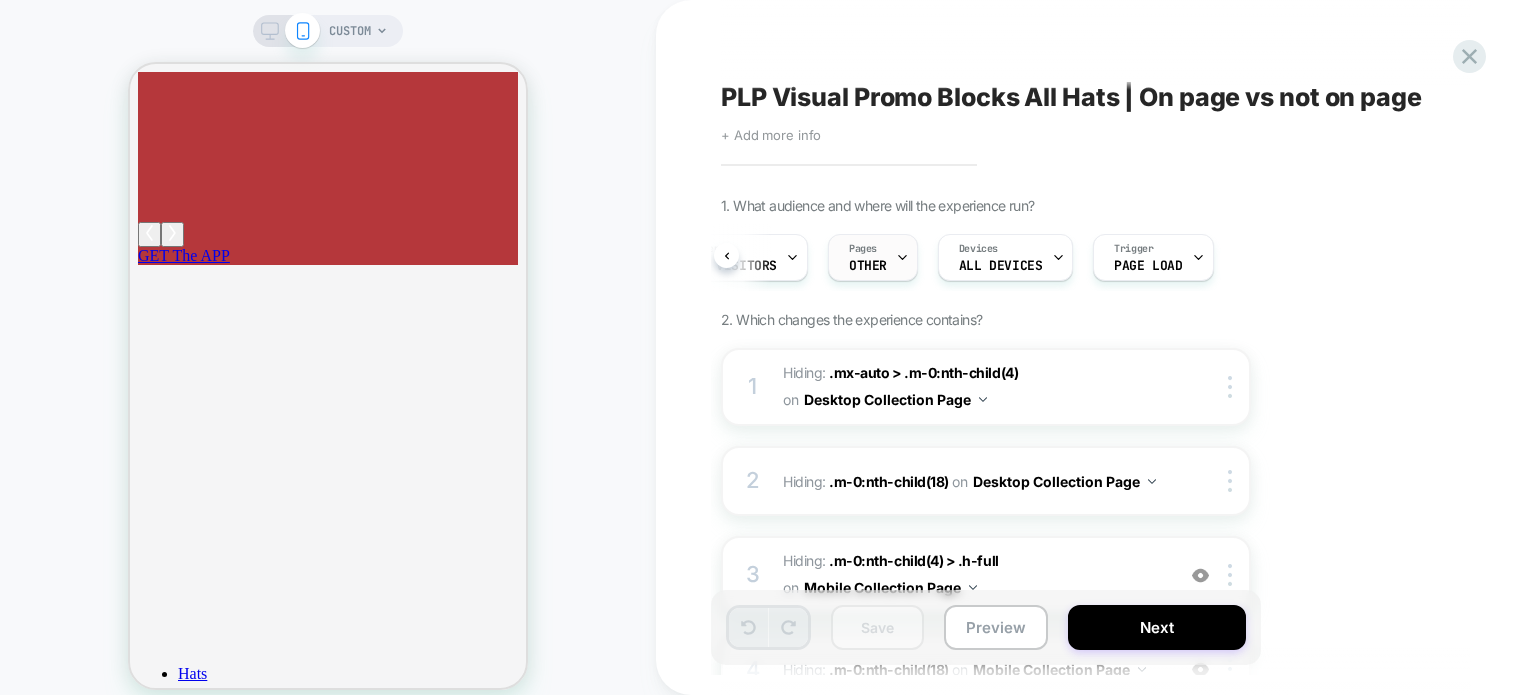 click at bounding box center (792, 257) 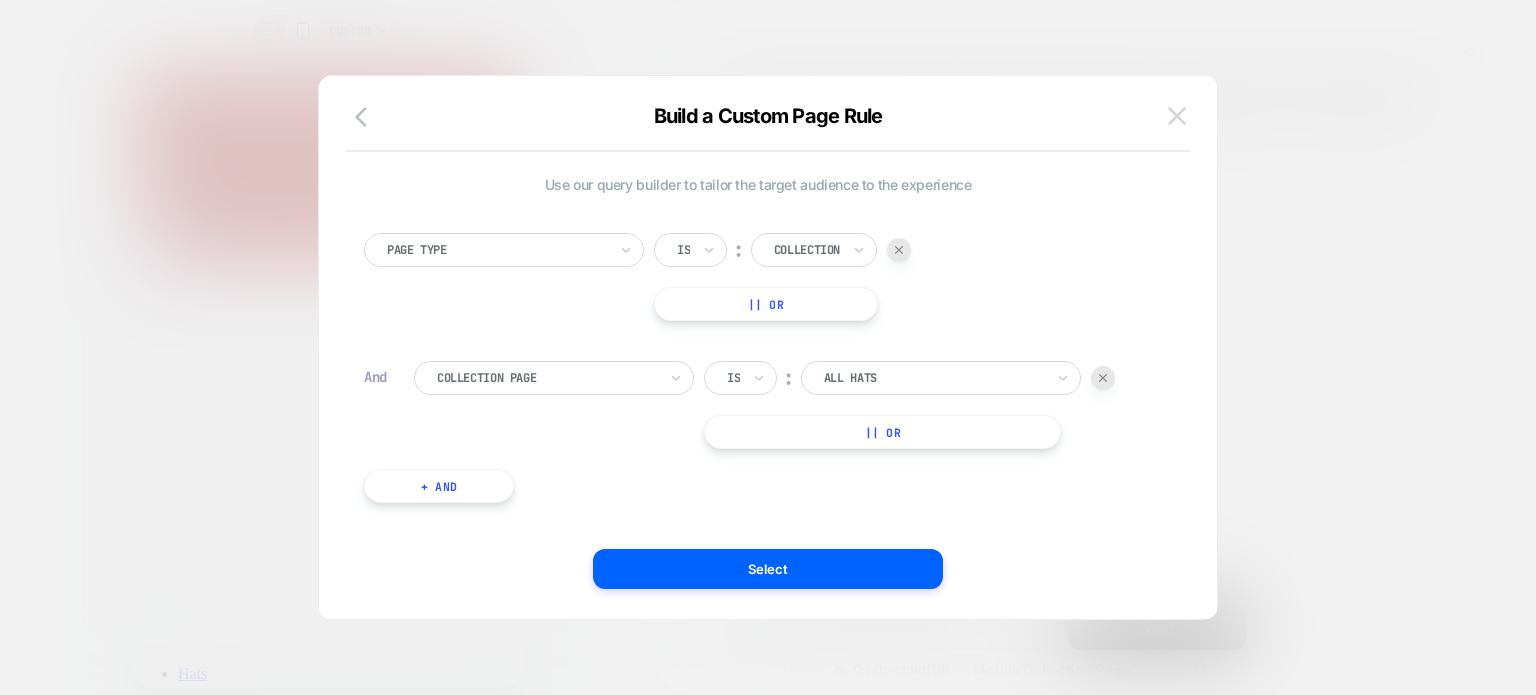 click at bounding box center (1177, 115) 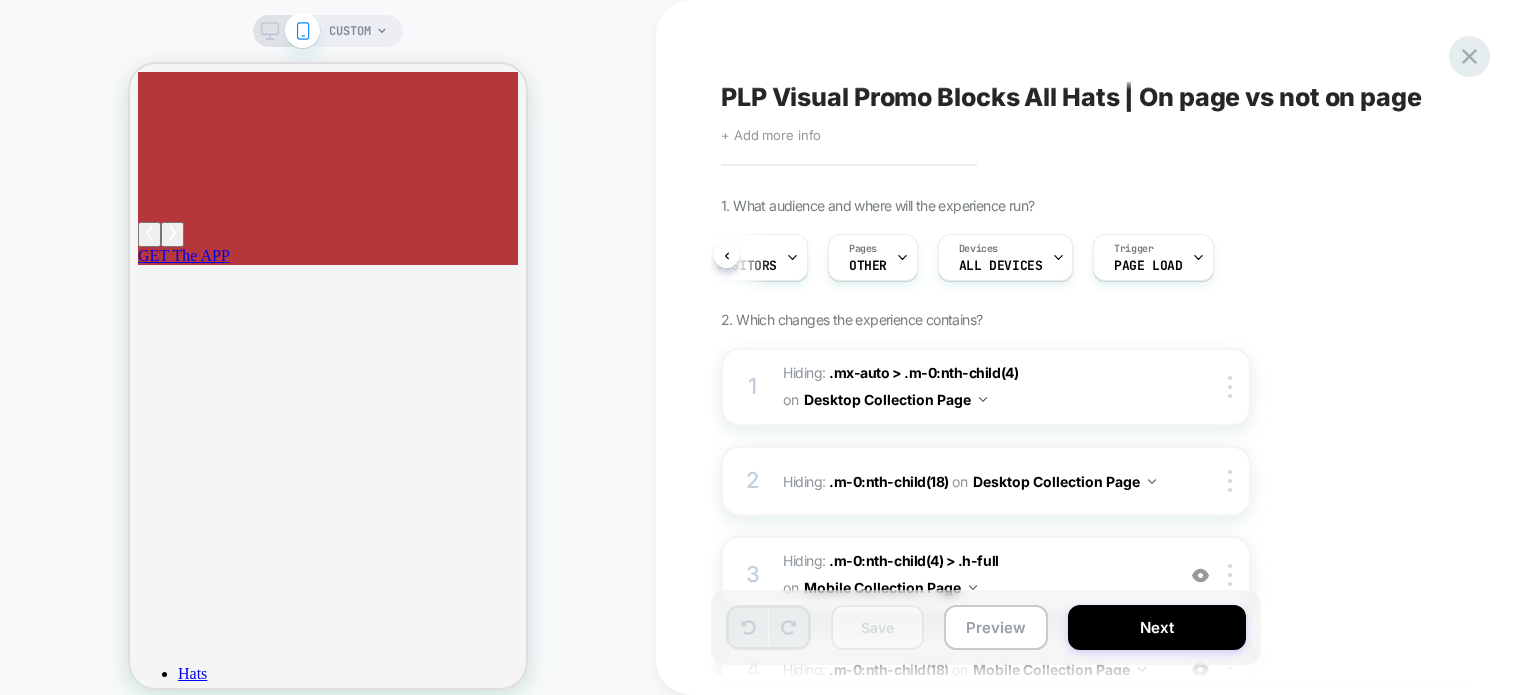 click at bounding box center [1469, 56] 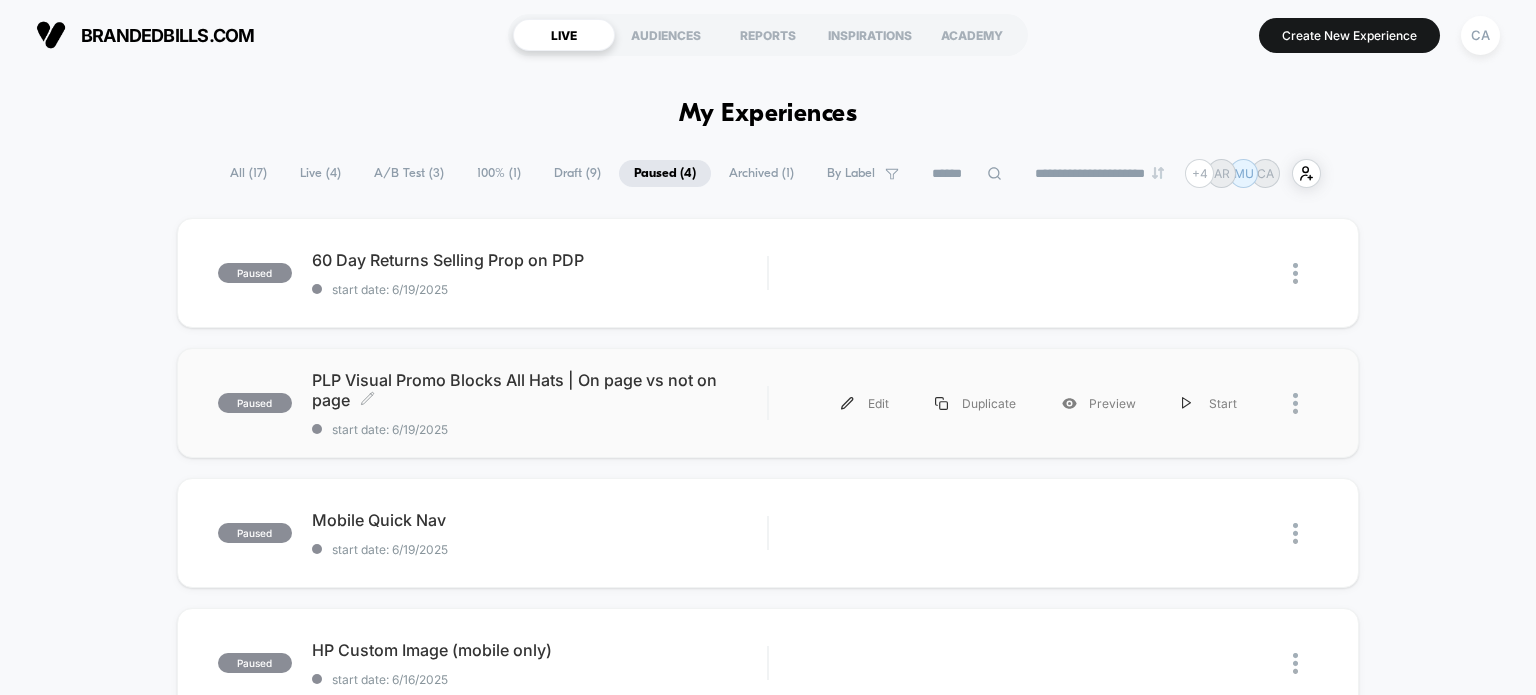 click on "PLP Visual Promo Blocks All Hats | On page vs not on page Click to edit experience details" at bounding box center [540, 390] 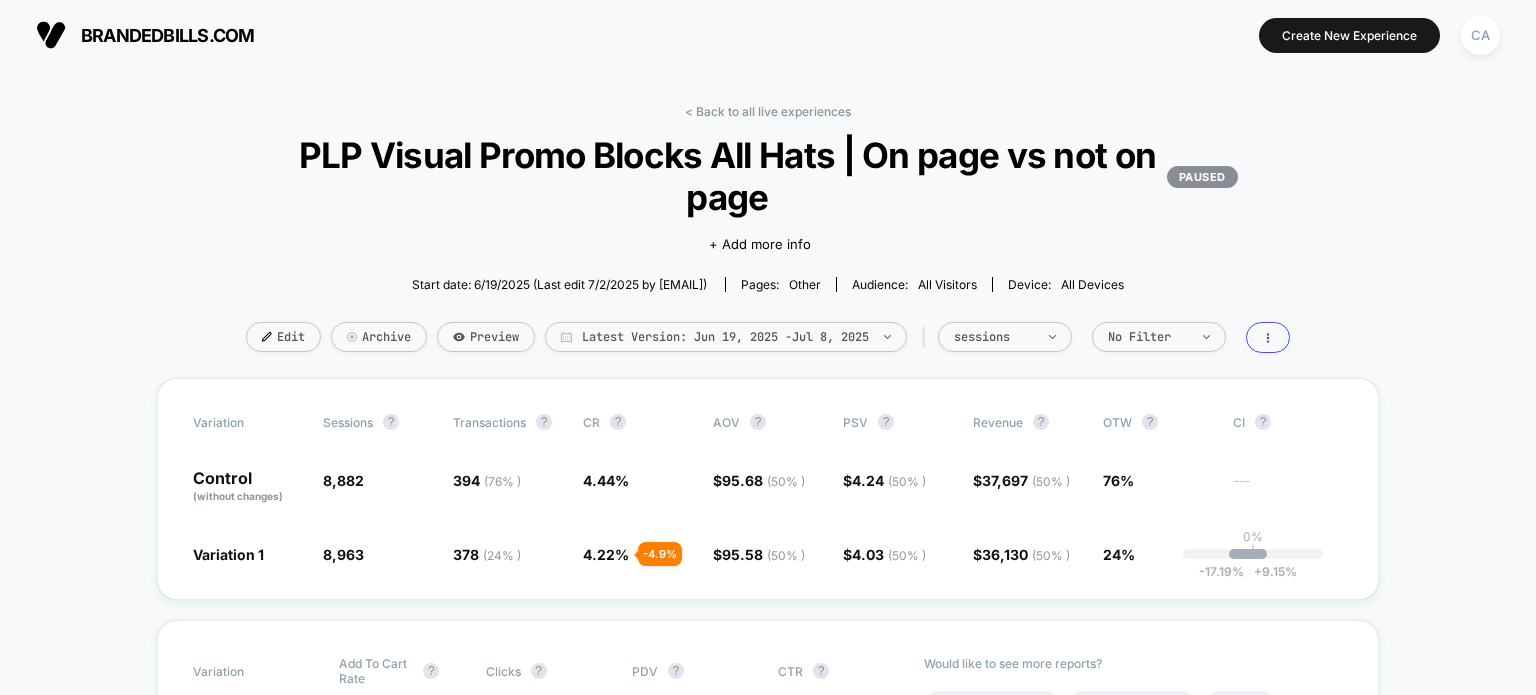 scroll, scrollTop: 0, scrollLeft: 0, axis: both 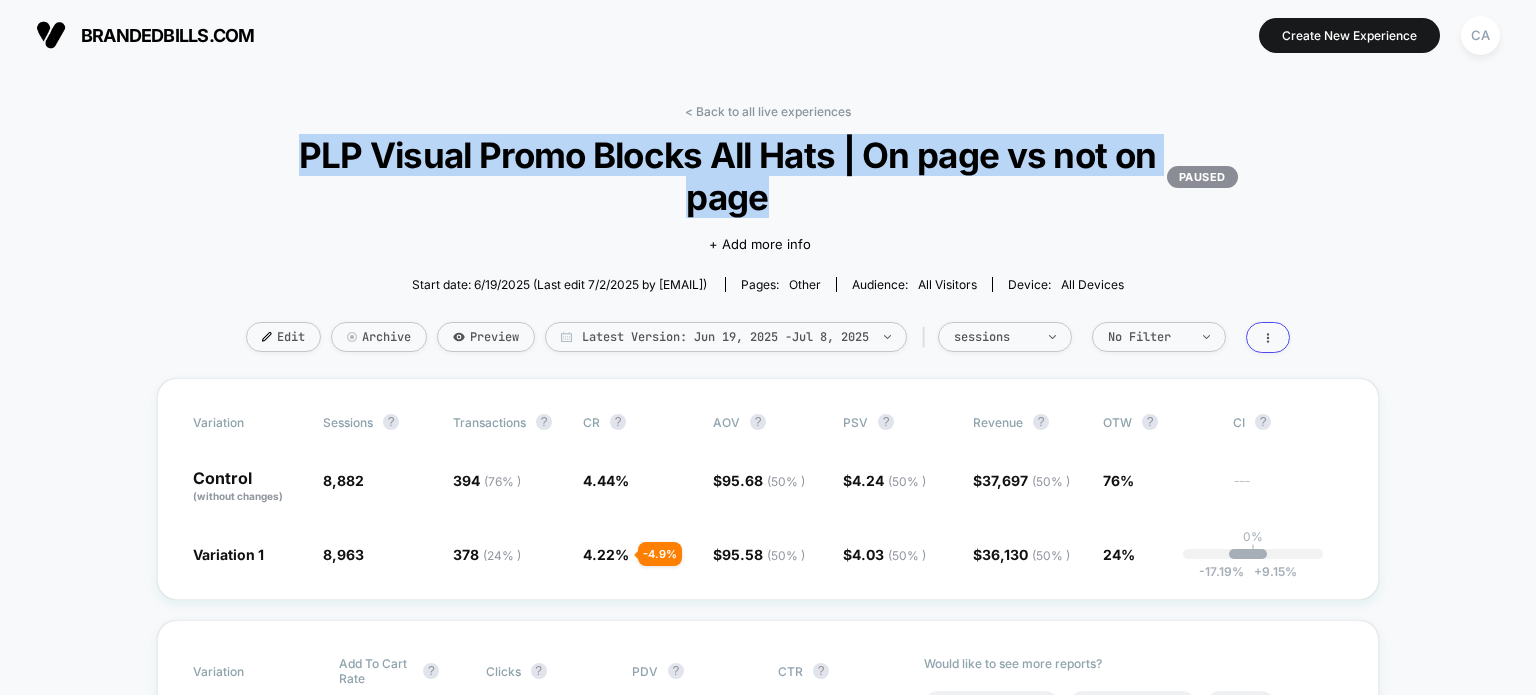 drag, startPoint x: 296, startPoint y: 147, endPoint x: 1093, endPoint y: 181, distance: 797.7249 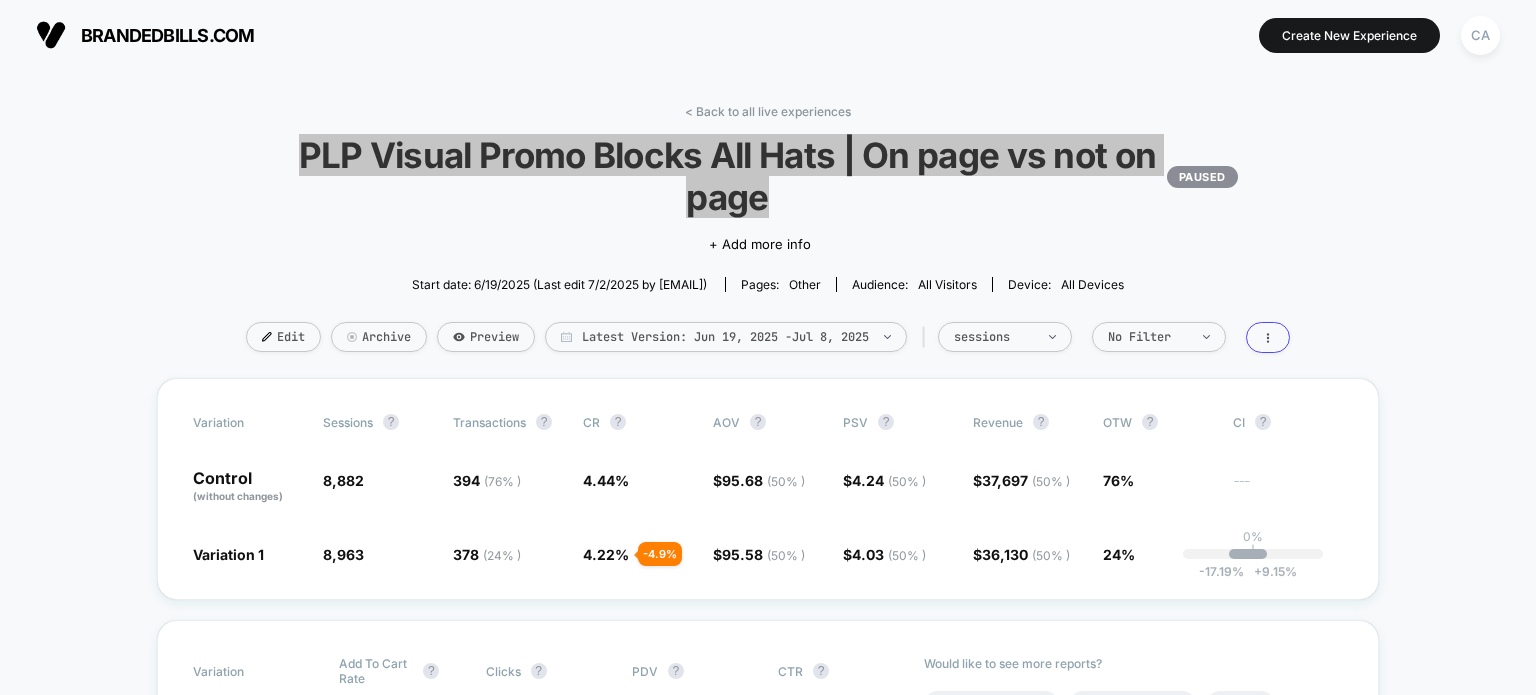 click on "PLP Visual Promo Blocks All Hats | On page vs not on page PAUSED" at bounding box center [768, 176] 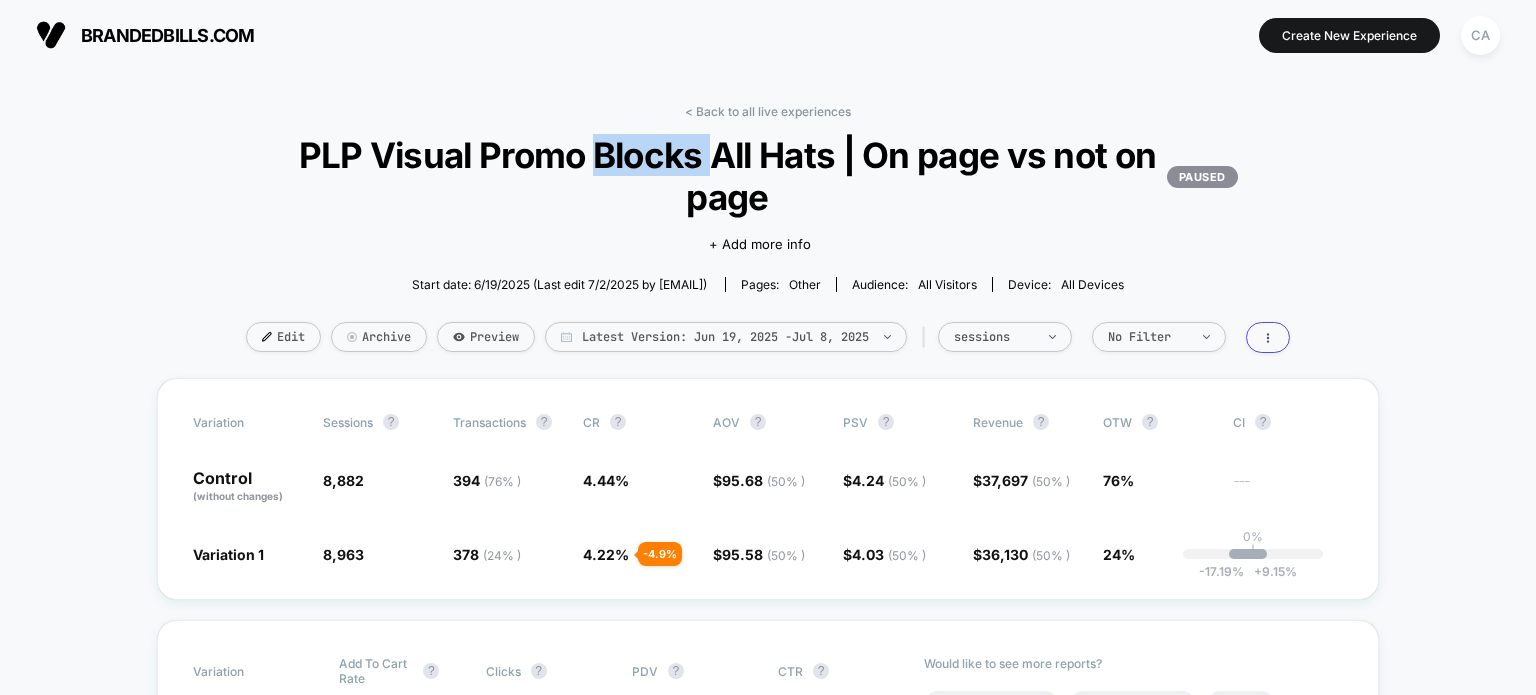 click on "PLP Visual Promo Blocks All Hats | On page vs not on page PAUSED" at bounding box center [768, 176] 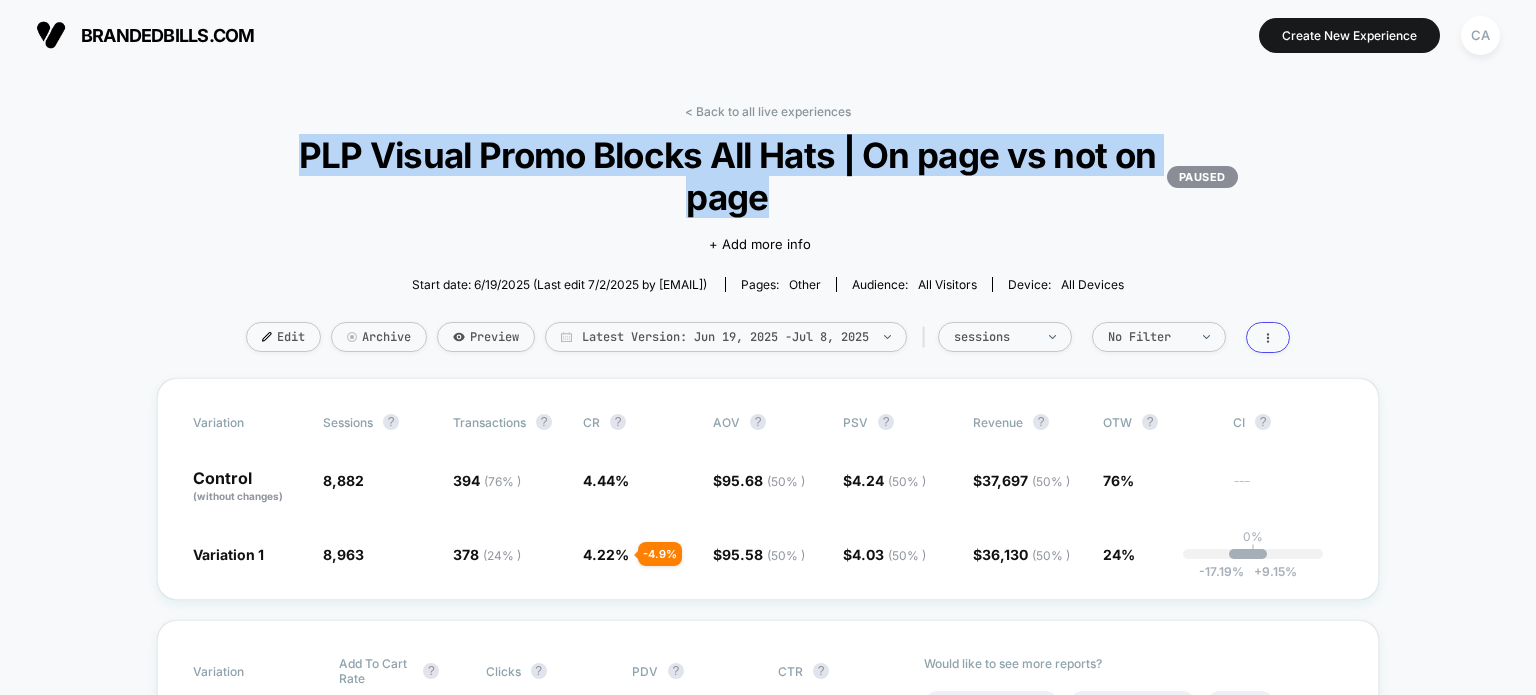 click on "PLP Visual Promo Blocks All Hats | On page vs not on page PAUSED" at bounding box center (768, 176) 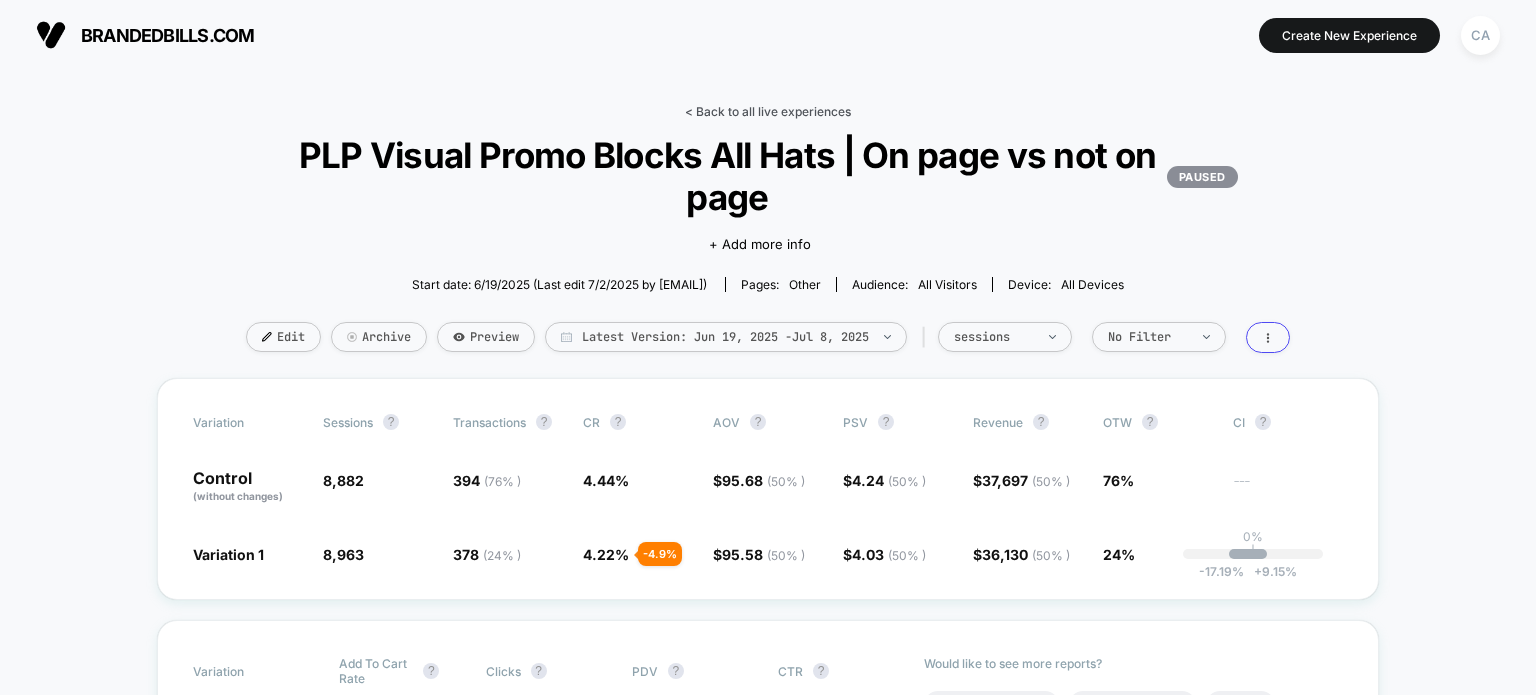 click on "< Back to all live experiences" at bounding box center [768, 111] 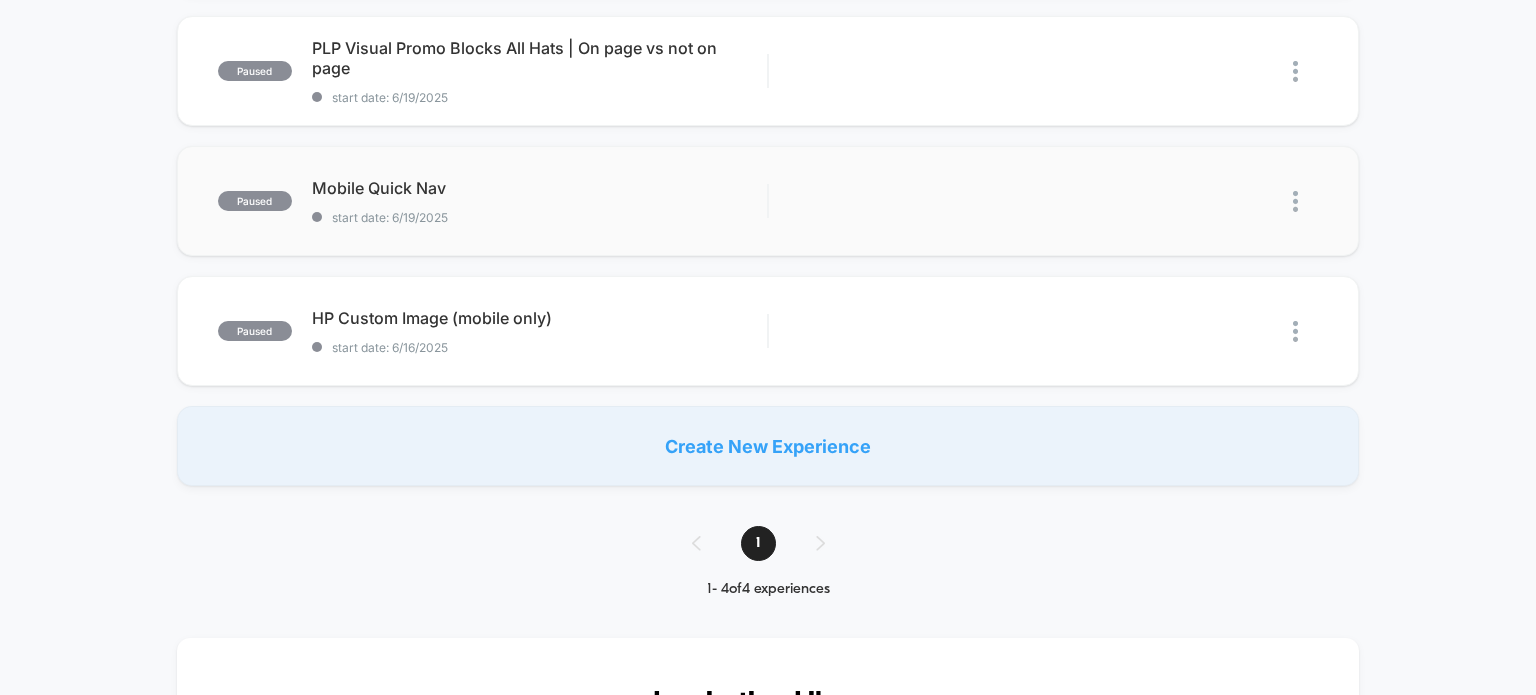 scroll, scrollTop: 333, scrollLeft: 0, axis: vertical 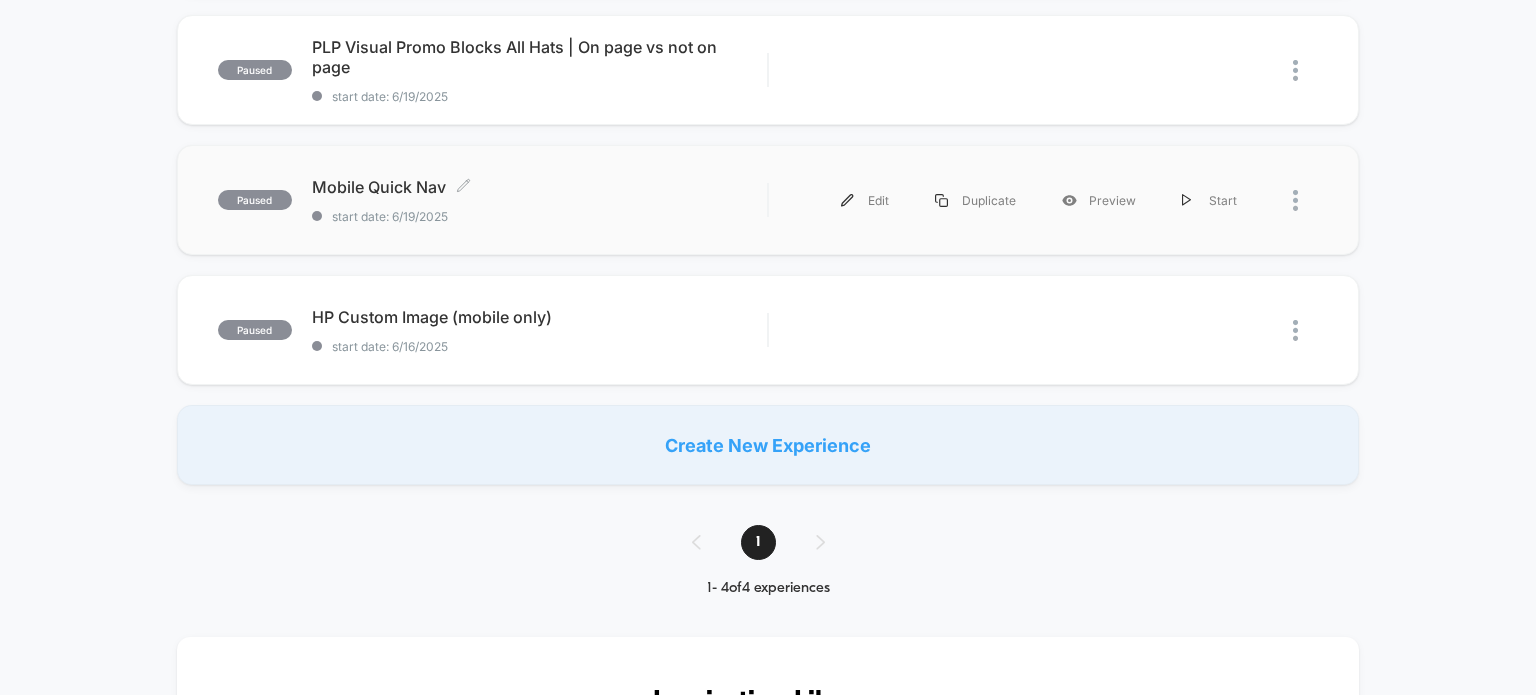 click on "Mobile Quick Nav Click to edit experience details" at bounding box center [540, 187] 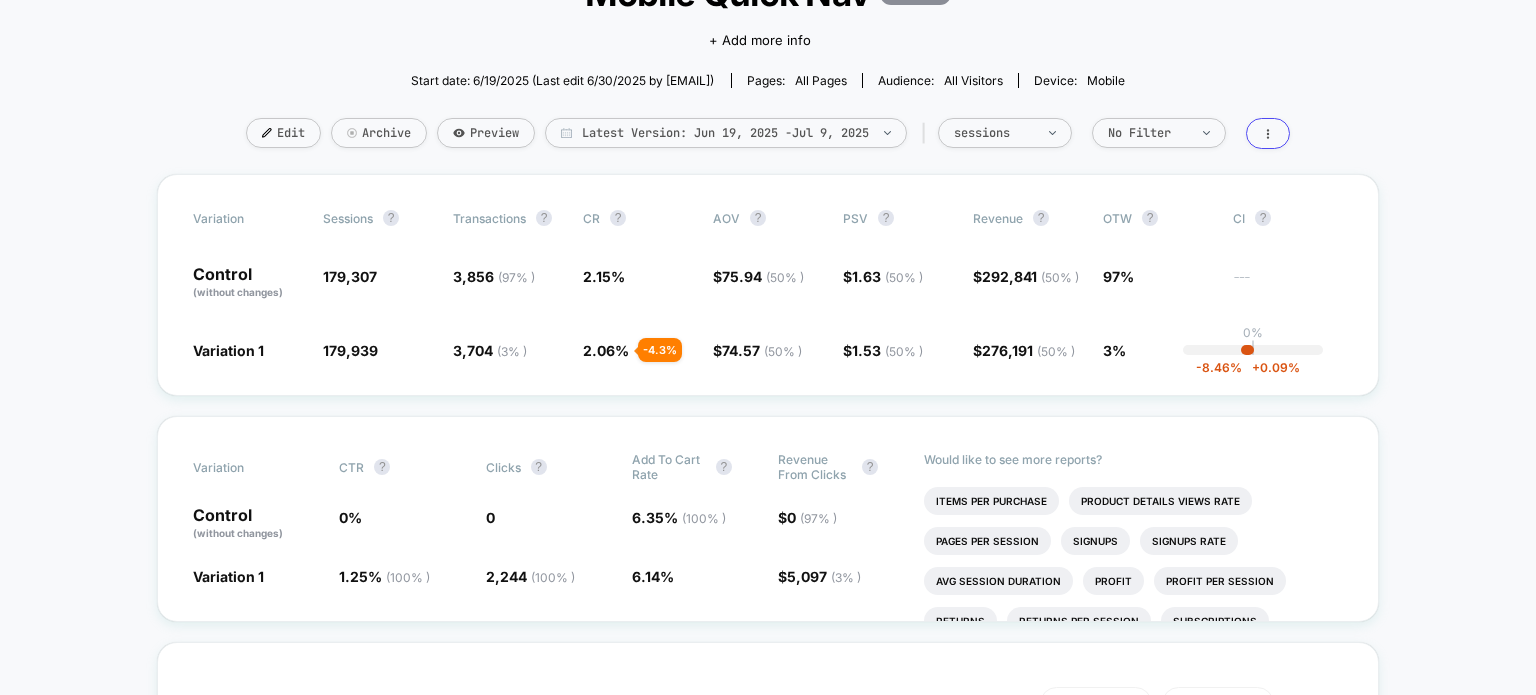 scroll, scrollTop: 166, scrollLeft: 0, axis: vertical 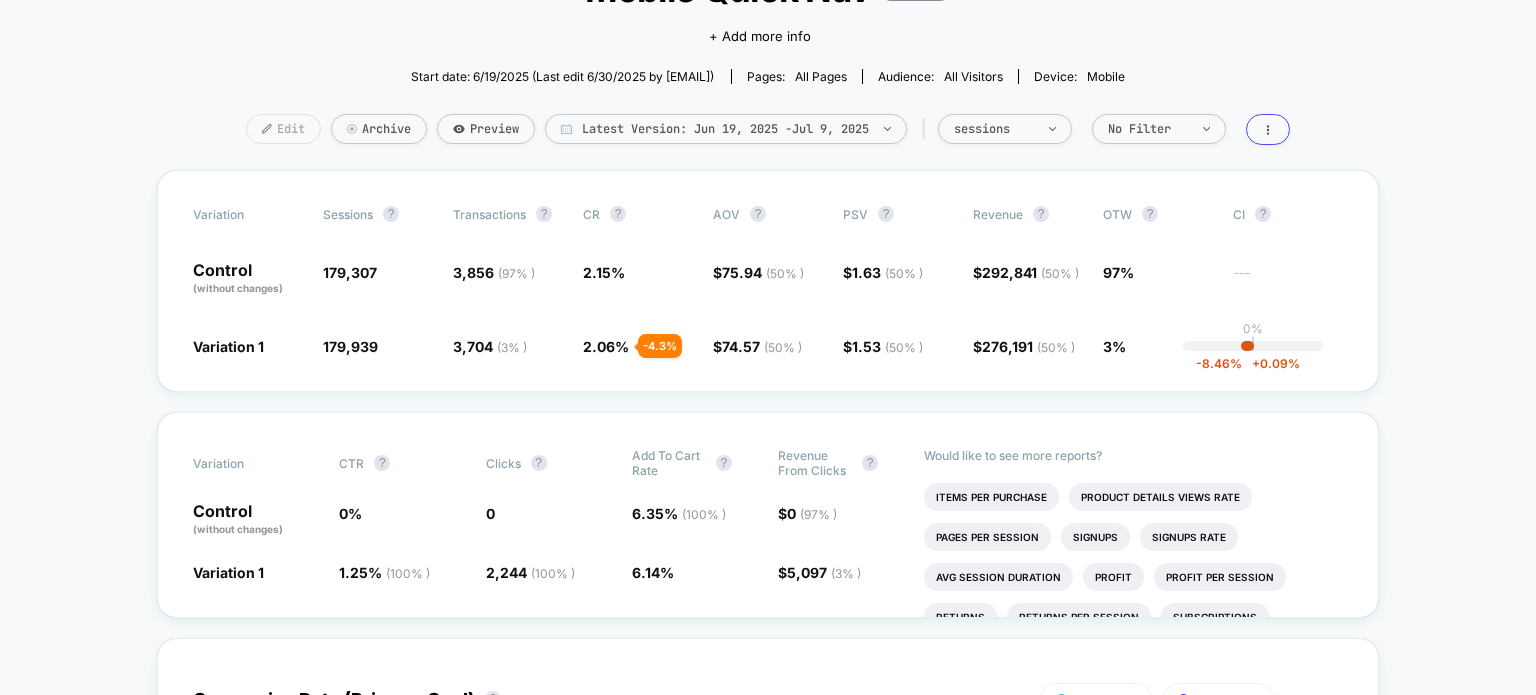 click on "Edit" at bounding box center (283, 129) 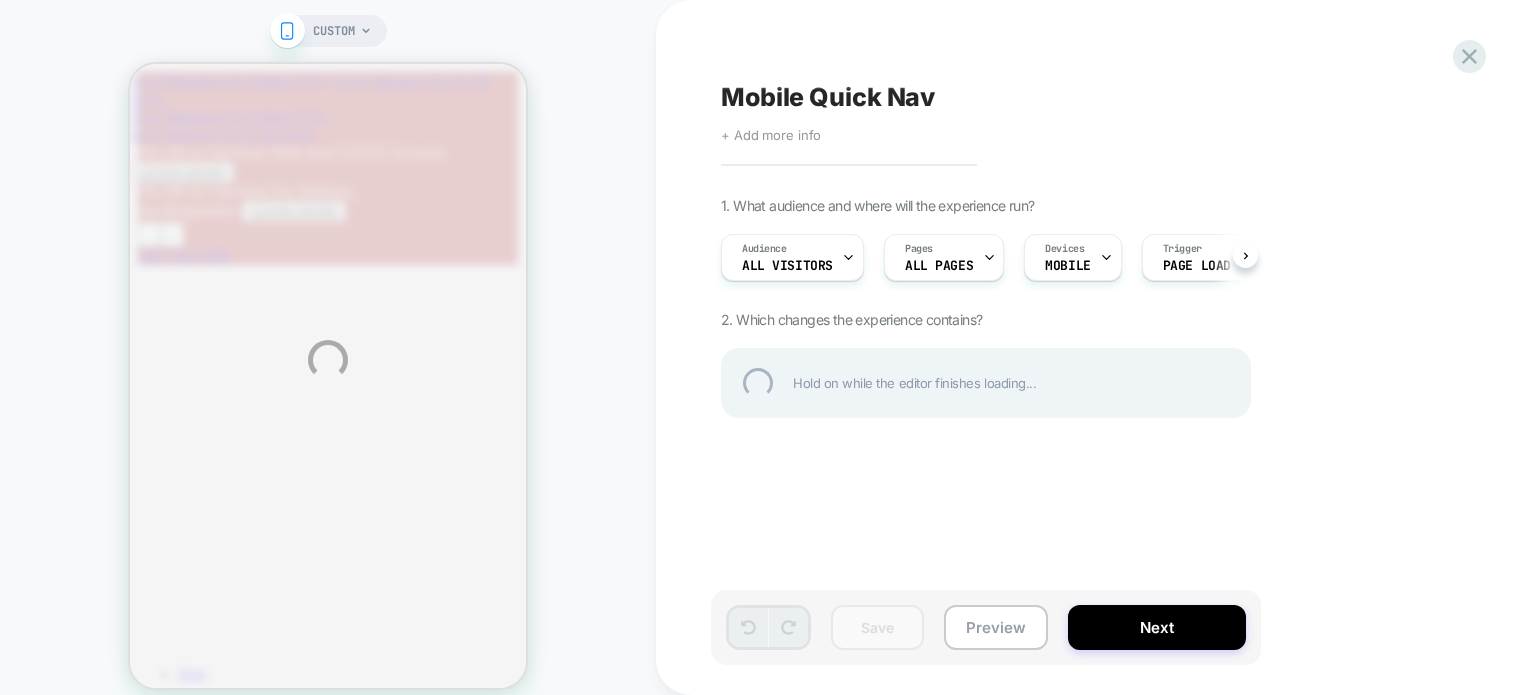 scroll, scrollTop: 0, scrollLeft: 0, axis: both 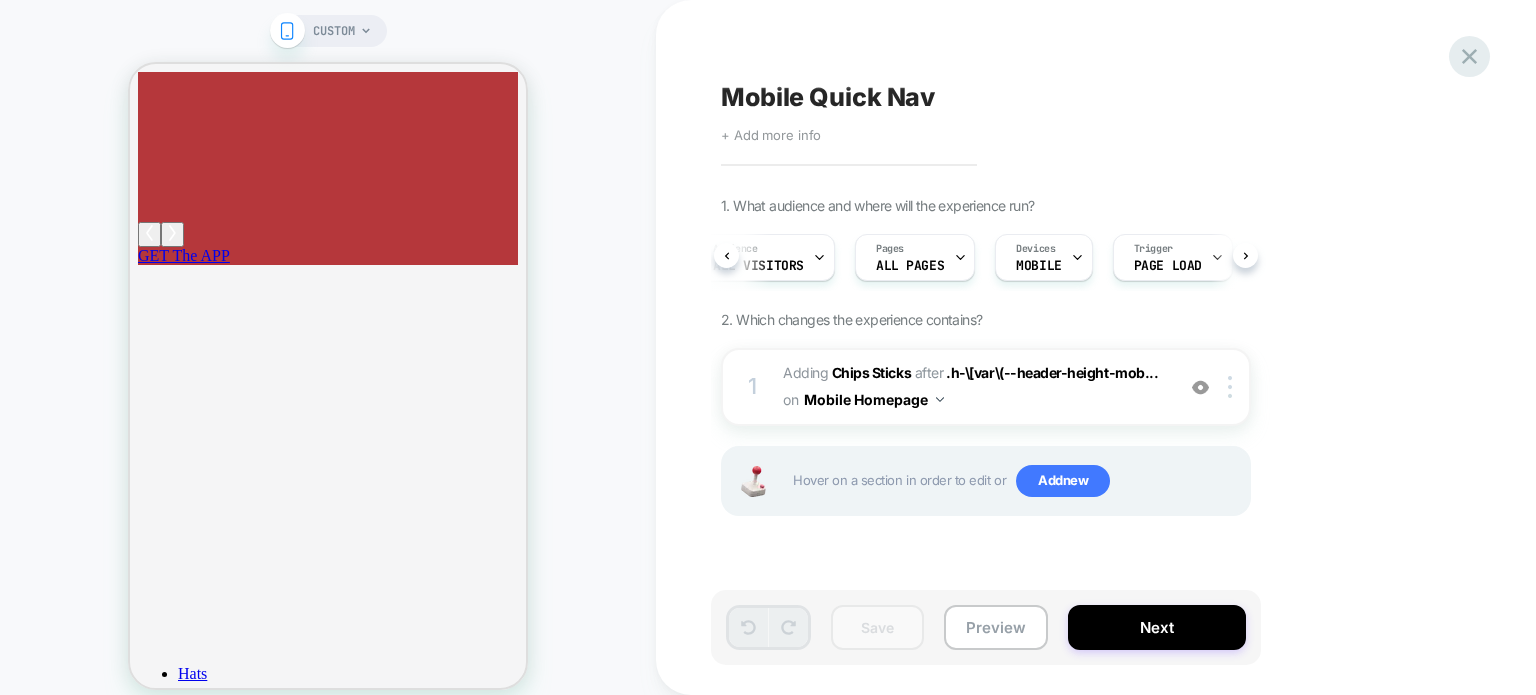 click at bounding box center (1469, 56) 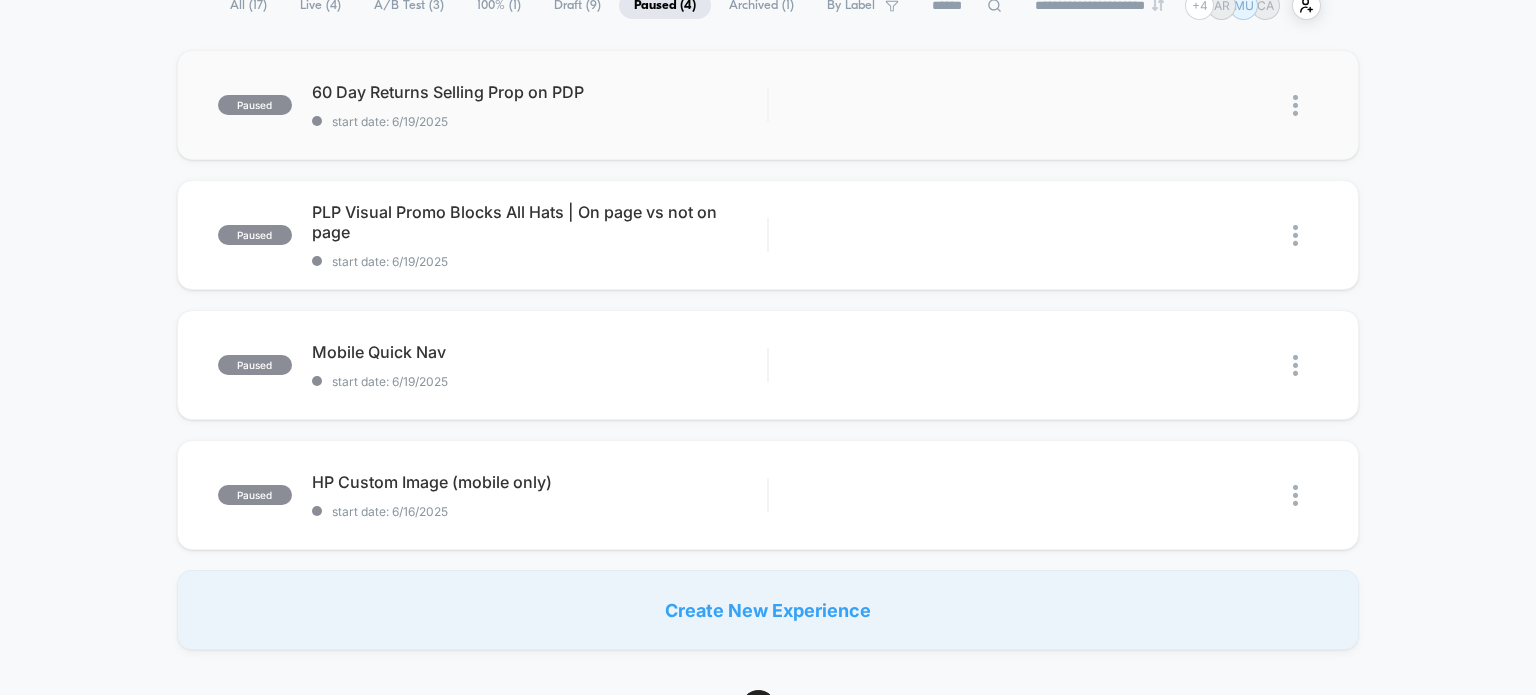 scroll, scrollTop: 166, scrollLeft: 0, axis: vertical 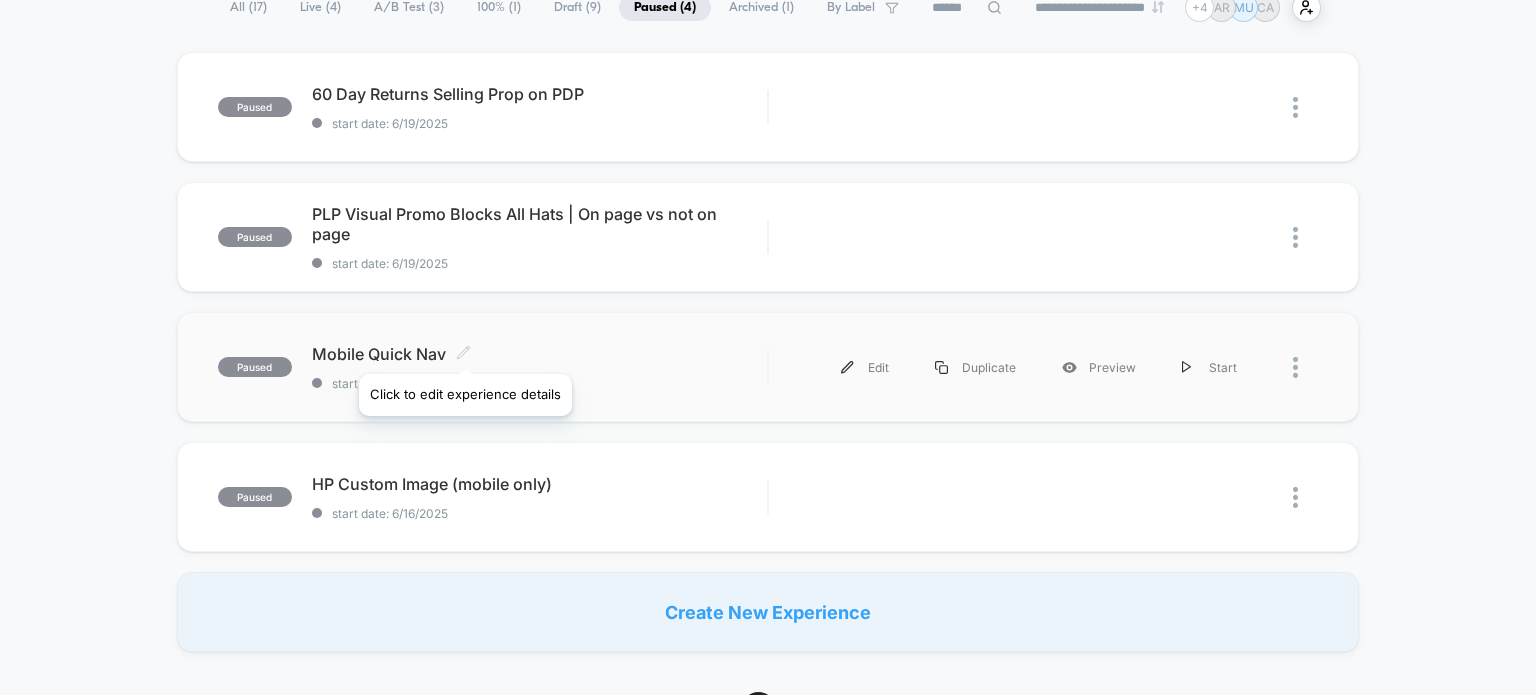 click at bounding box center [463, 352] 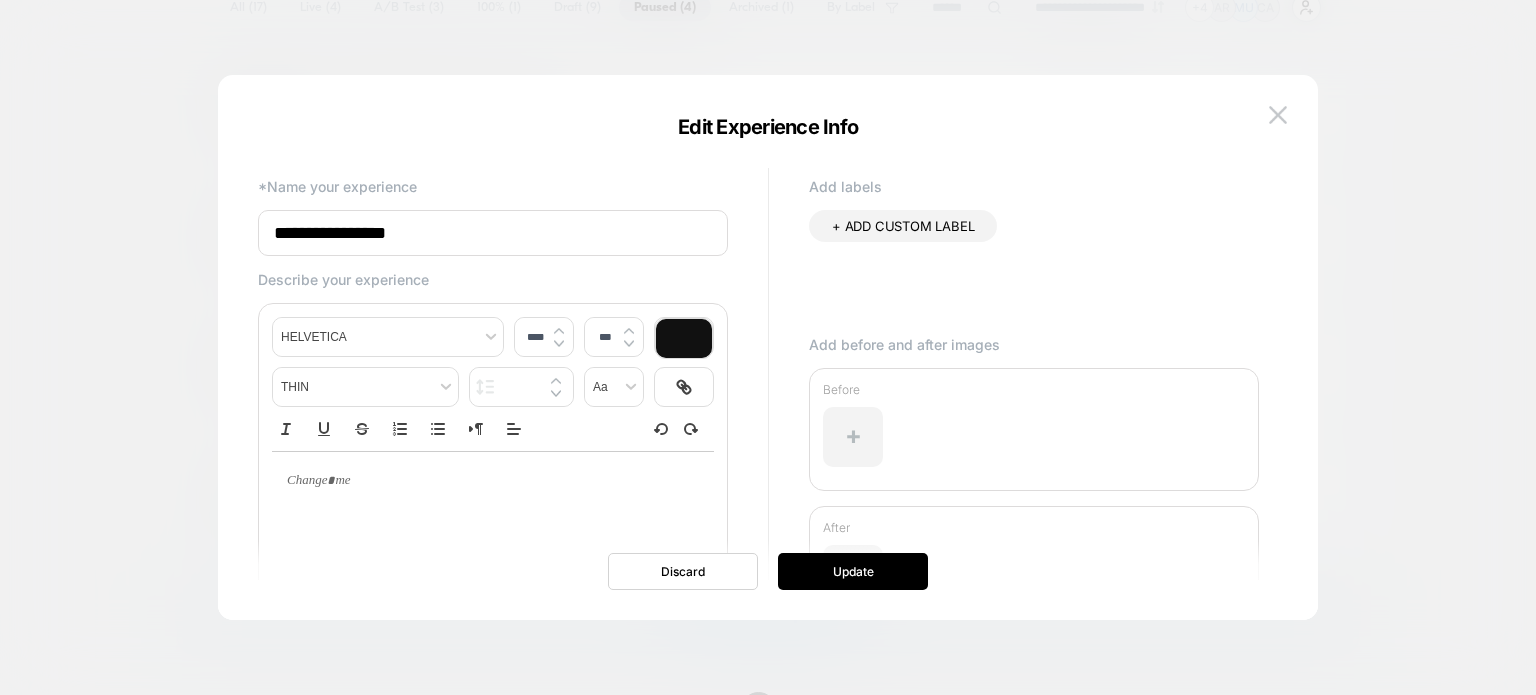 scroll, scrollTop: 0, scrollLeft: 0, axis: both 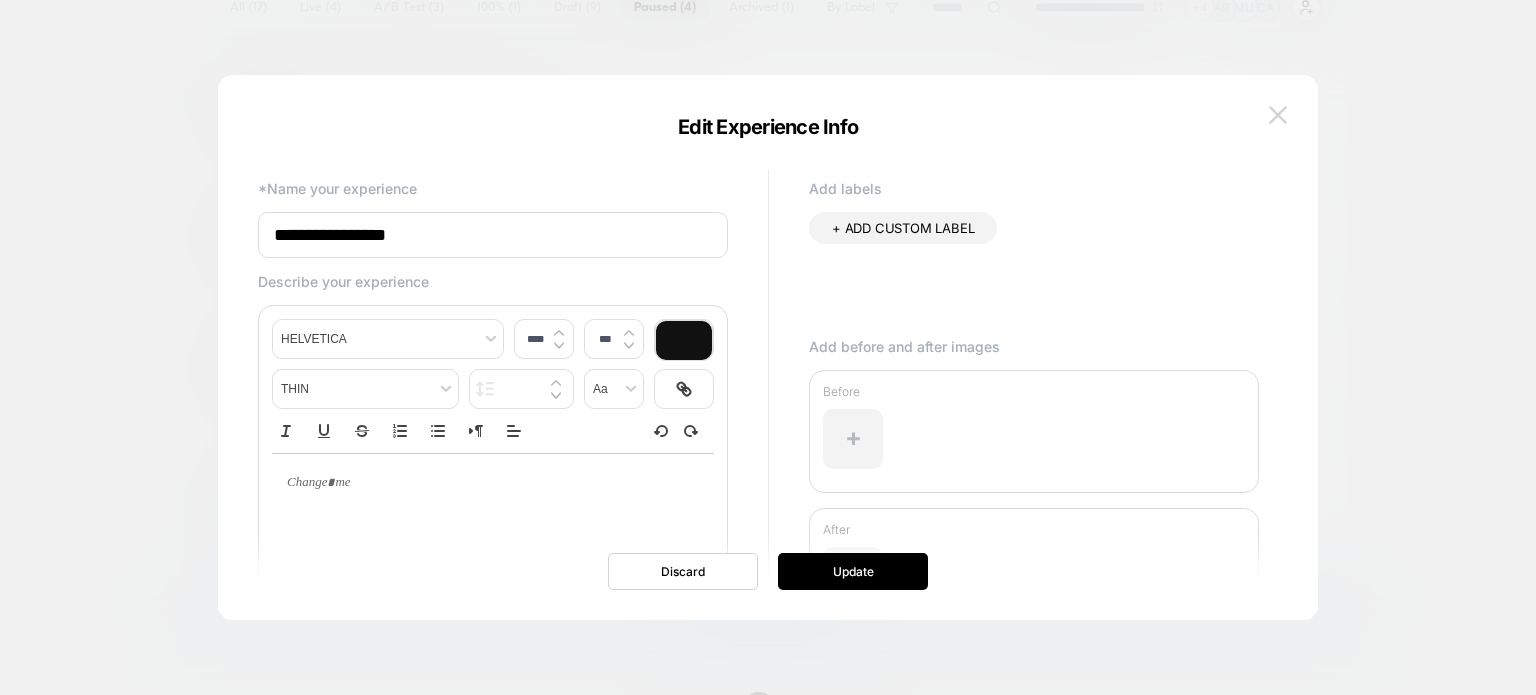 click at bounding box center (1278, 114) 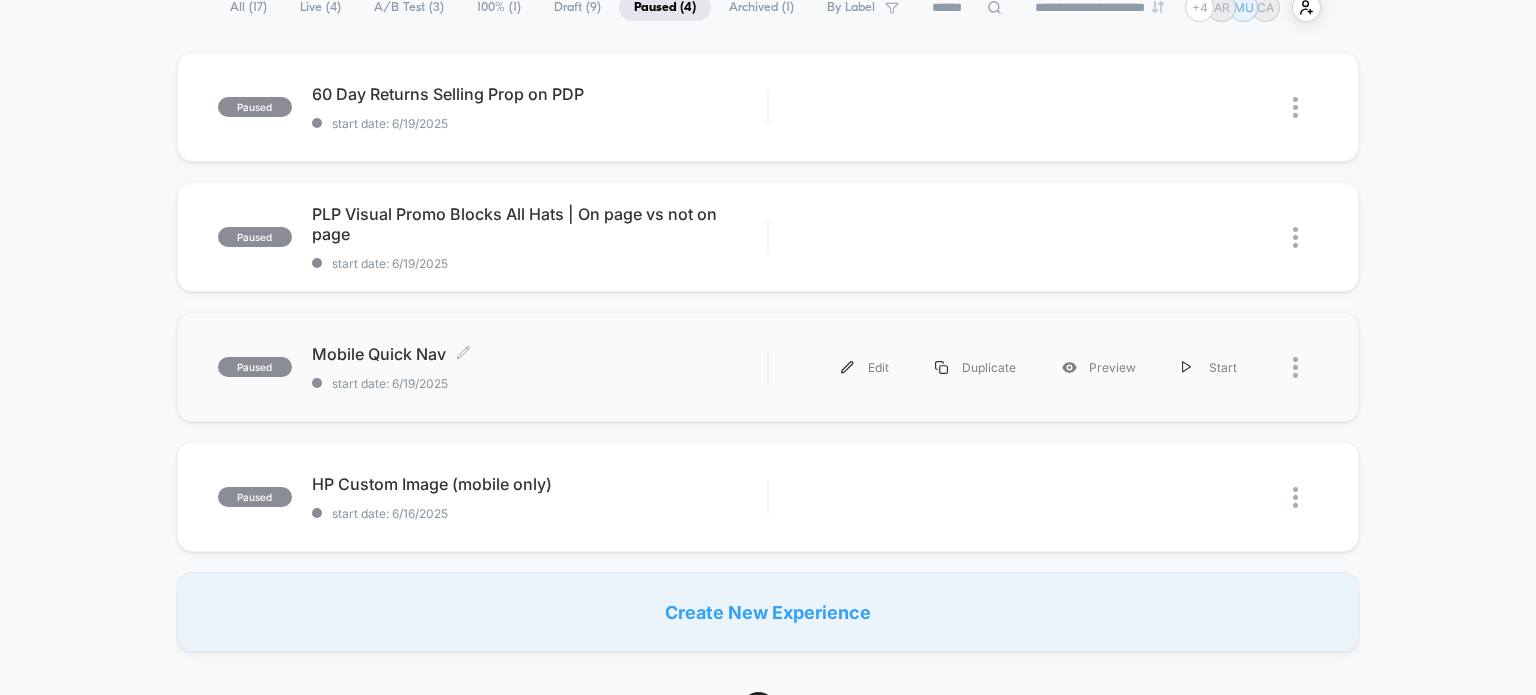 click on "Mobile Quick Nav Click to edit experience details" at bounding box center (540, 354) 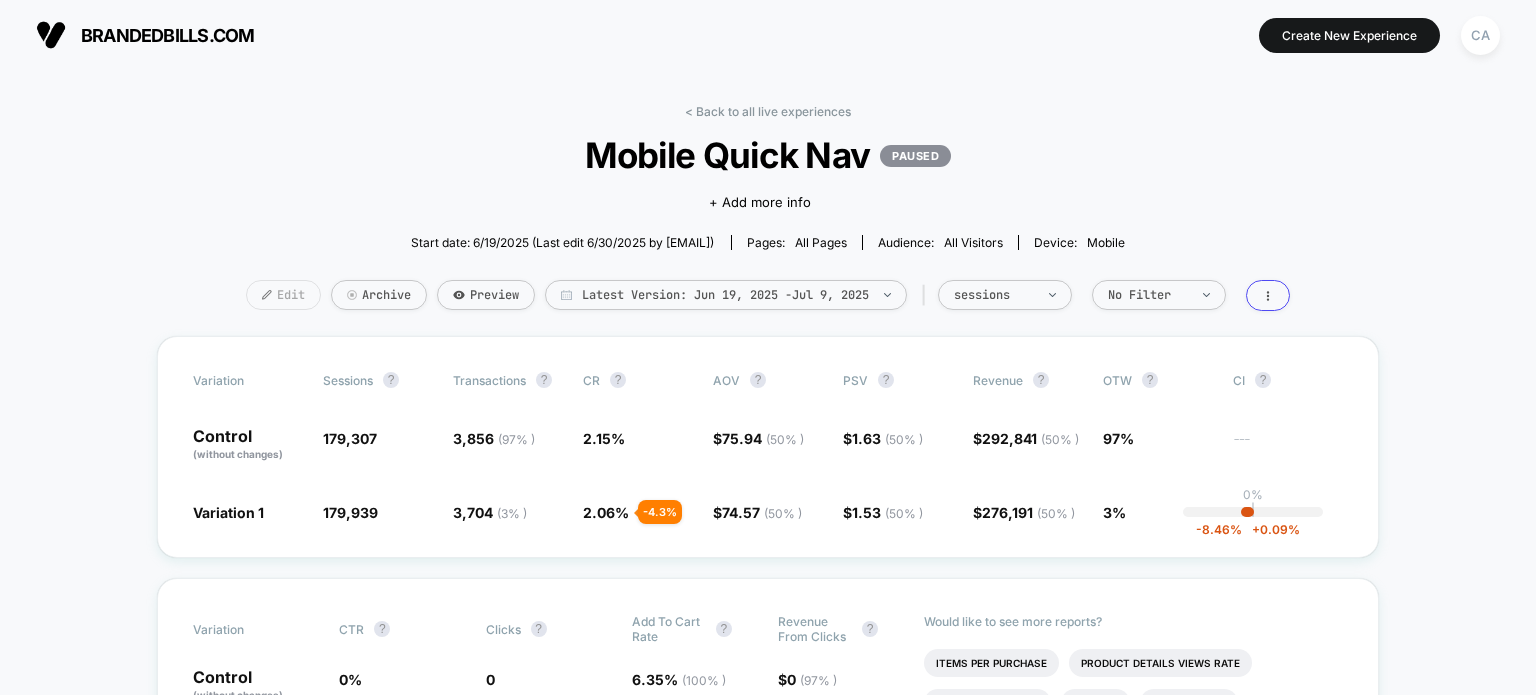 click on "Edit" at bounding box center [283, 295] 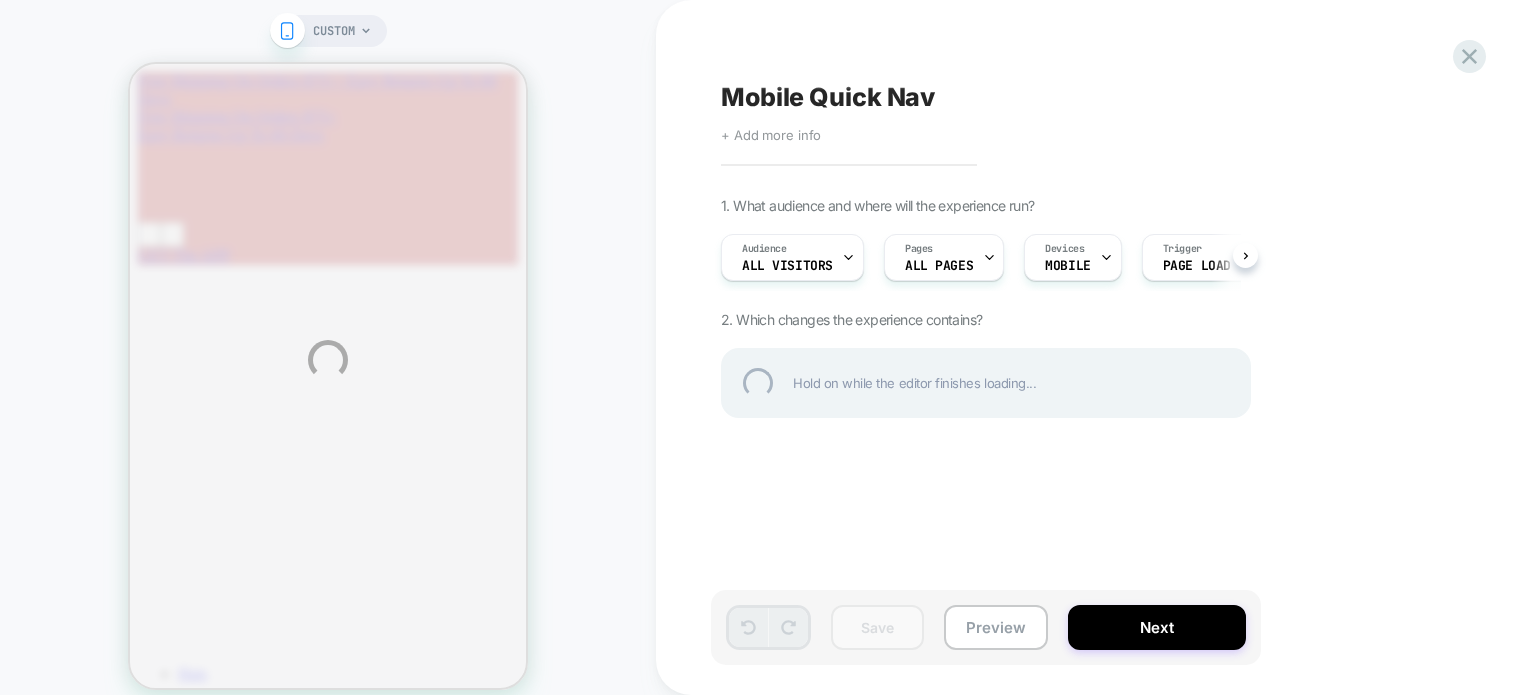 scroll, scrollTop: 0, scrollLeft: 0, axis: both 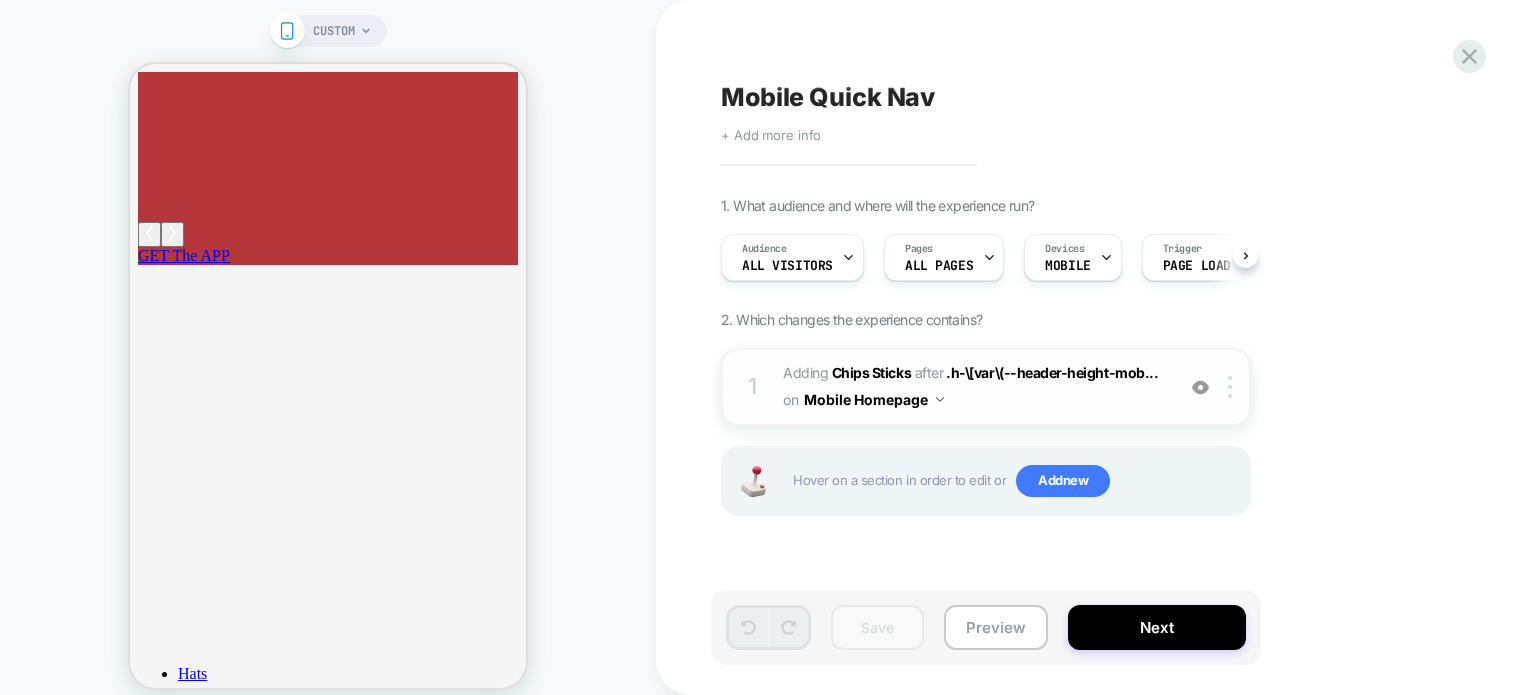 click at bounding box center (940, 399) 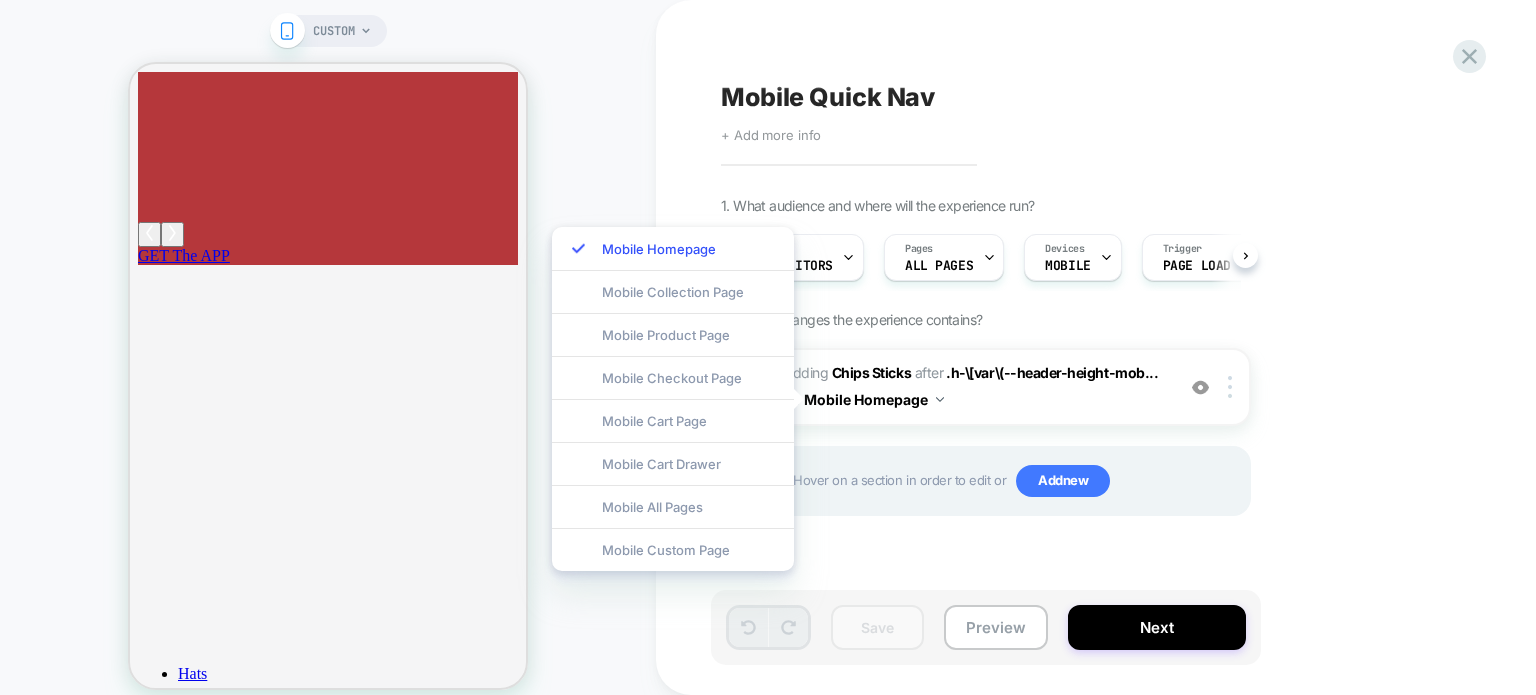 click on "Mobile Quick Nav Click to edit experience details + Add more info" at bounding box center [1086, 111] 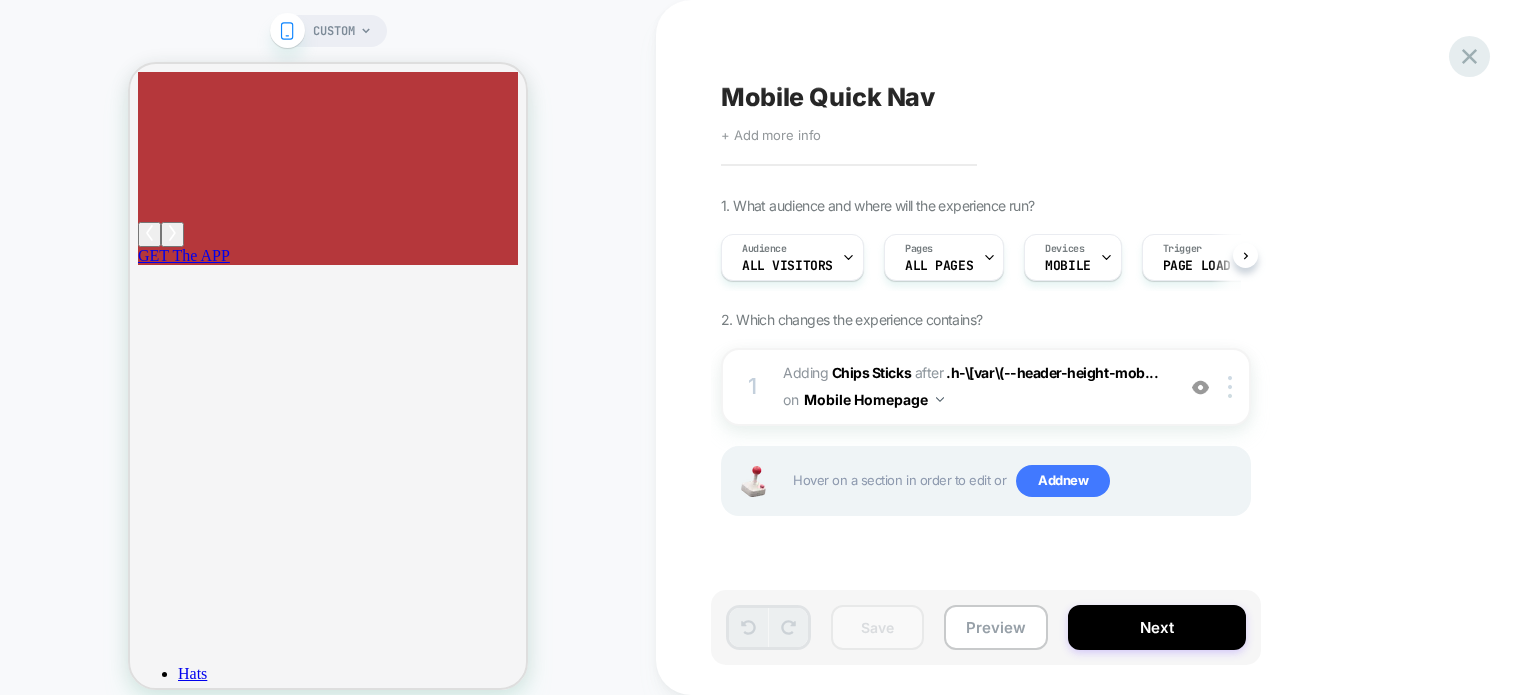 click at bounding box center [1469, 56] 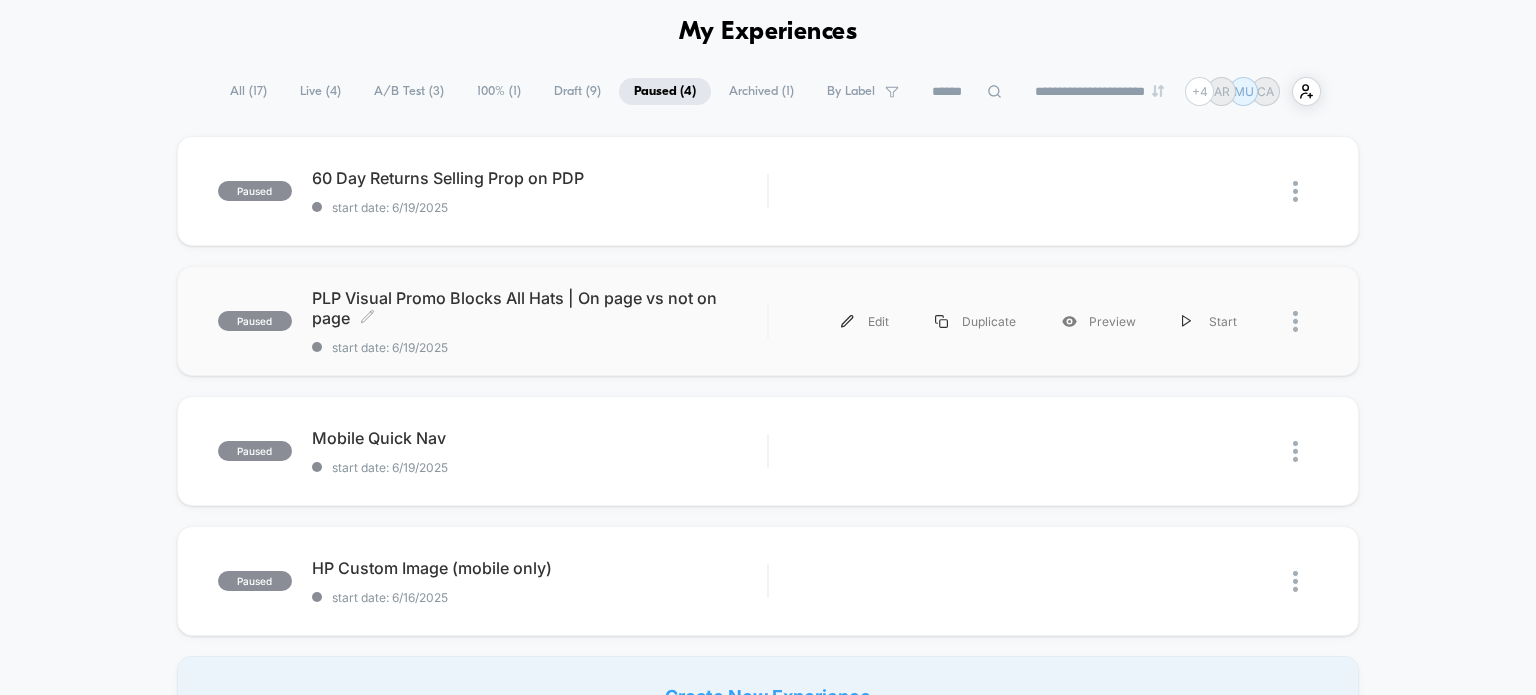 scroll, scrollTop: 333, scrollLeft: 0, axis: vertical 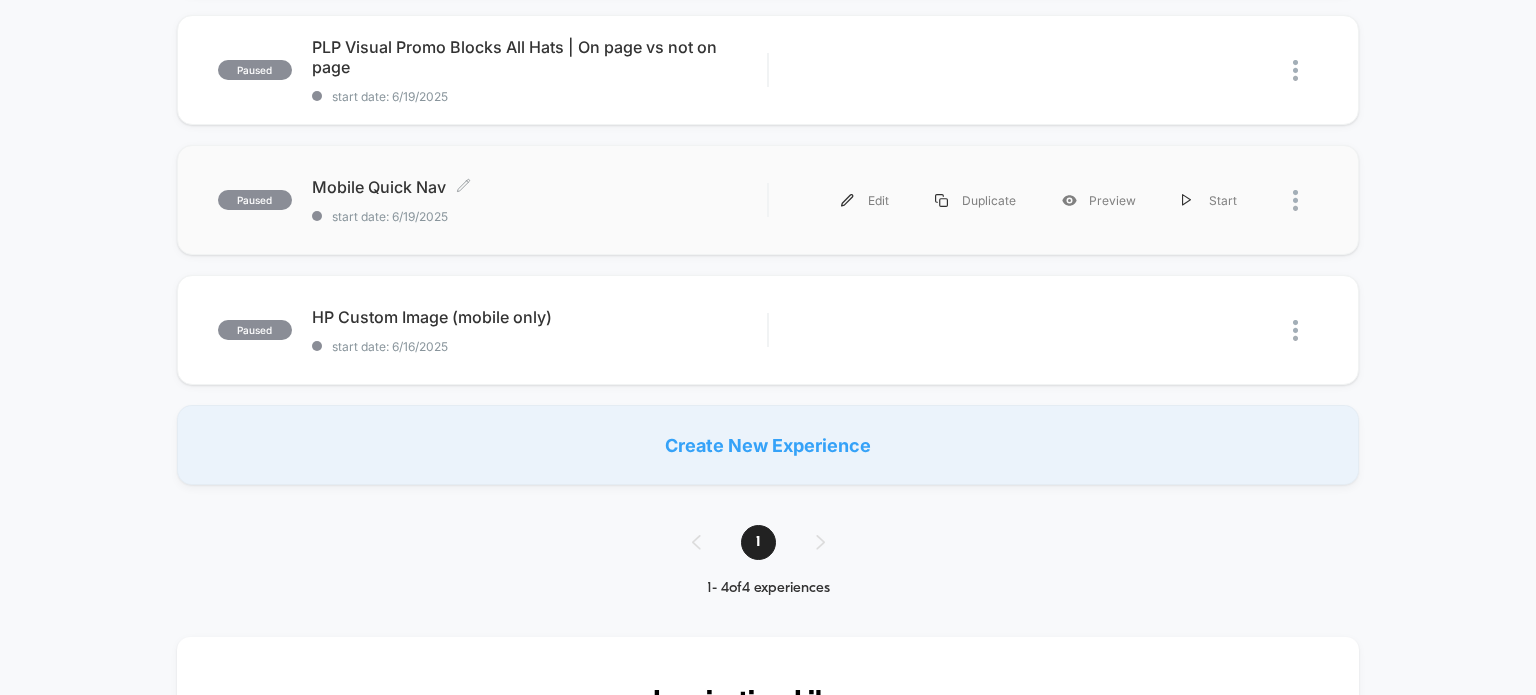 click on "Mobile Quick Nav Click to edit experience details" at bounding box center [540, 187] 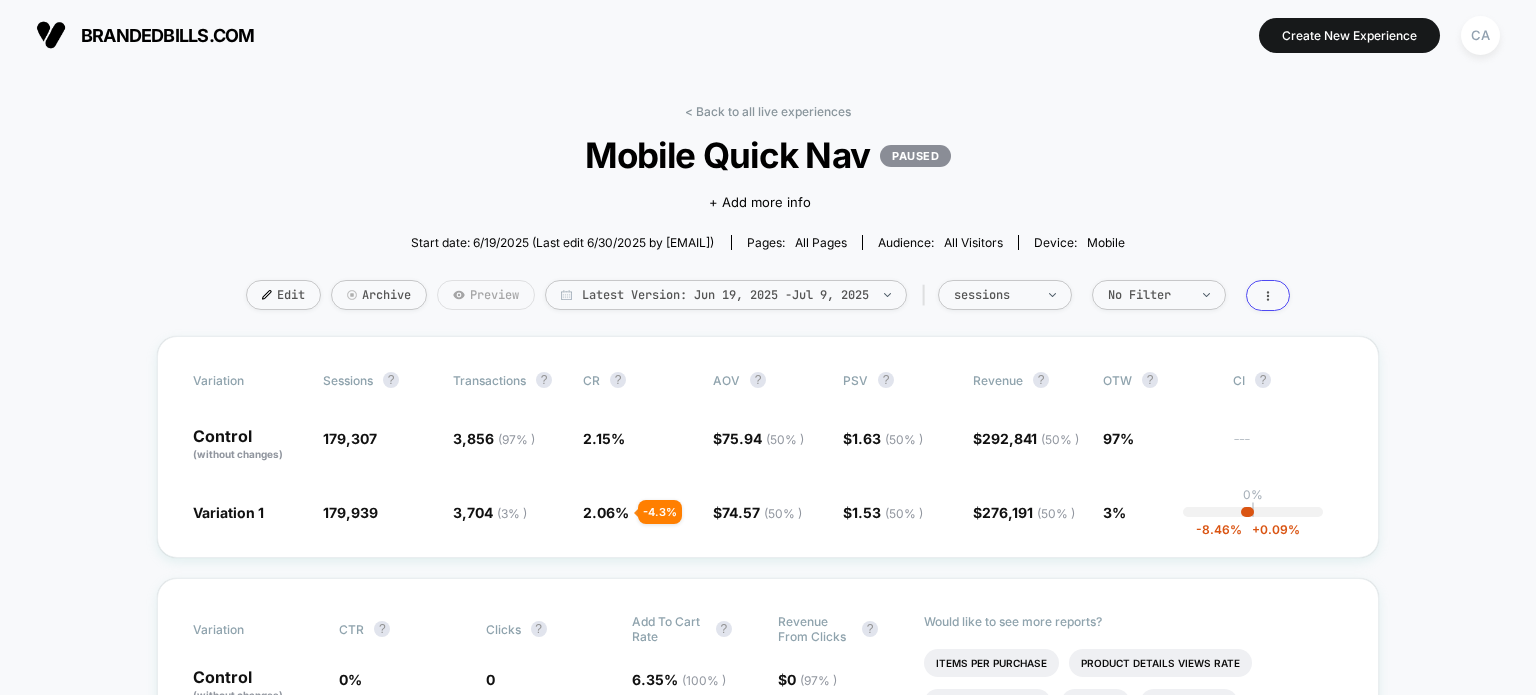 click on "Preview" at bounding box center (486, 295) 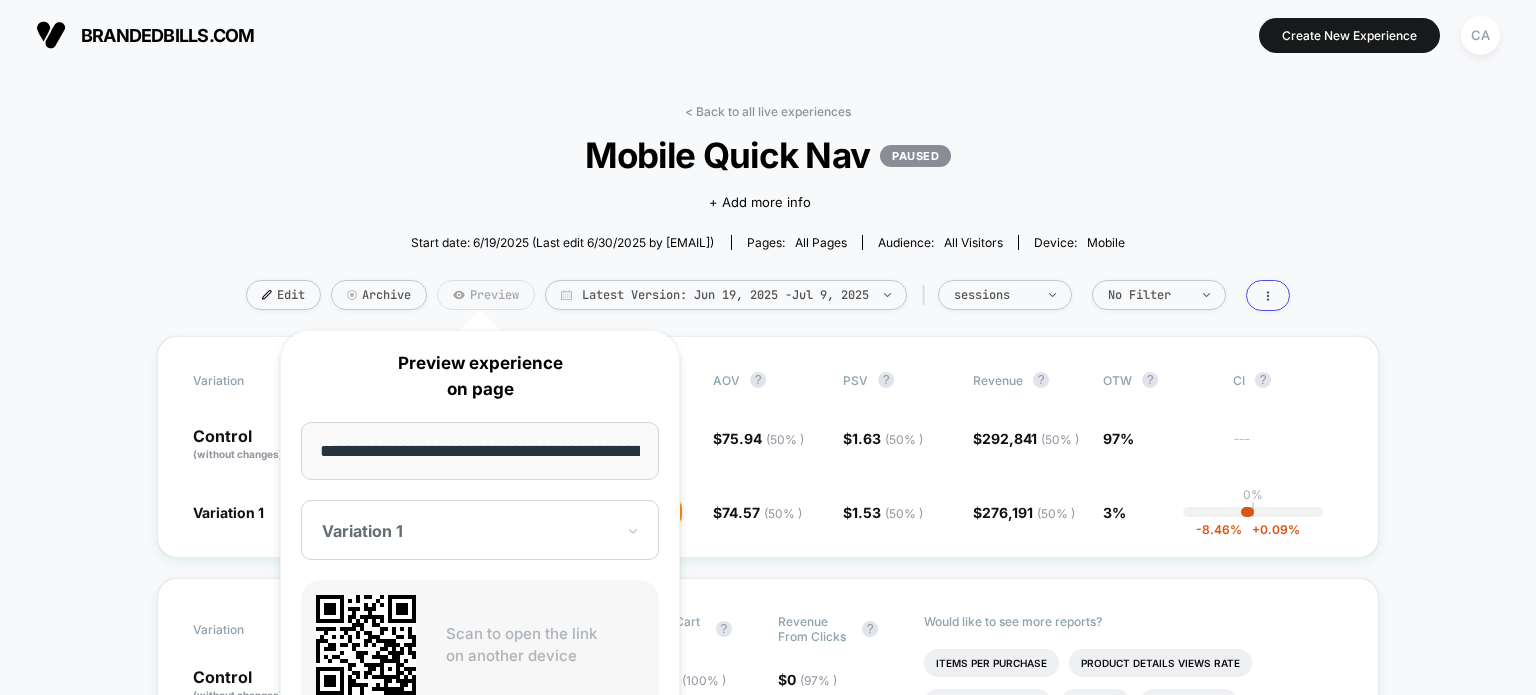scroll, scrollTop: 0, scrollLeft: 128, axis: horizontal 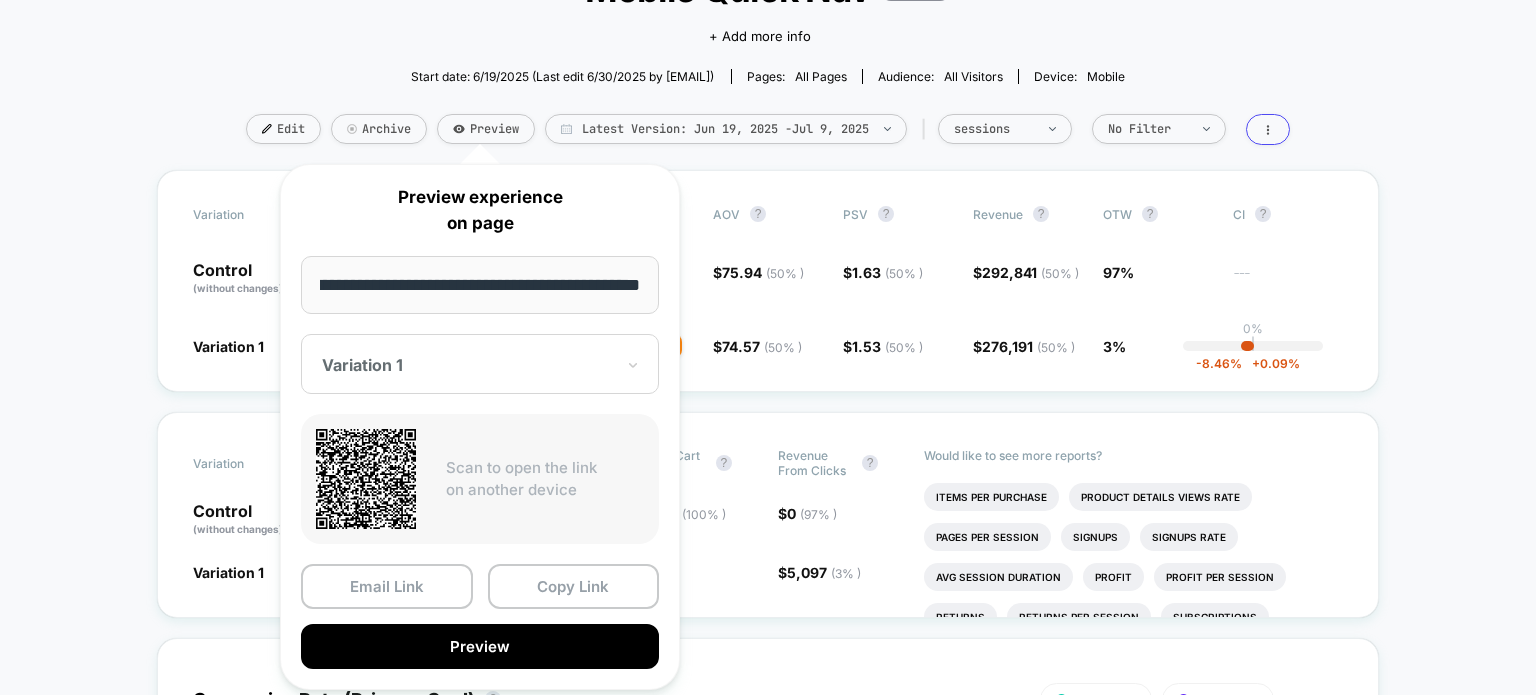 click on "Variation 1" at bounding box center [468, 365] 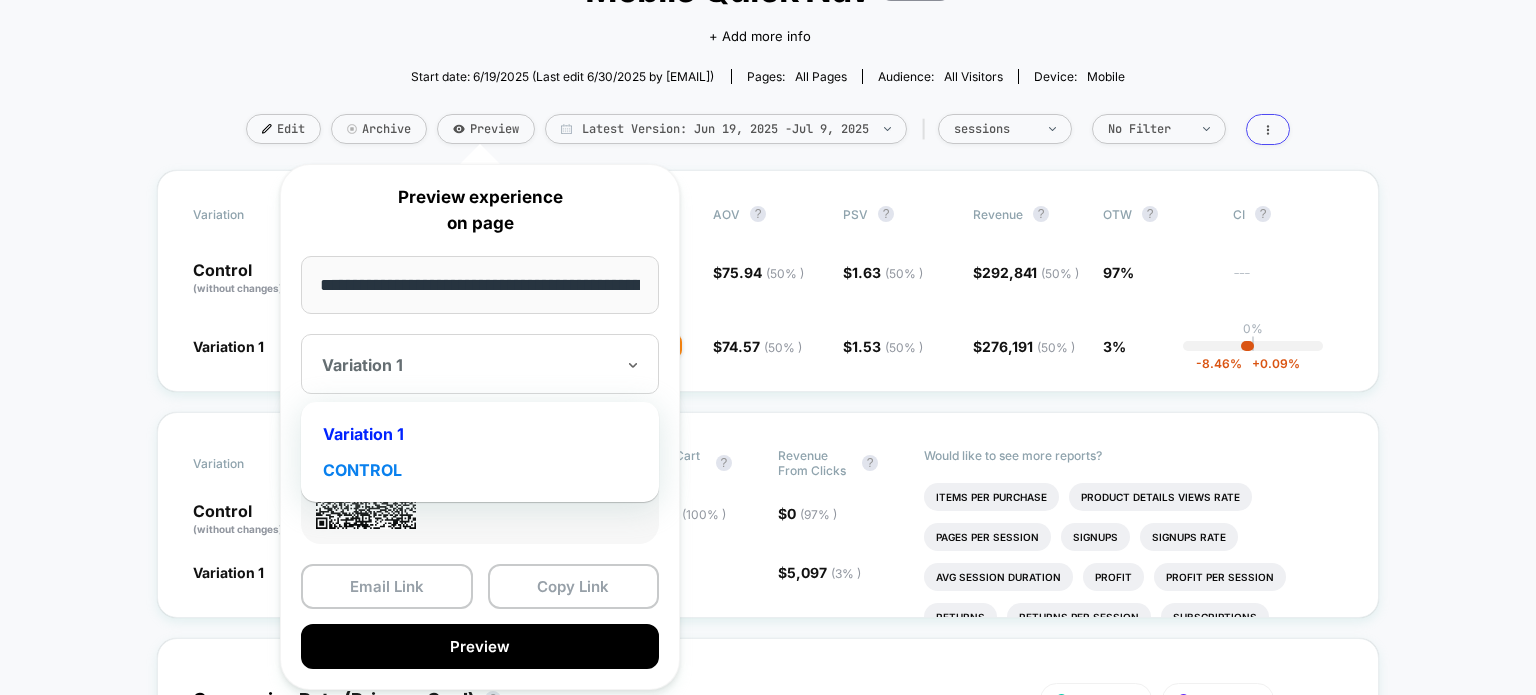 click on "CONTROL" at bounding box center (480, 470) 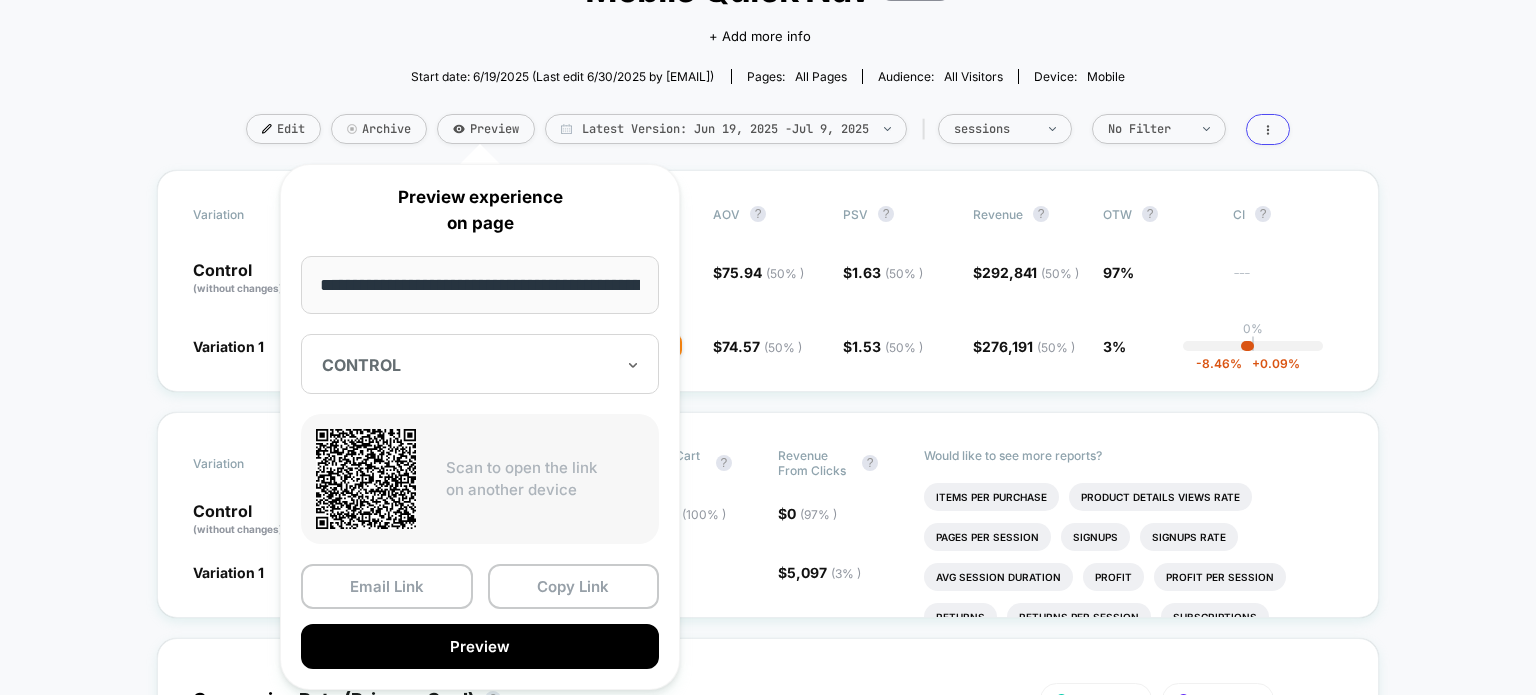 click at bounding box center [468, 365] 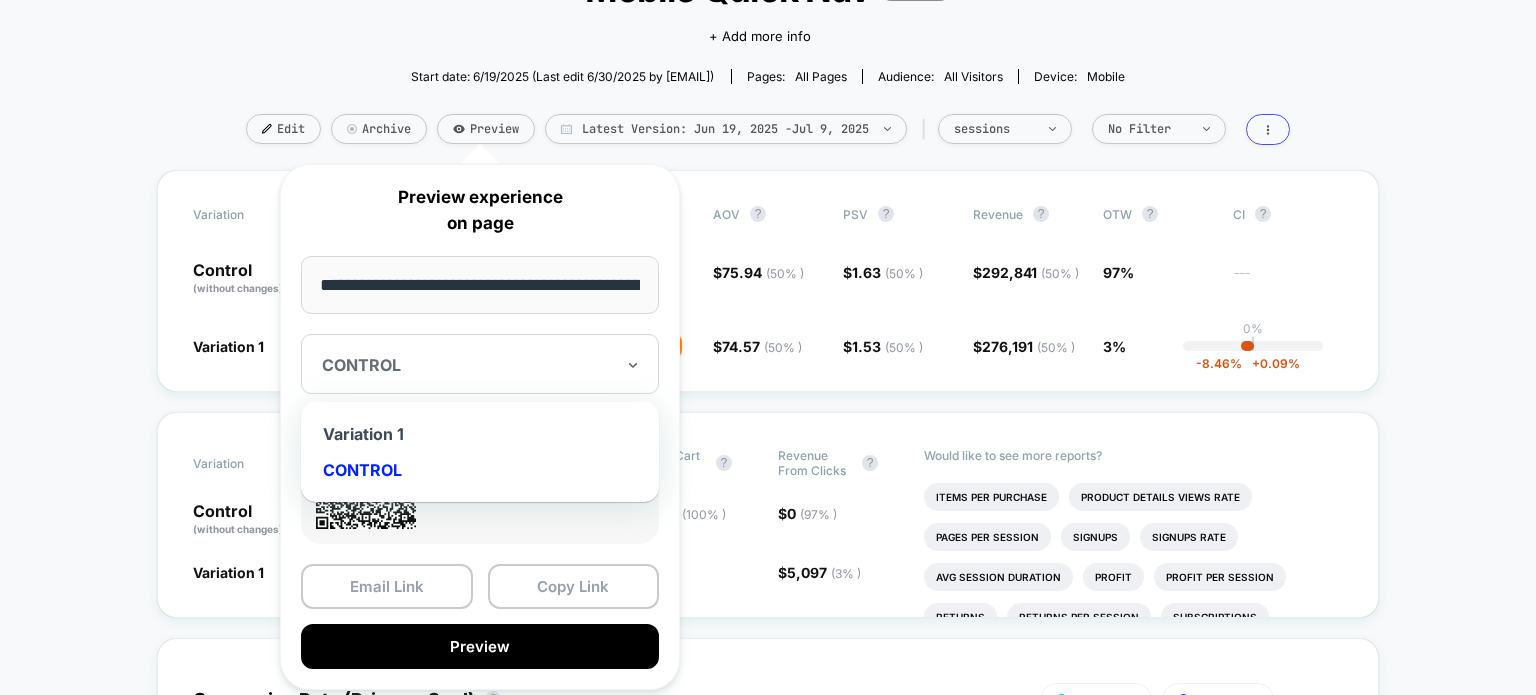 click on "Variation 1" at bounding box center (480, 434) 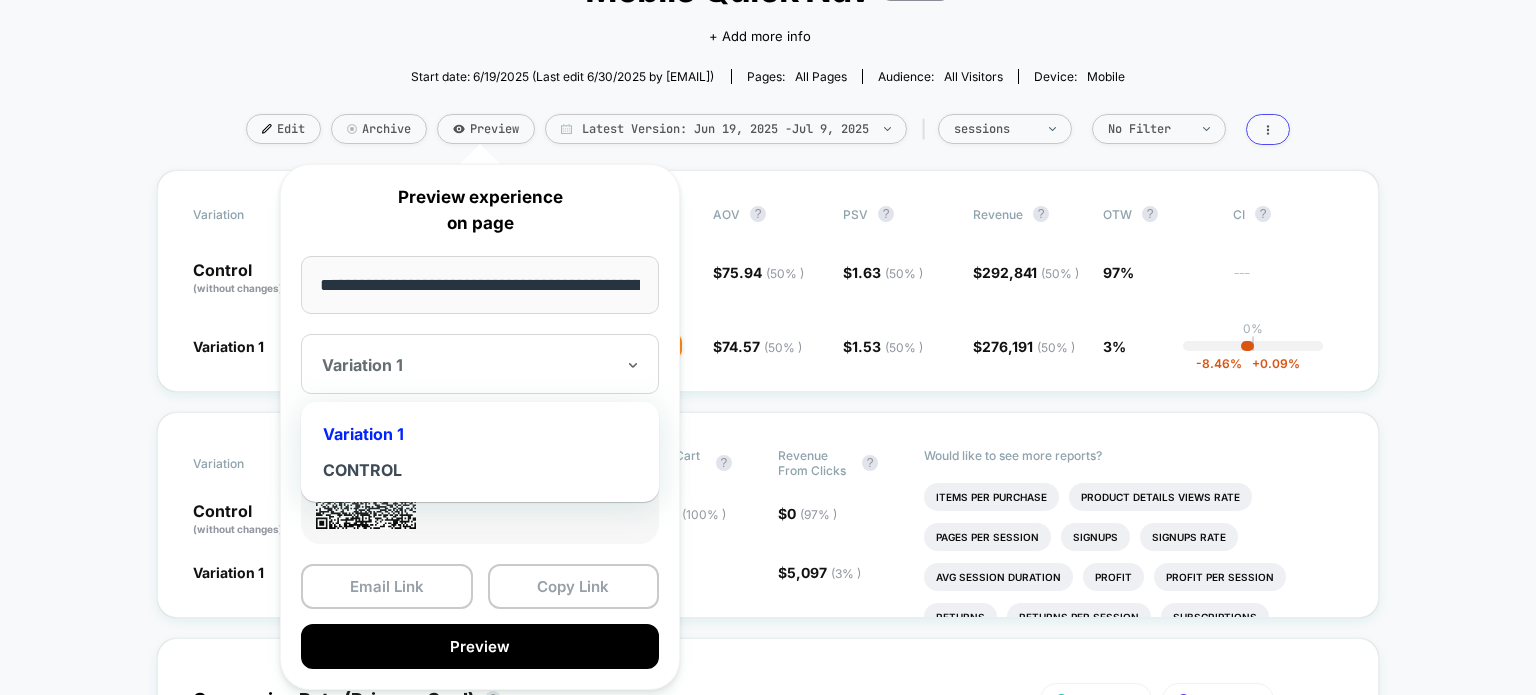 click at bounding box center [468, 365] 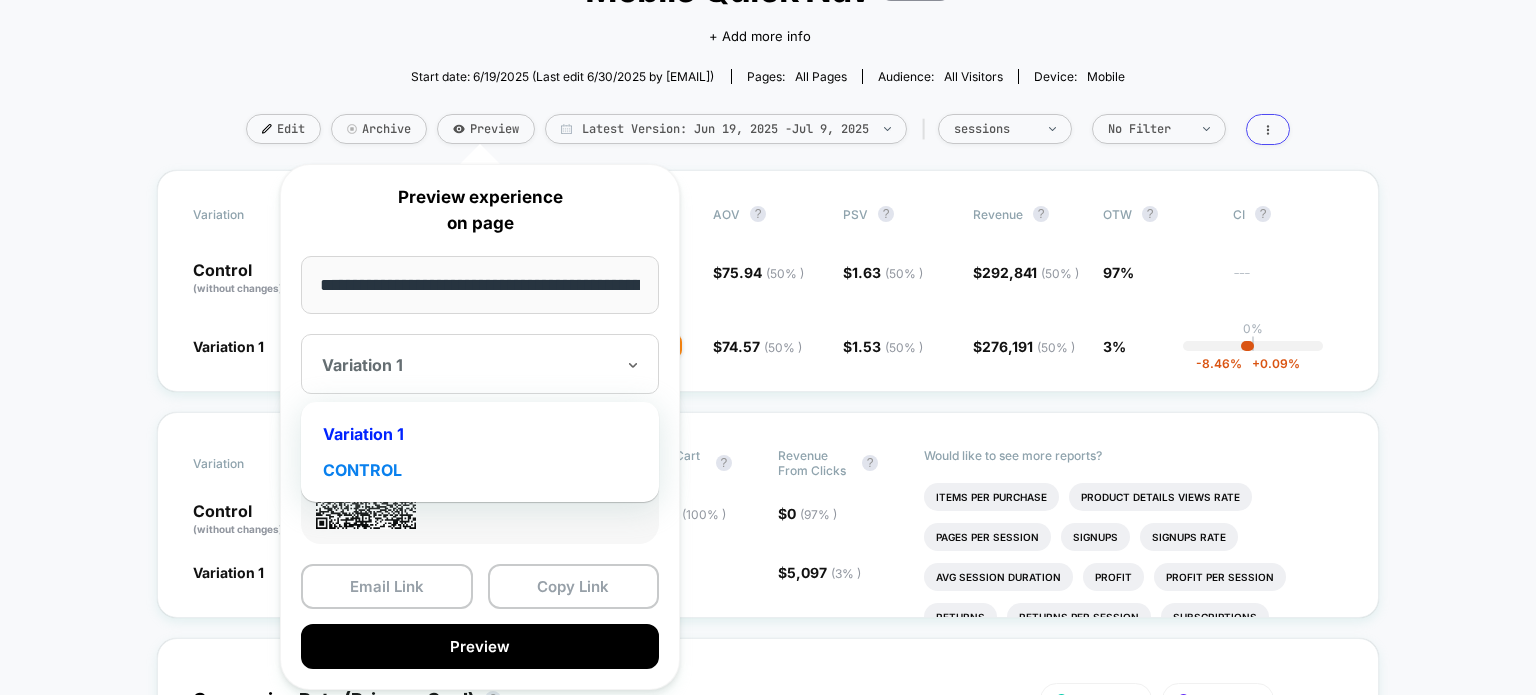 click on "CONTROL" at bounding box center [480, 470] 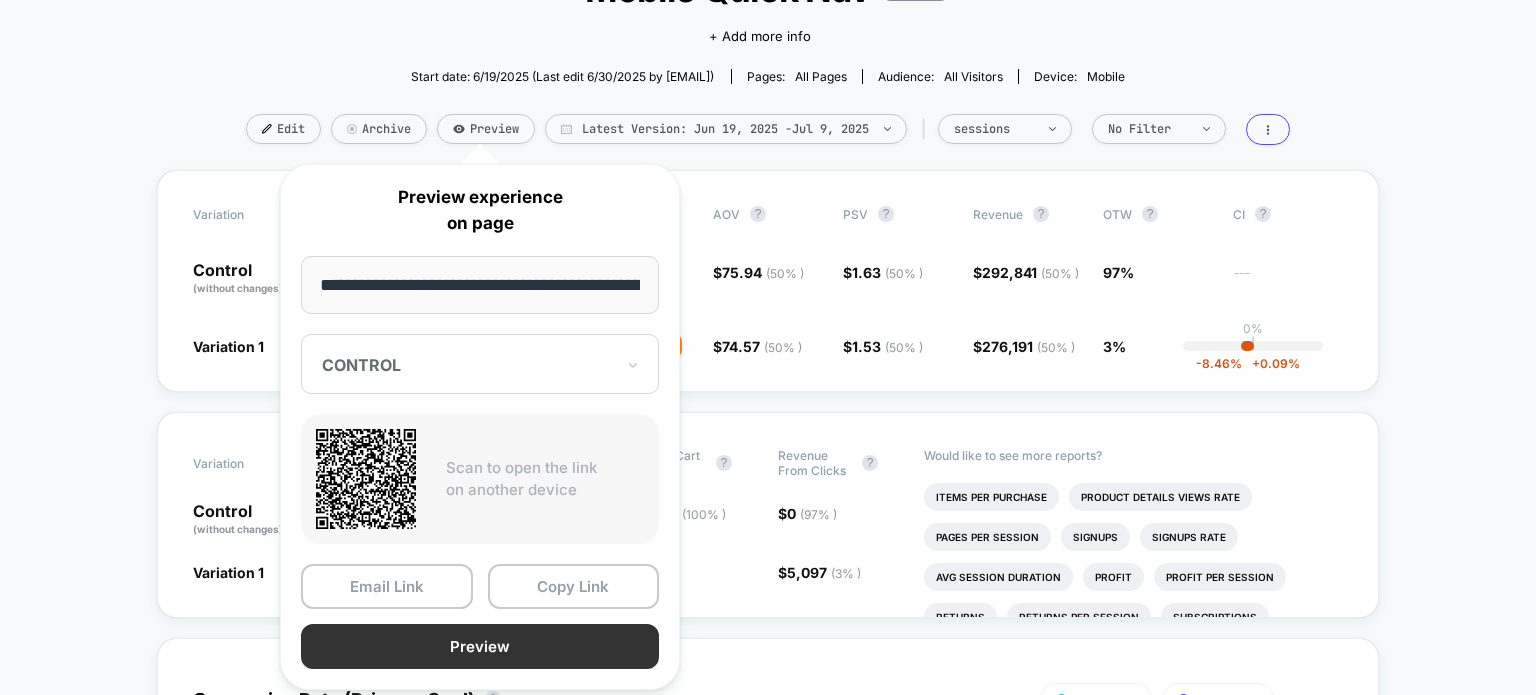 click on "Preview" at bounding box center (480, 646) 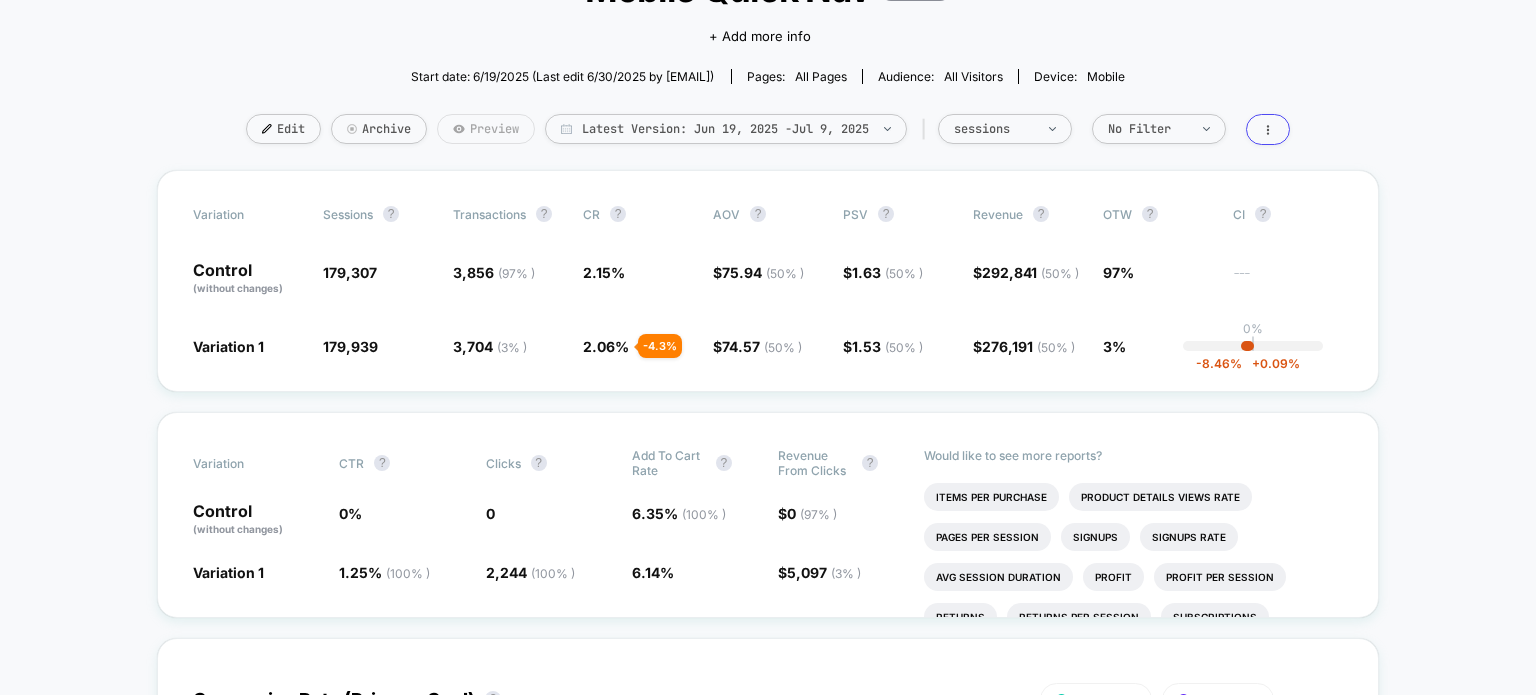 click on "Preview" at bounding box center [486, 129] 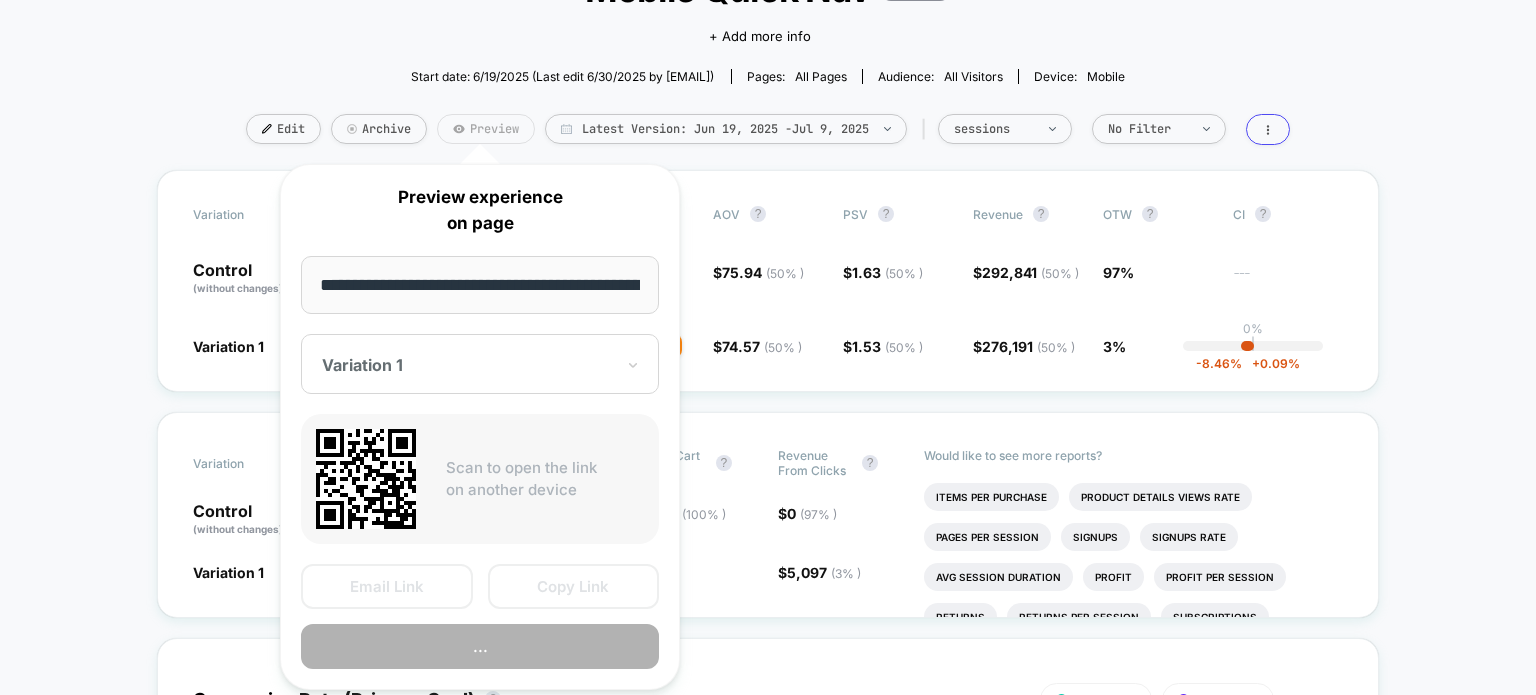 scroll, scrollTop: 0, scrollLeft: 128, axis: horizontal 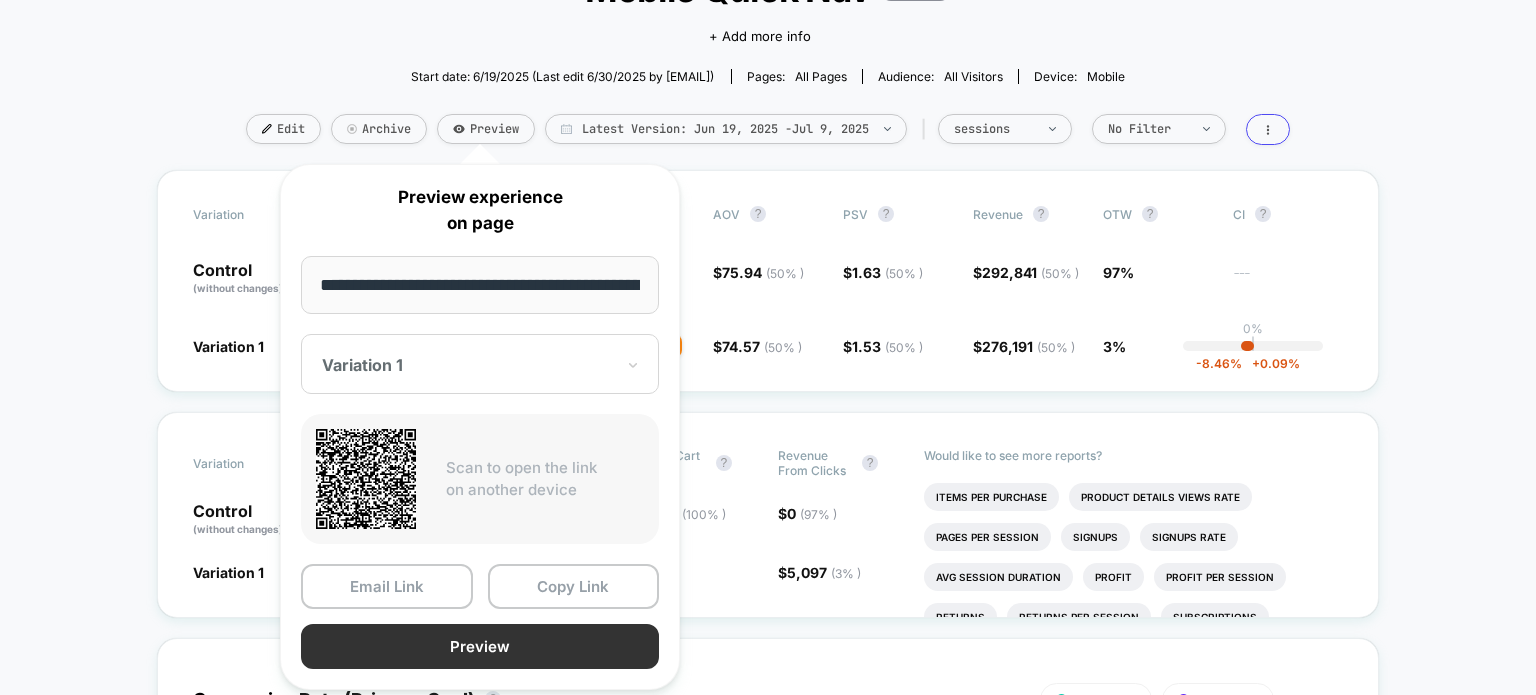 click on "Preview" at bounding box center [480, 646] 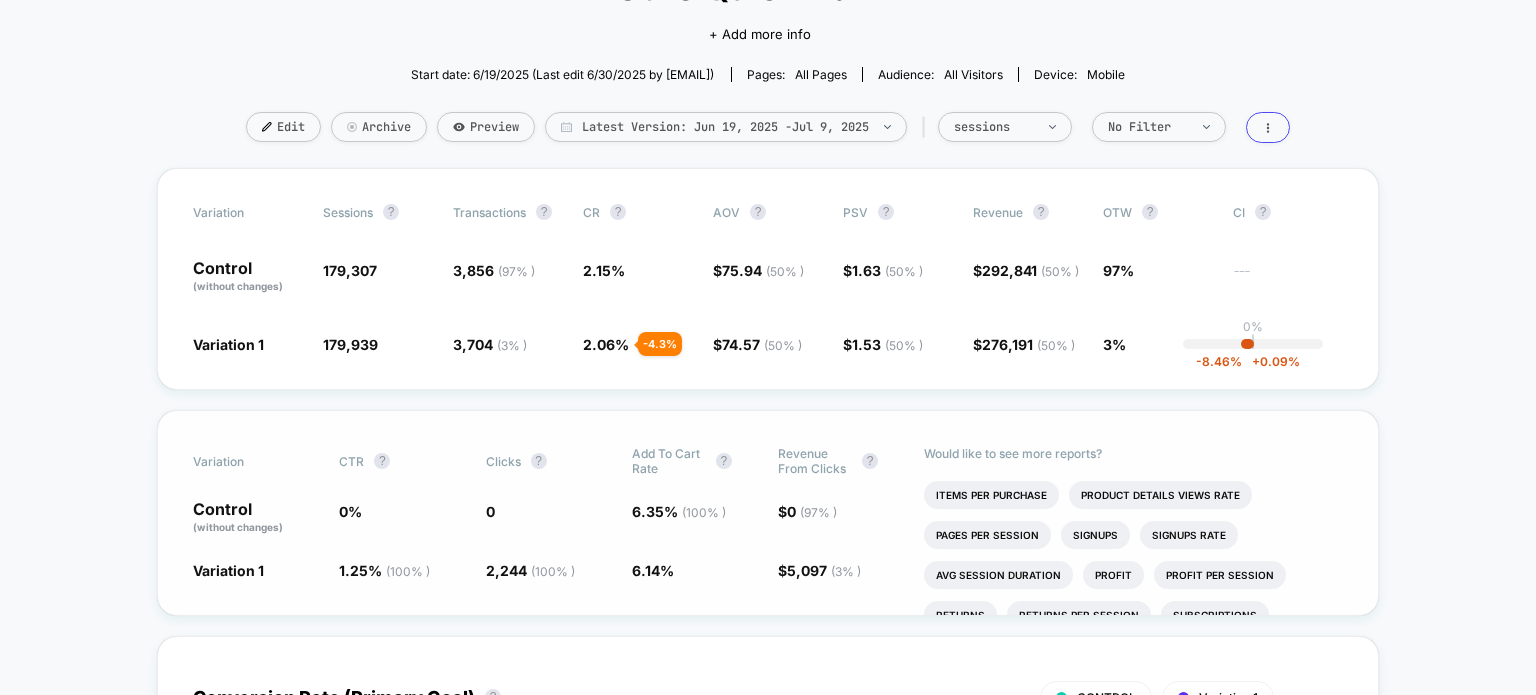 scroll, scrollTop: 166, scrollLeft: 0, axis: vertical 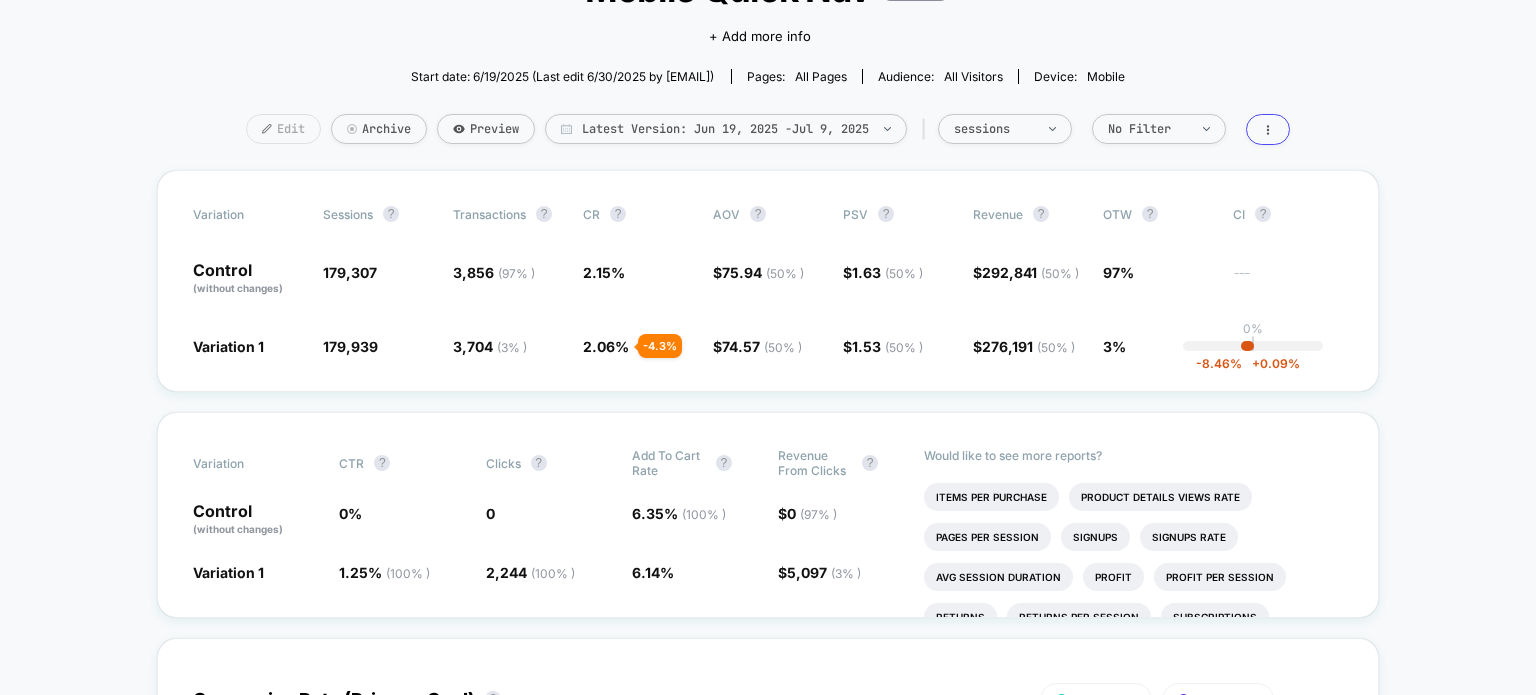 click on "Edit" at bounding box center (283, 129) 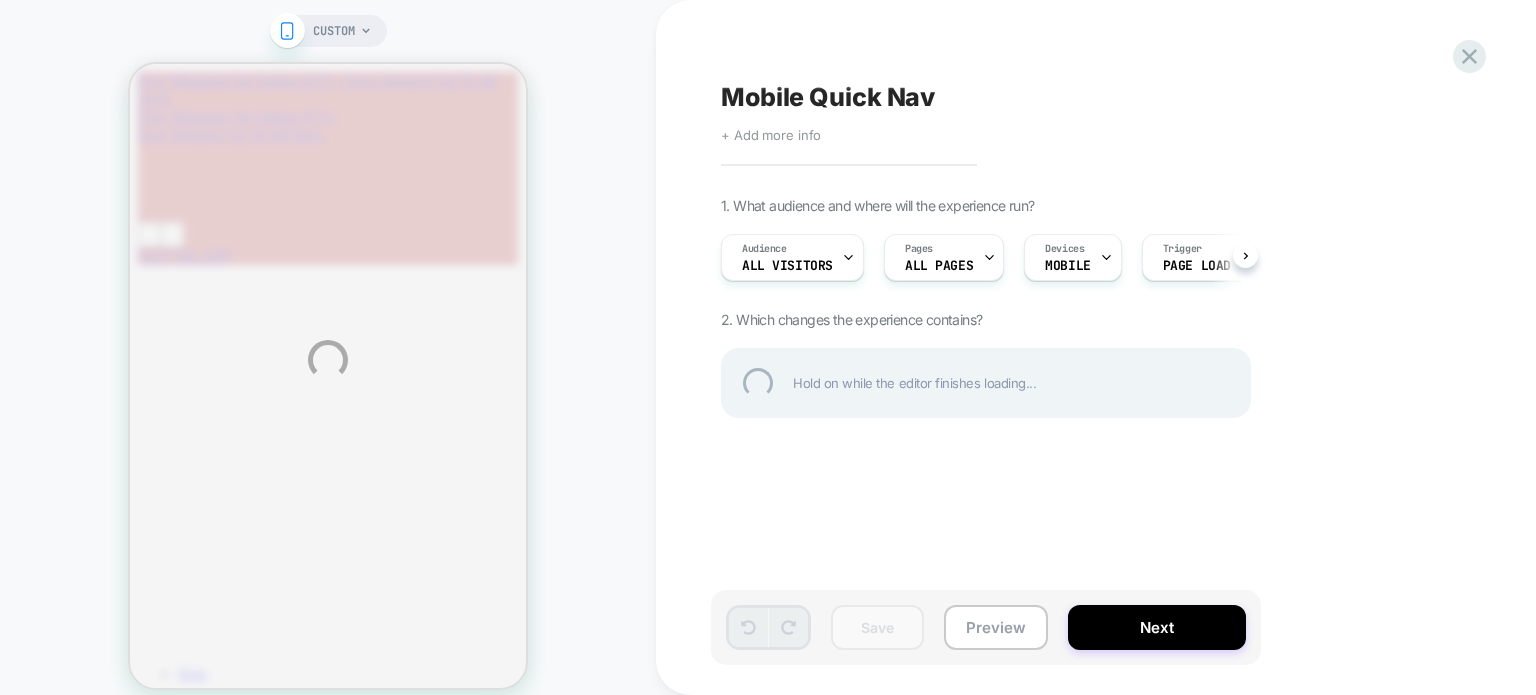 scroll, scrollTop: 0, scrollLeft: 0, axis: both 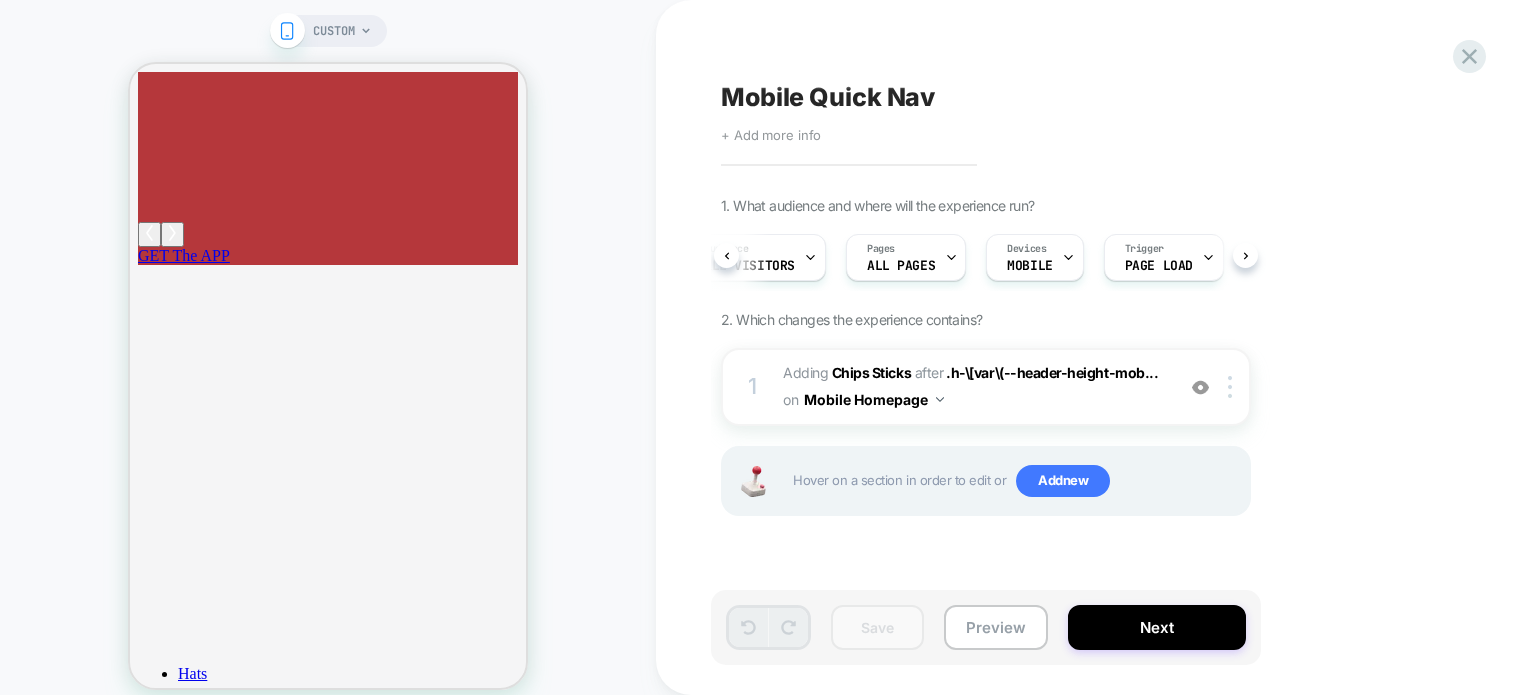 click on "CUSTOM" at bounding box center (328, 31) 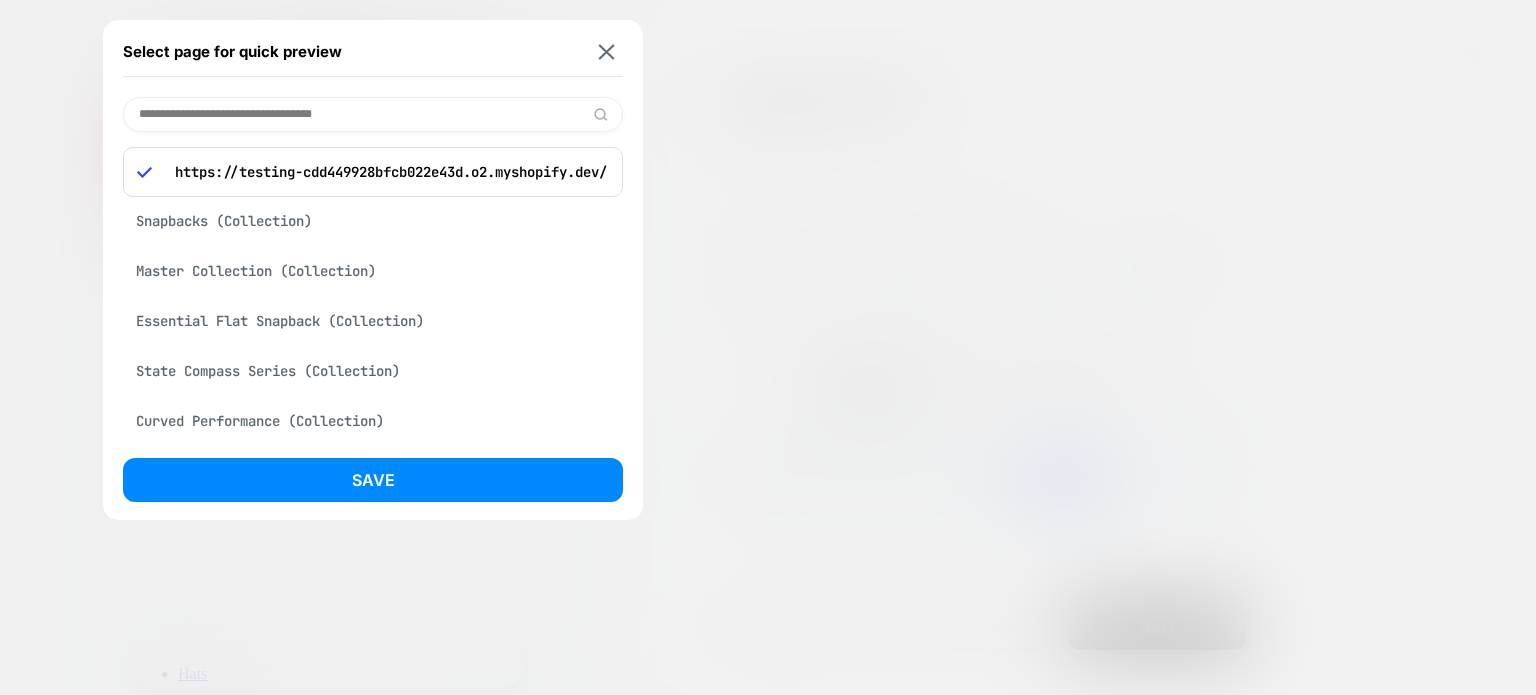click on "Select page for quick preview" at bounding box center (373, 52) 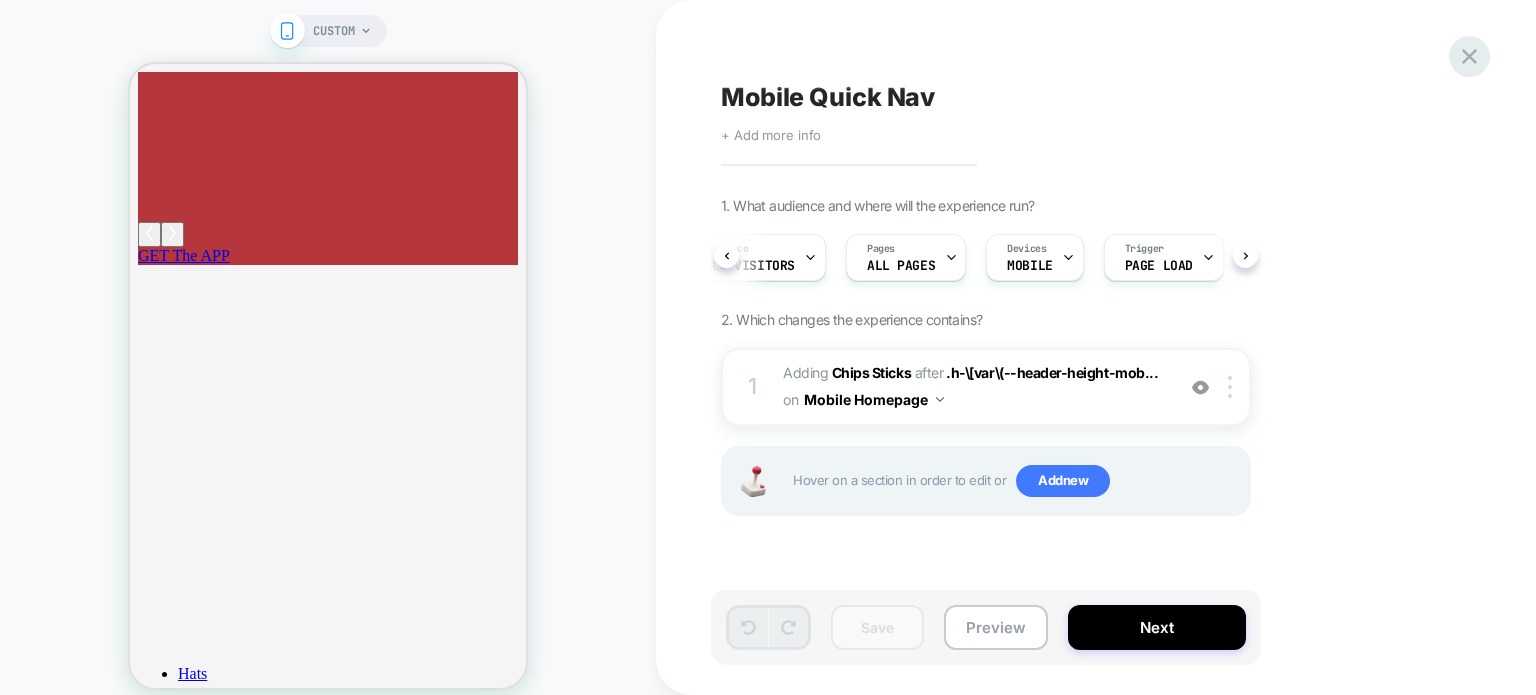 click at bounding box center (1469, 56) 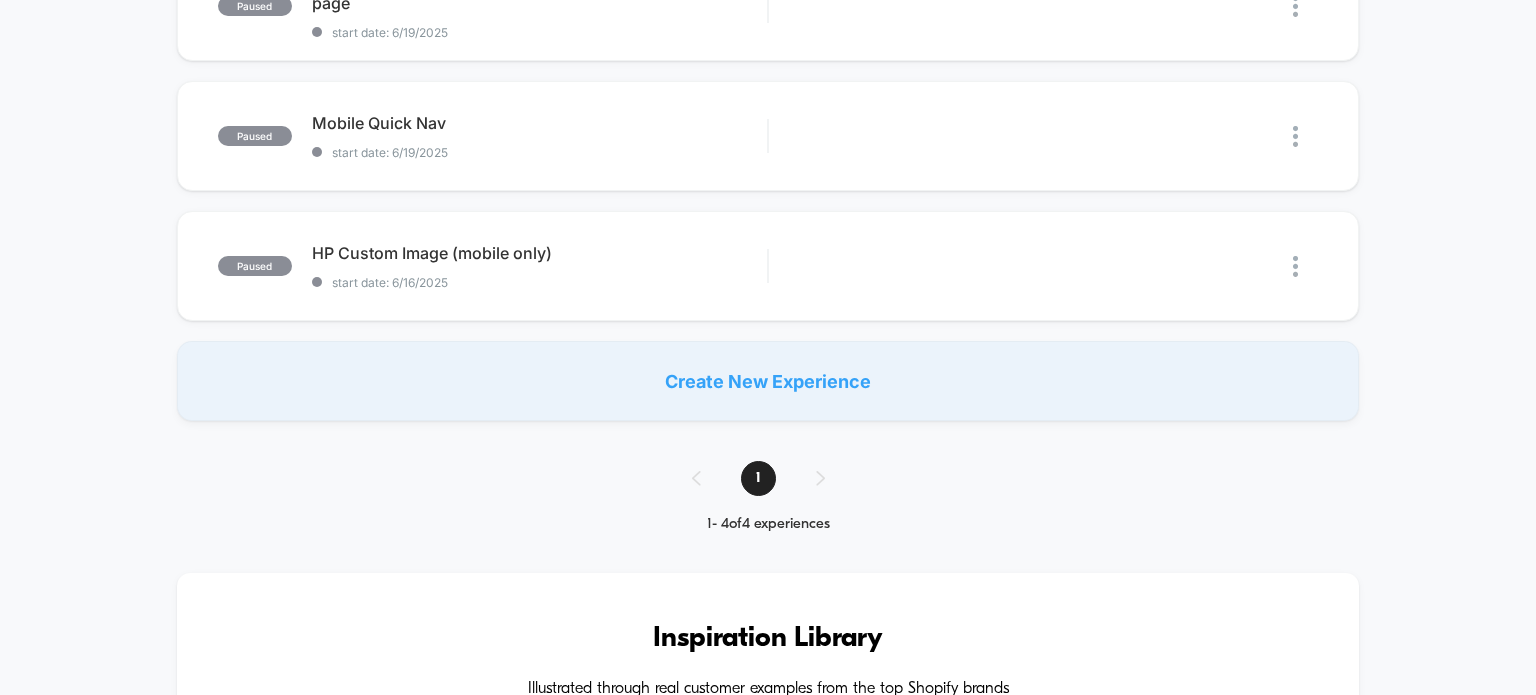 scroll, scrollTop: 166, scrollLeft: 0, axis: vertical 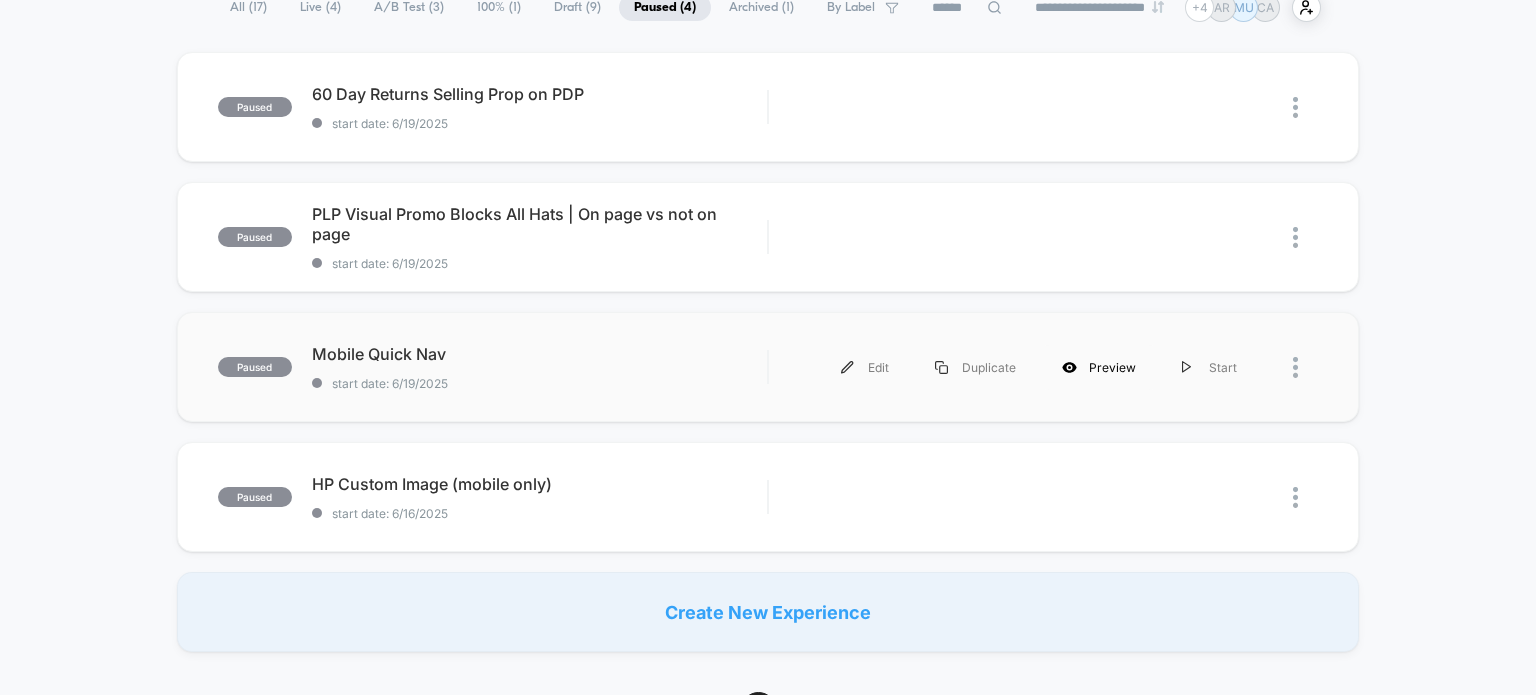 click on "Preview" at bounding box center (1099, 367) 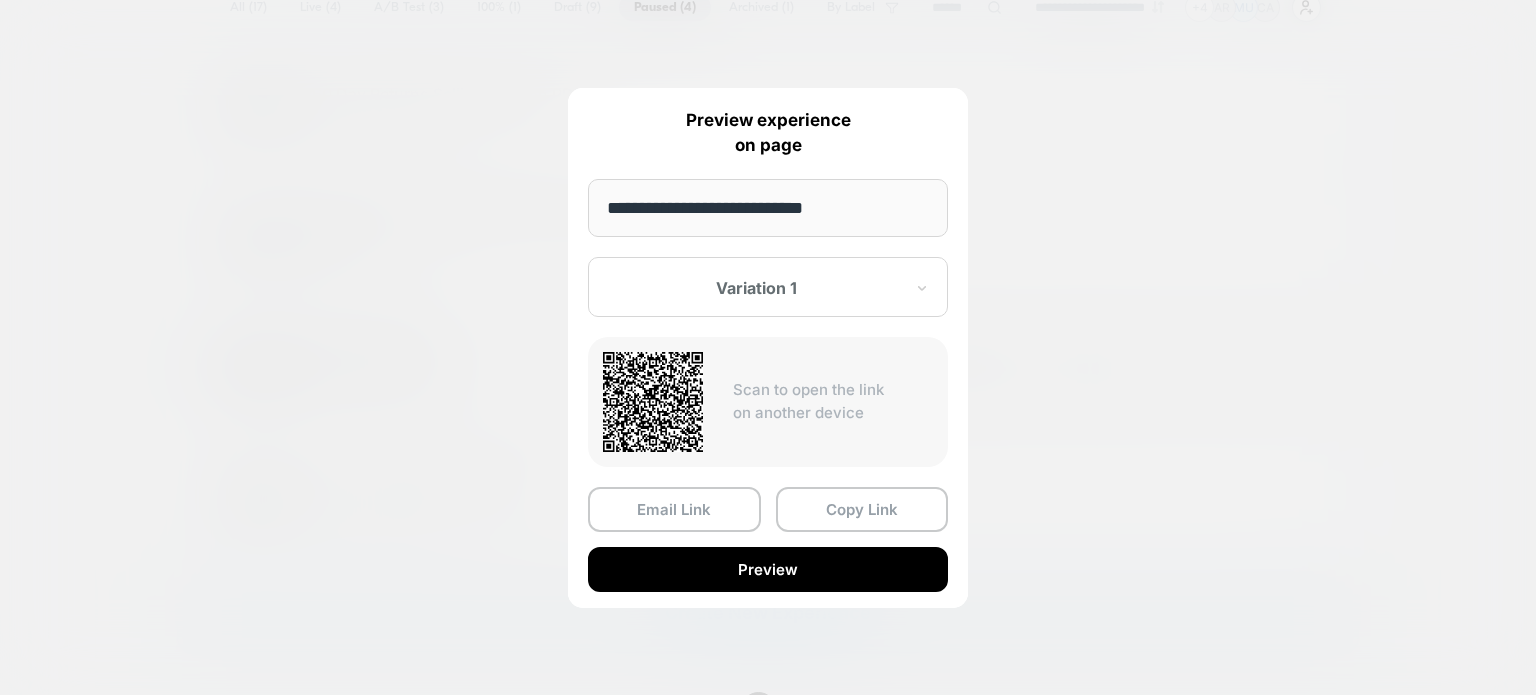 click on "Variation 1" at bounding box center [768, 287] 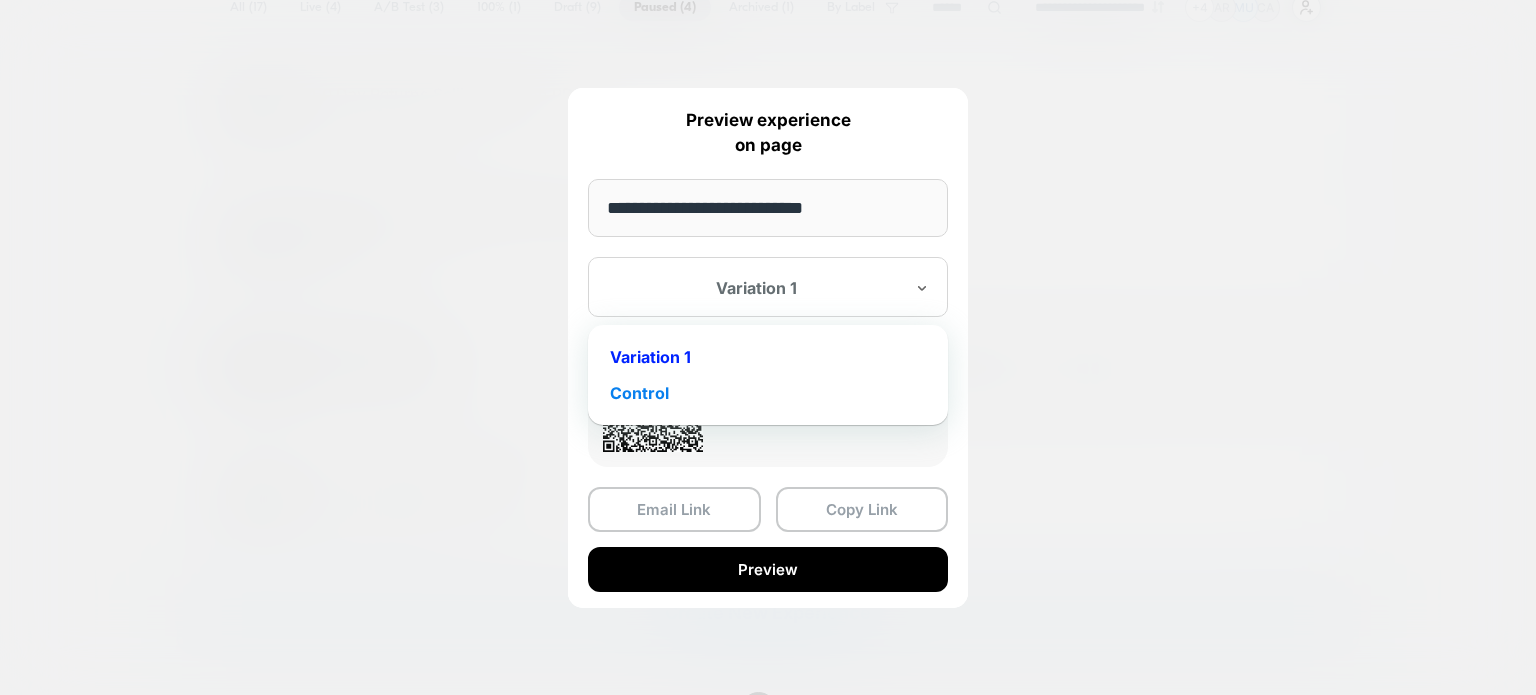 click on "Control" at bounding box center (768, 393) 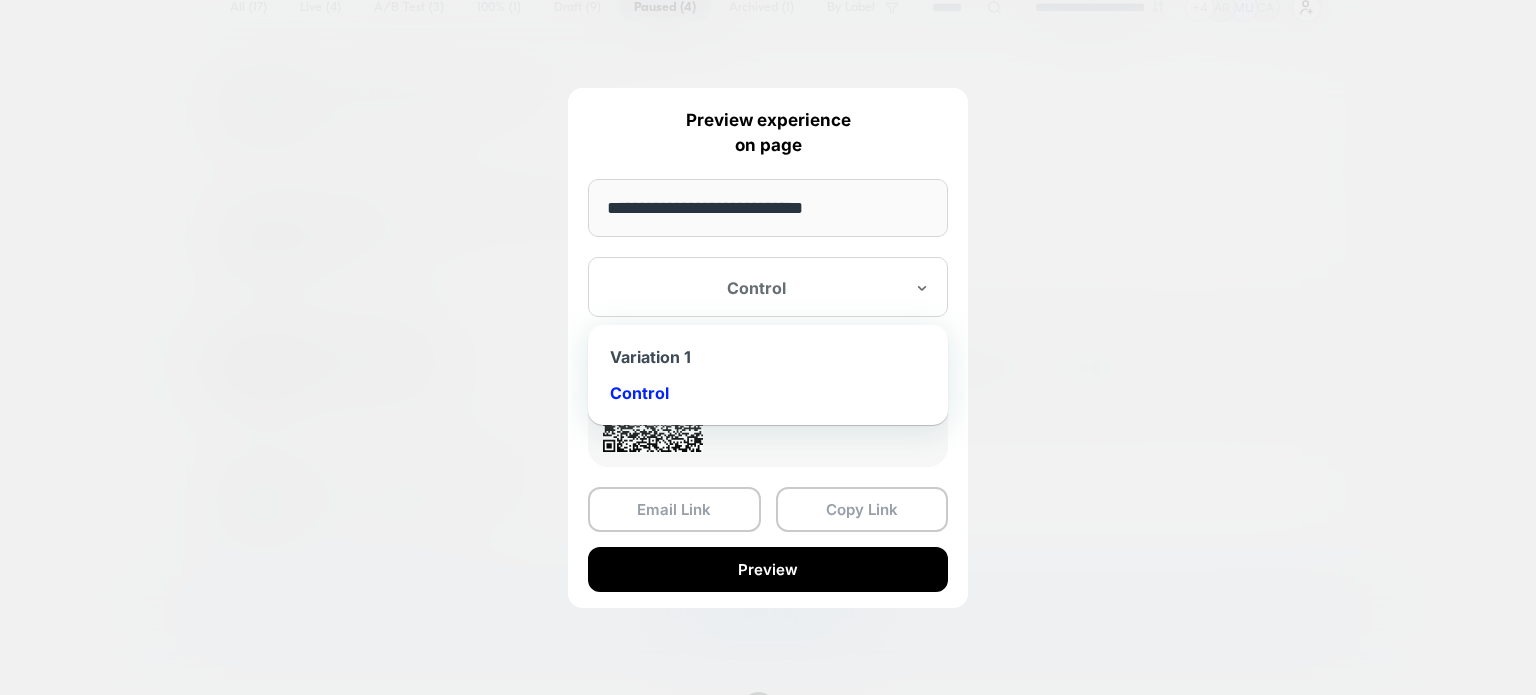 click at bounding box center [756, 288] 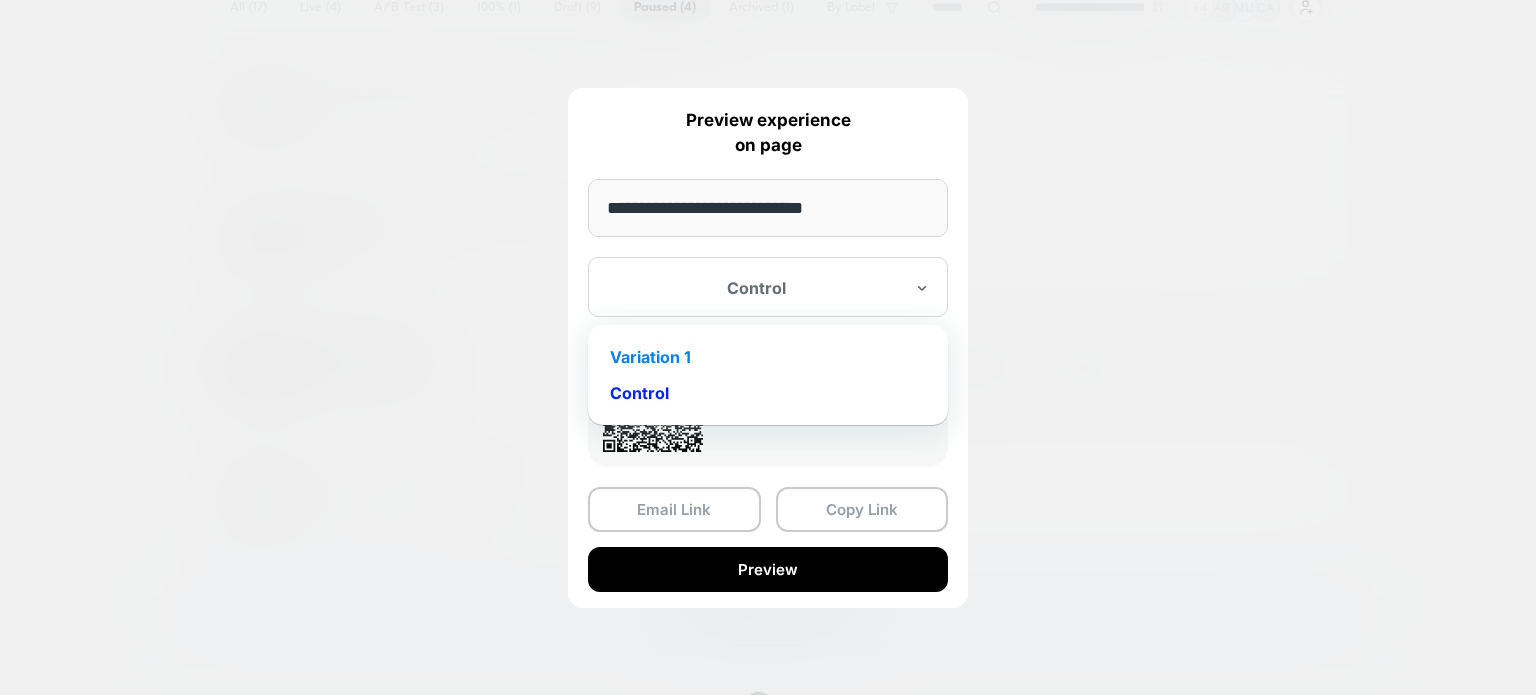 click on "Variation 1" at bounding box center [768, 357] 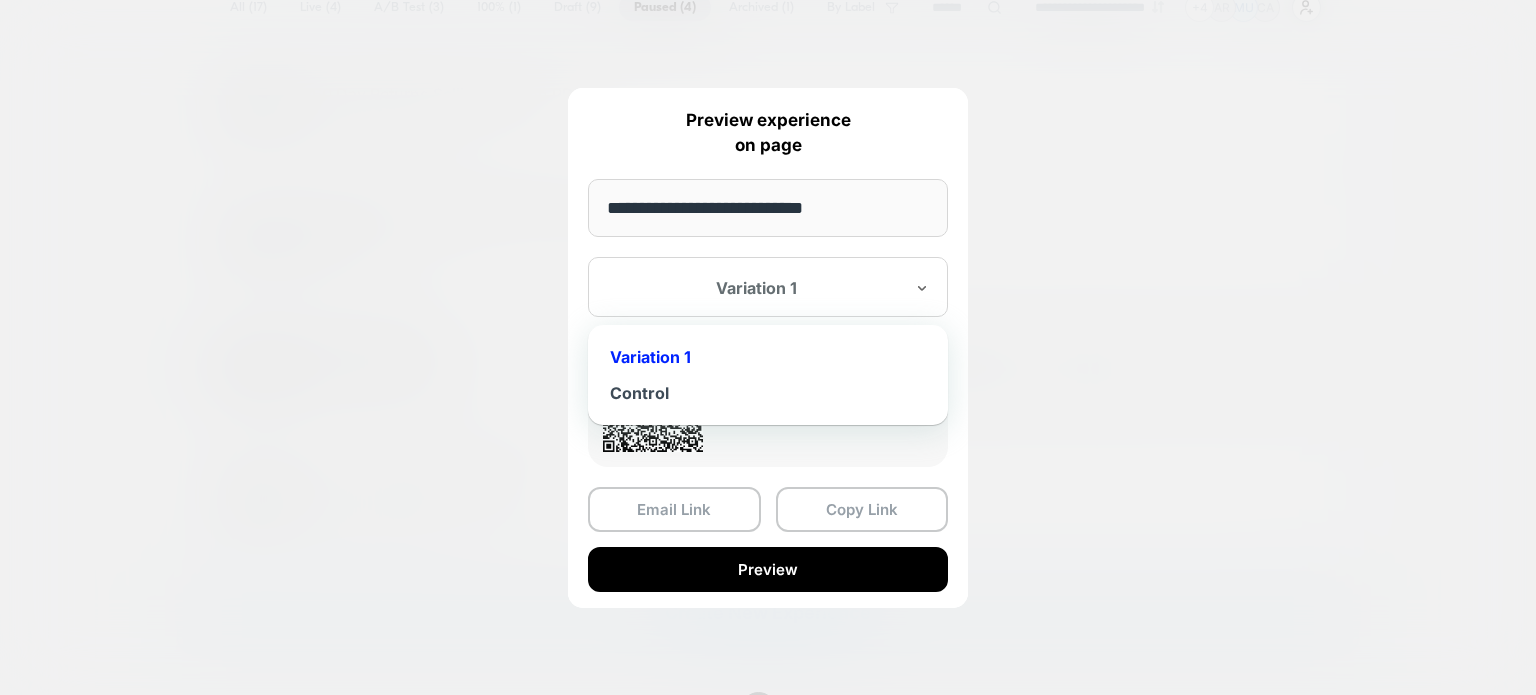 click on "Variation 1" at bounding box center [768, 287] 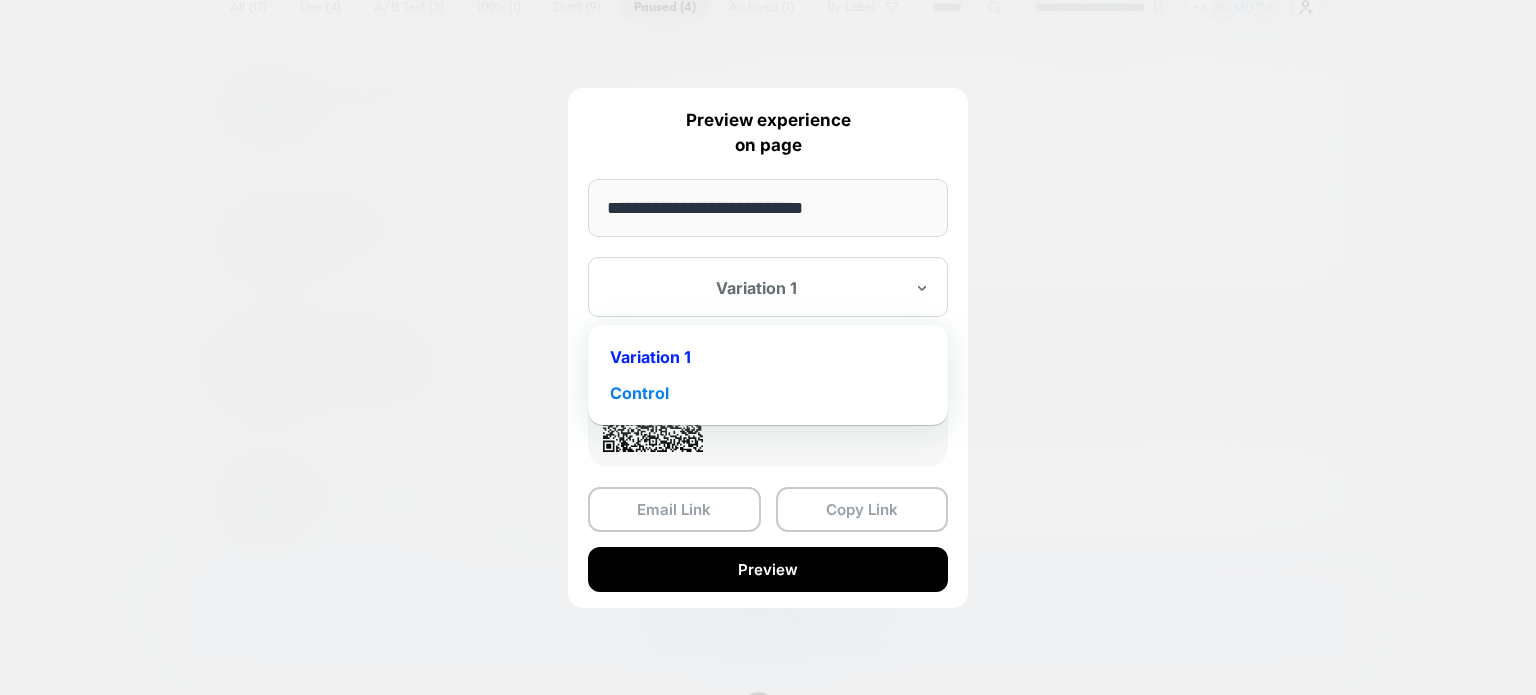 click on "Control" at bounding box center [768, 393] 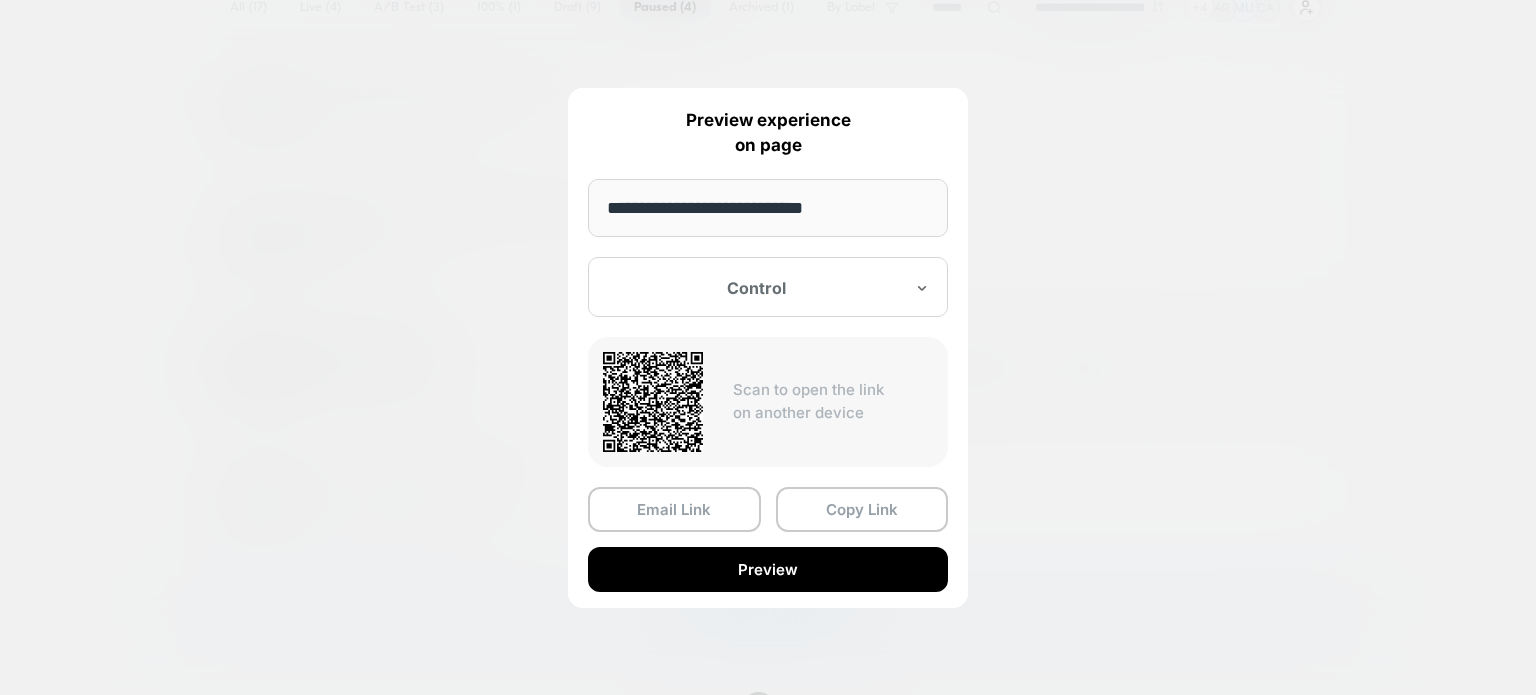 click at bounding box center [768, 347] 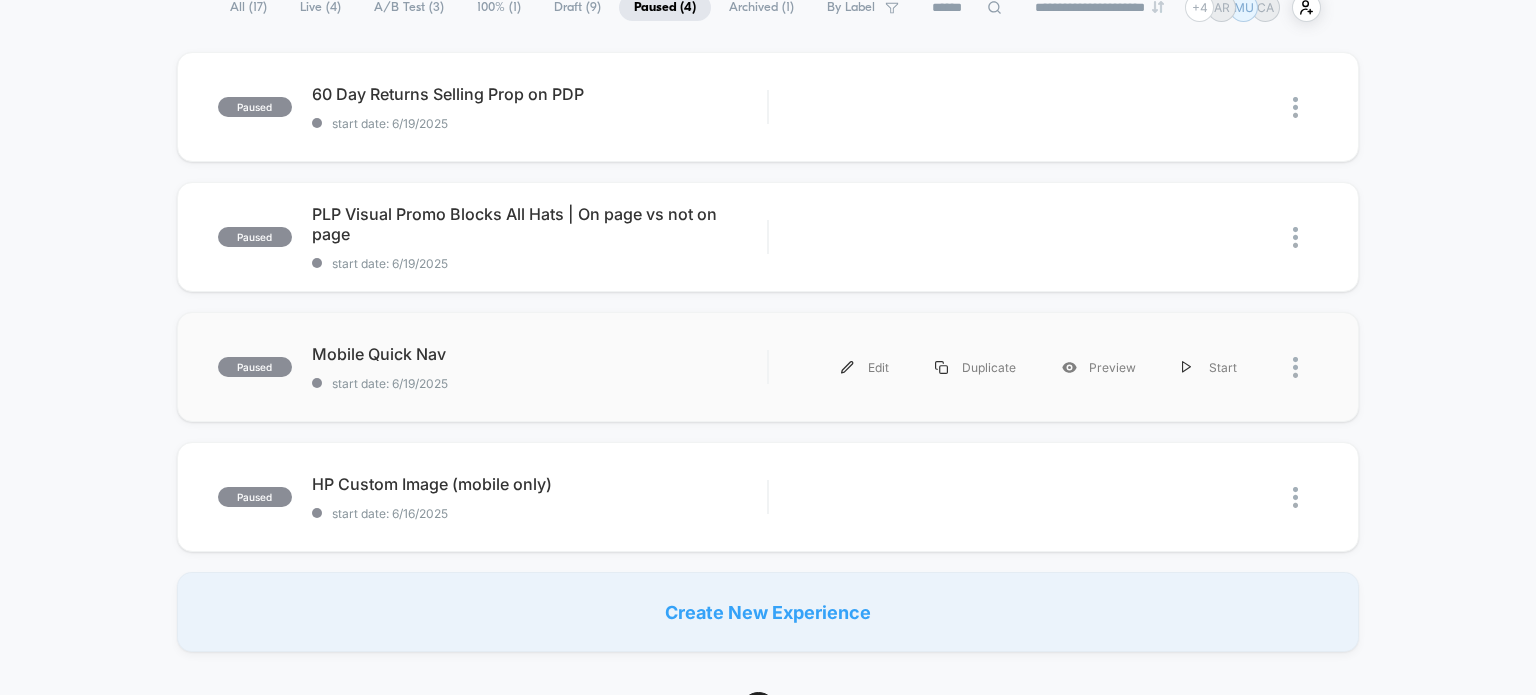 click on "paused Mobile Quick Nav start date: 6/19/2025 Edit Duplicate Preview Start" at bounding box center (768, 367) 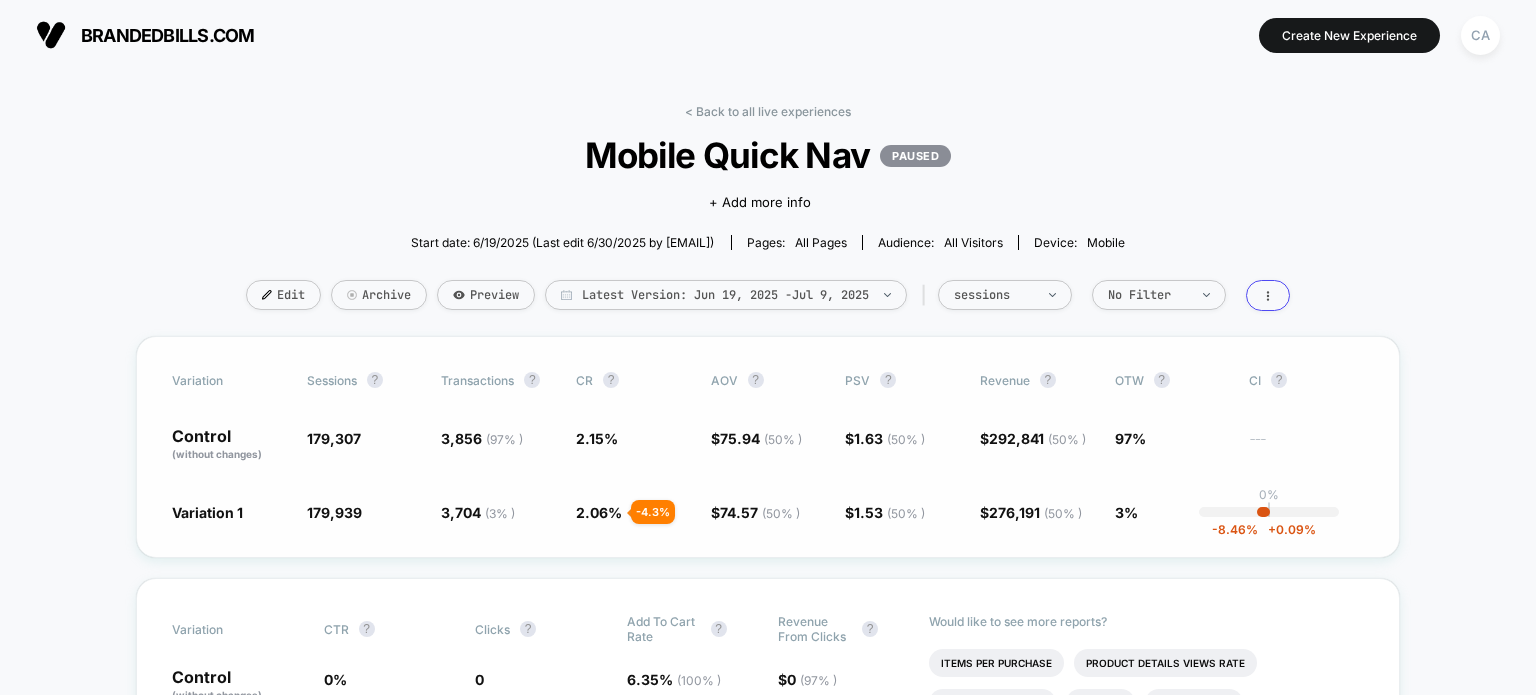 scroll, scrollTop: 0, scrollLeft: 0, axis: both 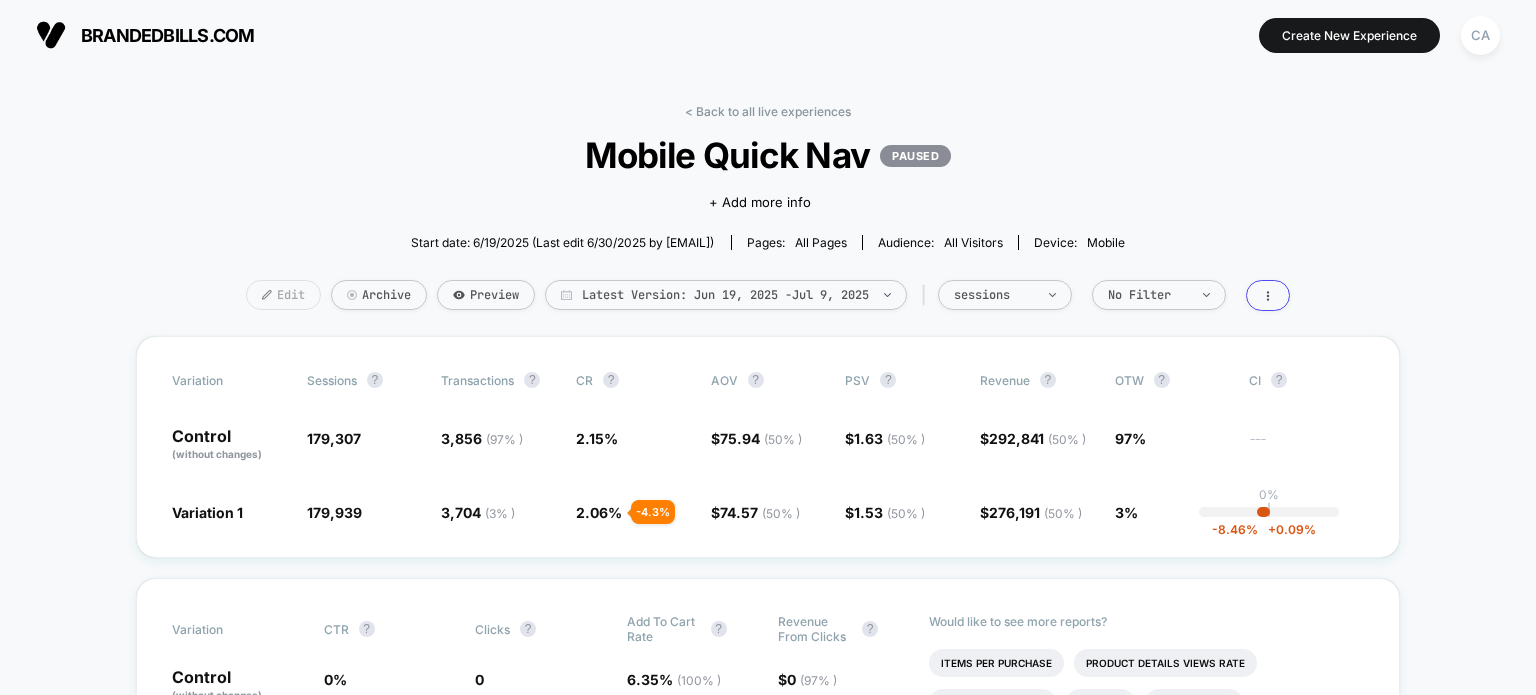 click at bounding box center [267, 295] 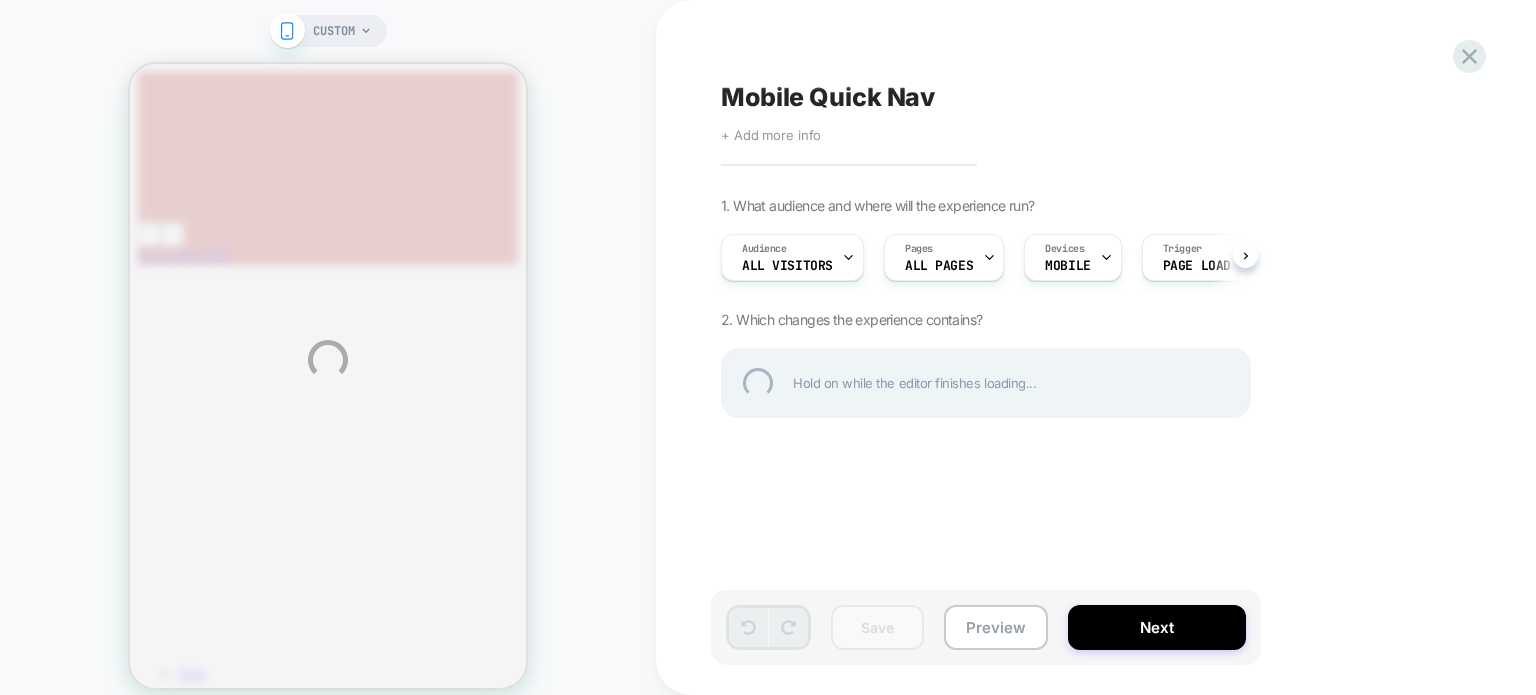 scroll, scrollTop: 0, scrollLeft: 0, axis: both 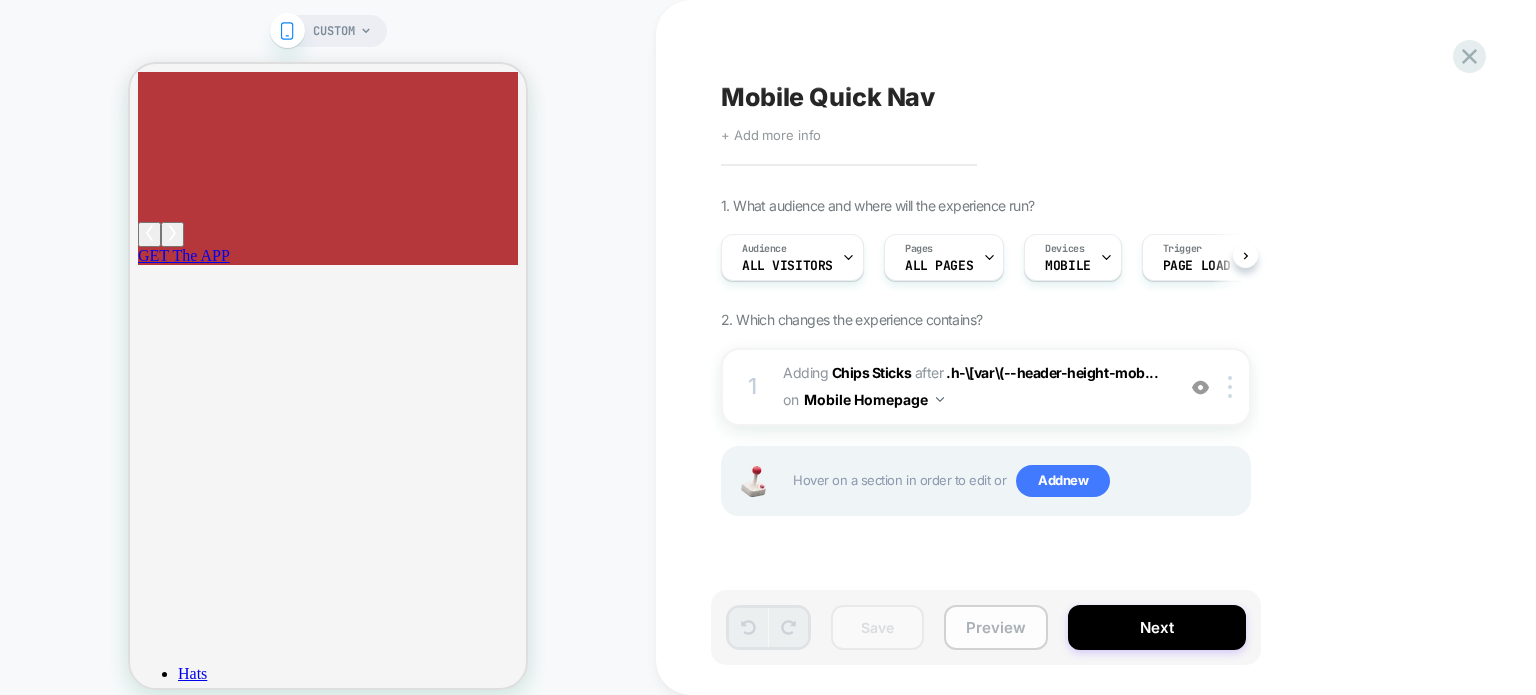 click on "Preview" at bounding box center (996, 627) 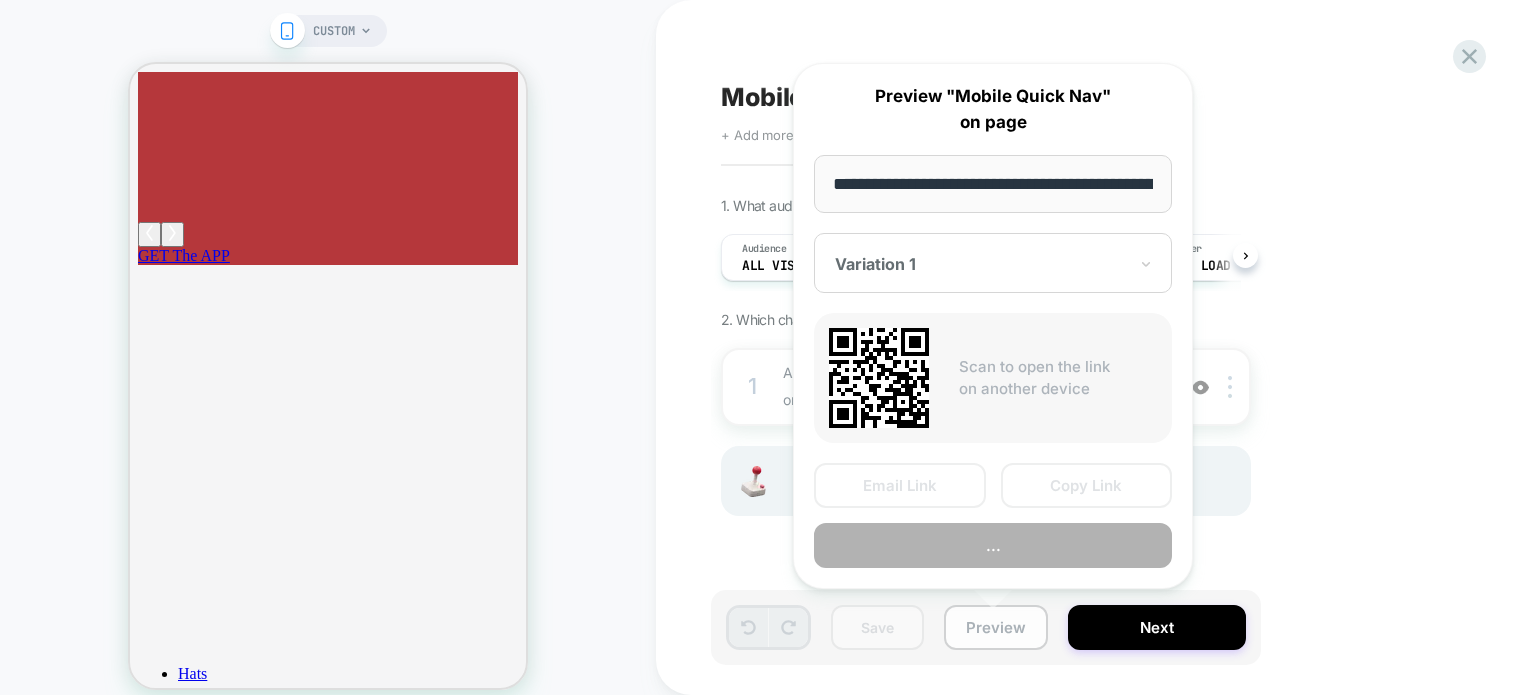 scroll, scrollTop: 0, scrollLeft: 128, axis: horizontal 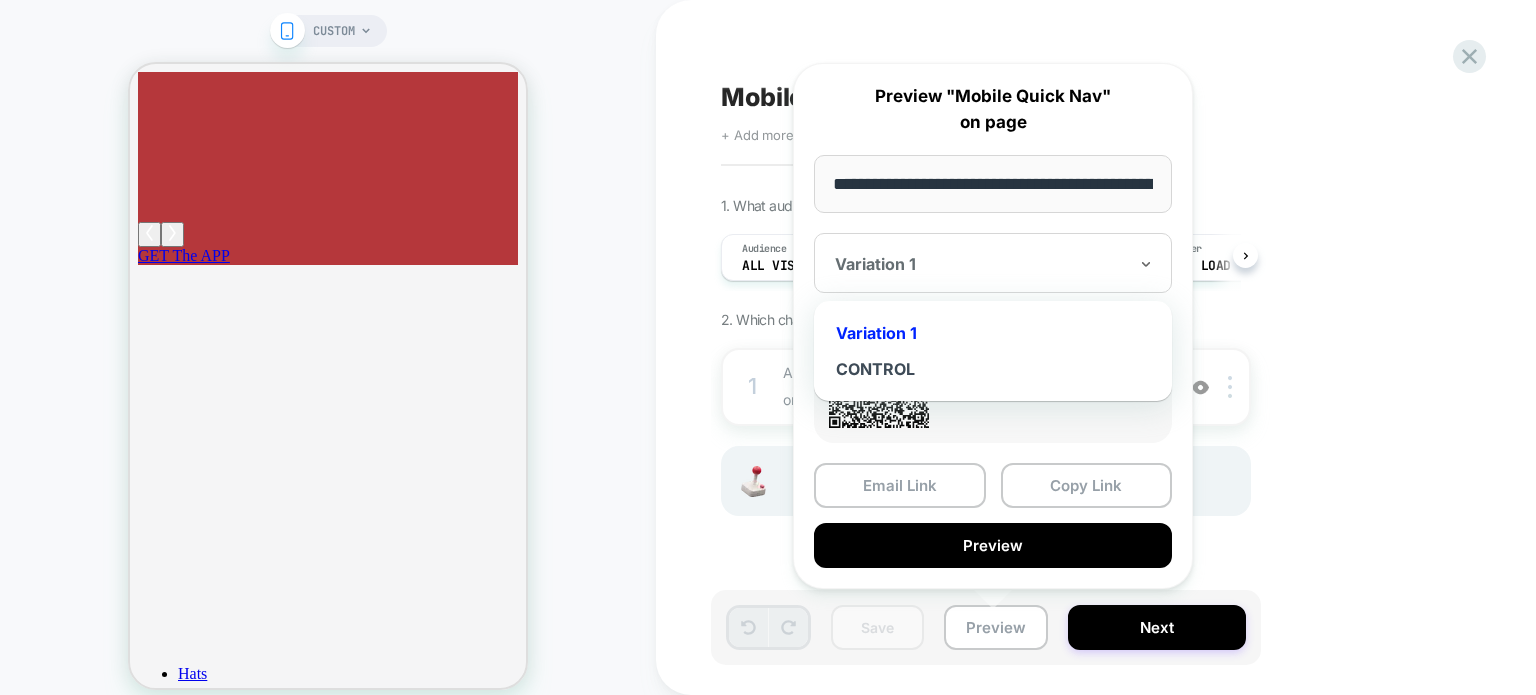 click on "Variation 1" at bounding box center (981, 264) 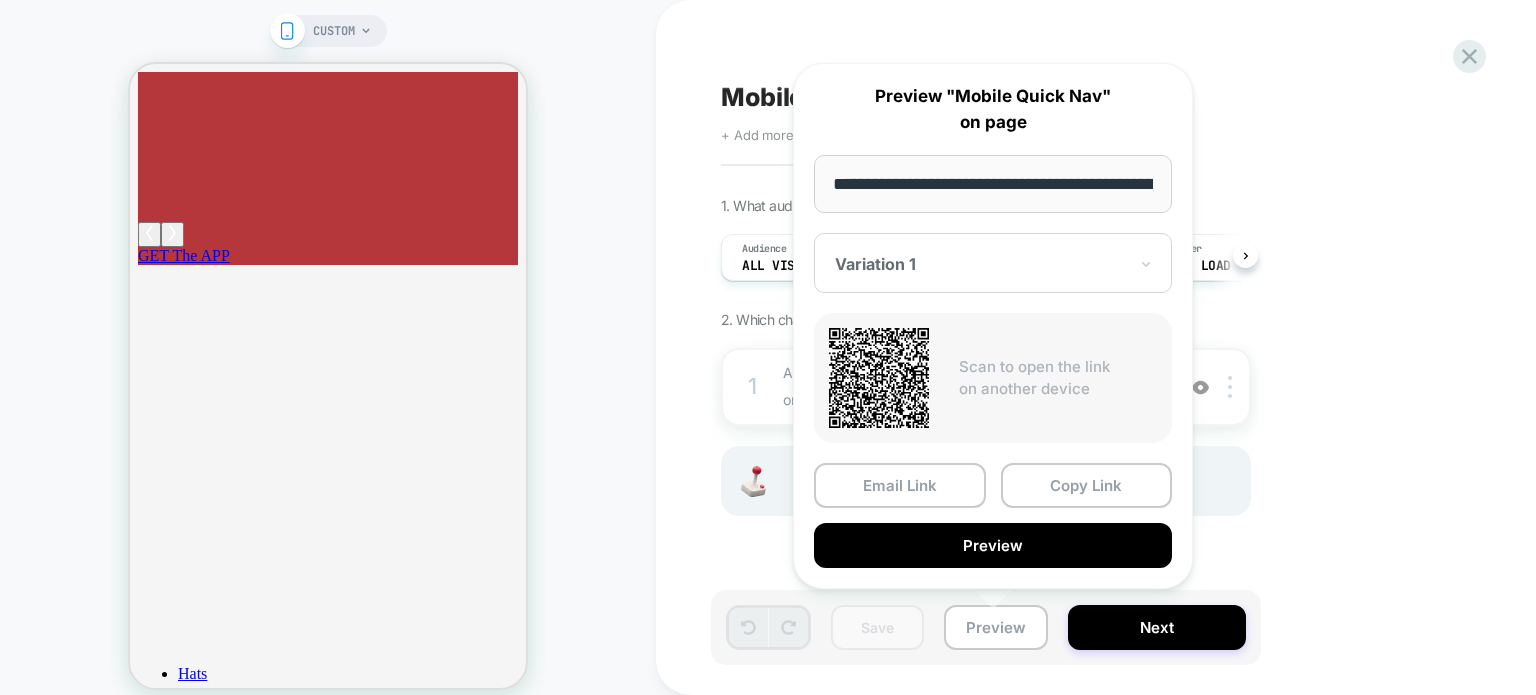 click on "**********" at bounding box center [993, 184] 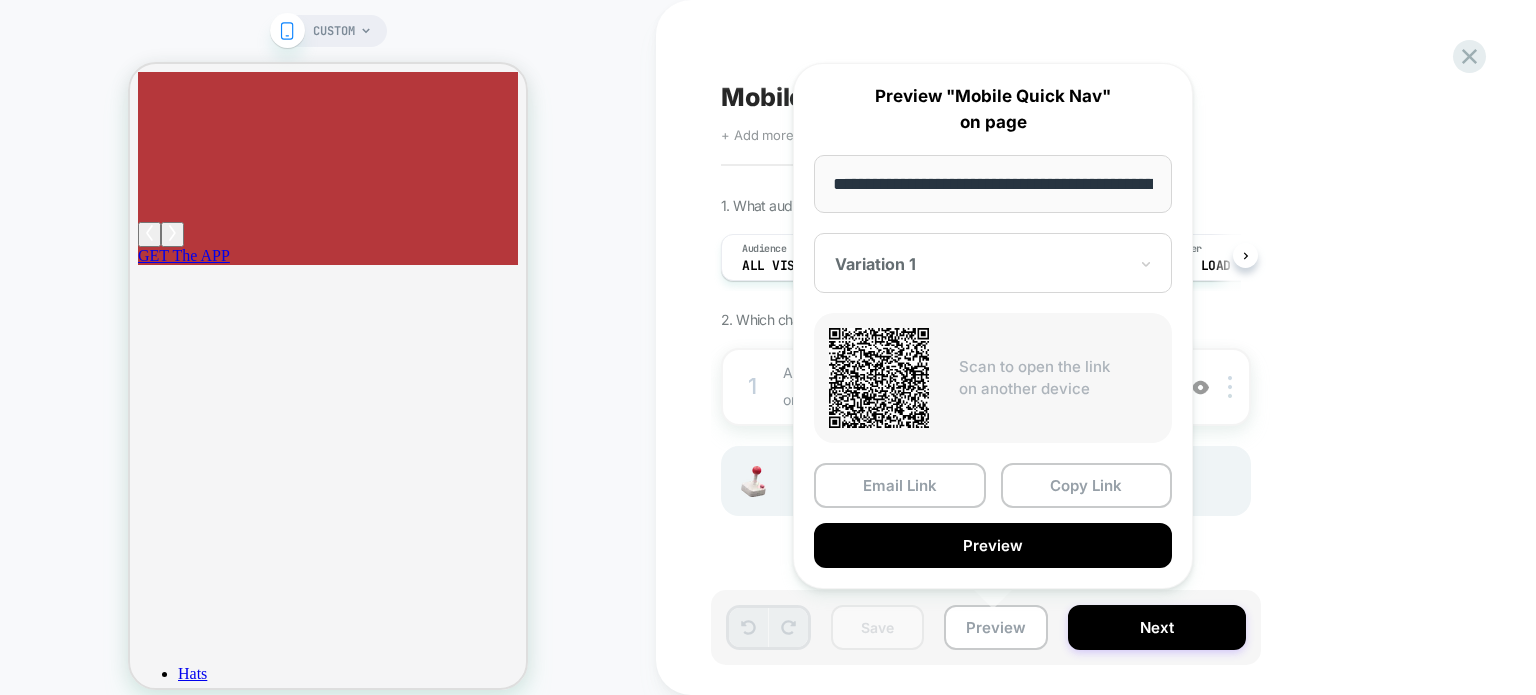 click at bounding box center (981, 264) 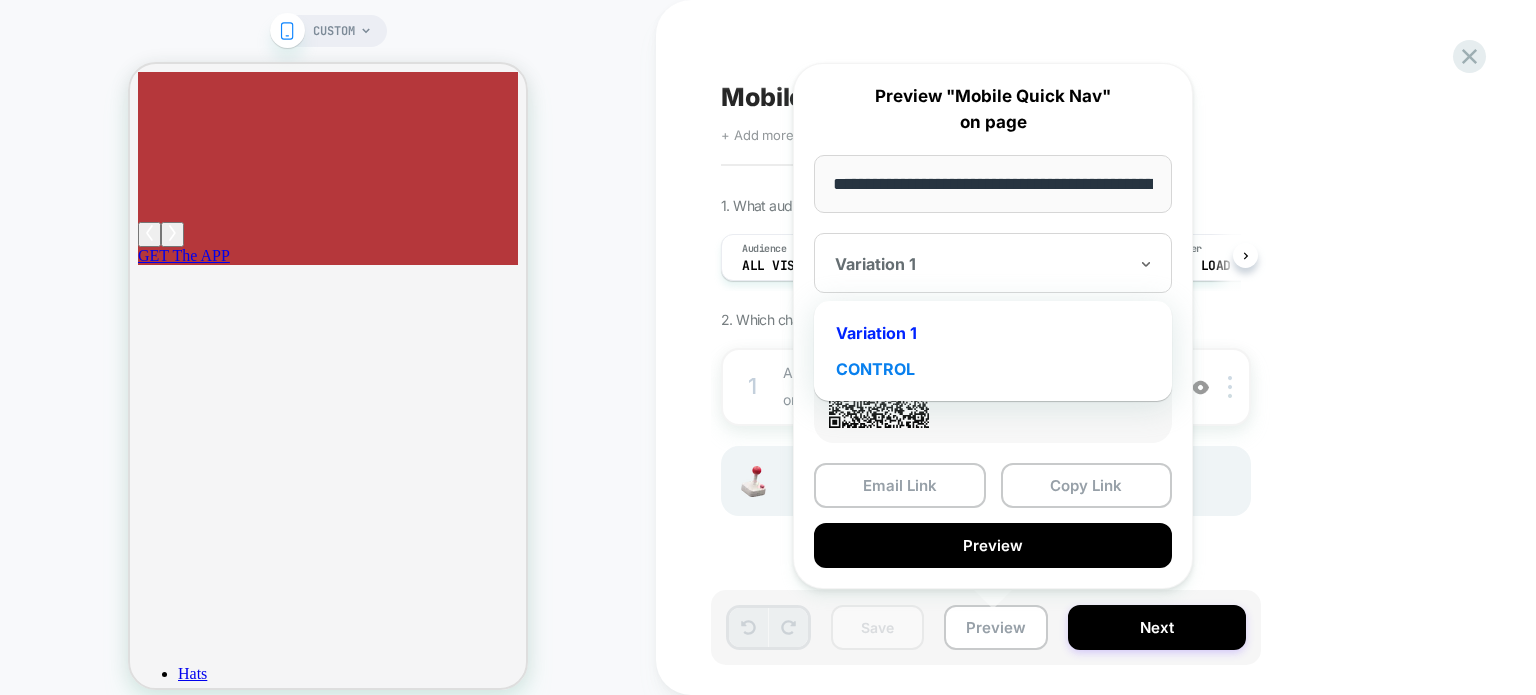 click on "CONTROL" at bounding box center (993, 369) 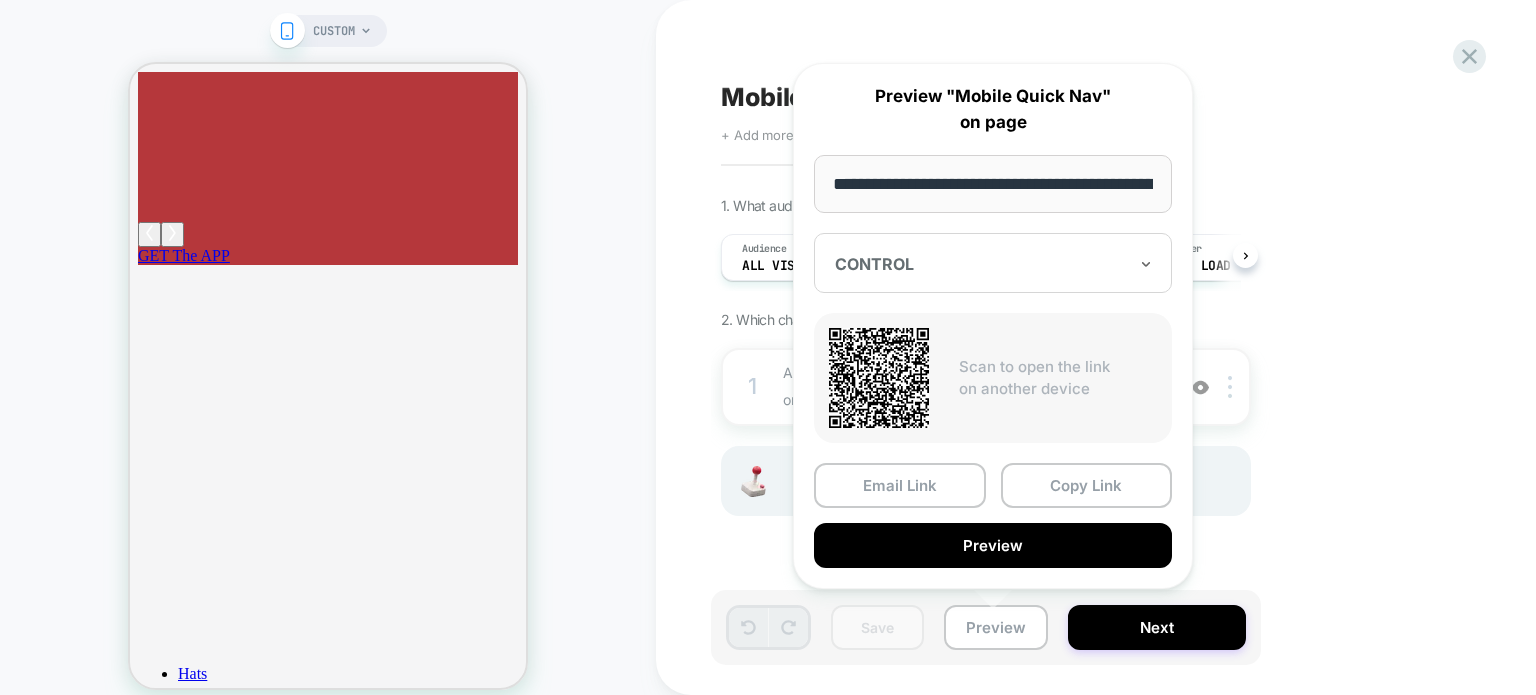 click on "**********" at bounding box center [993, 184] 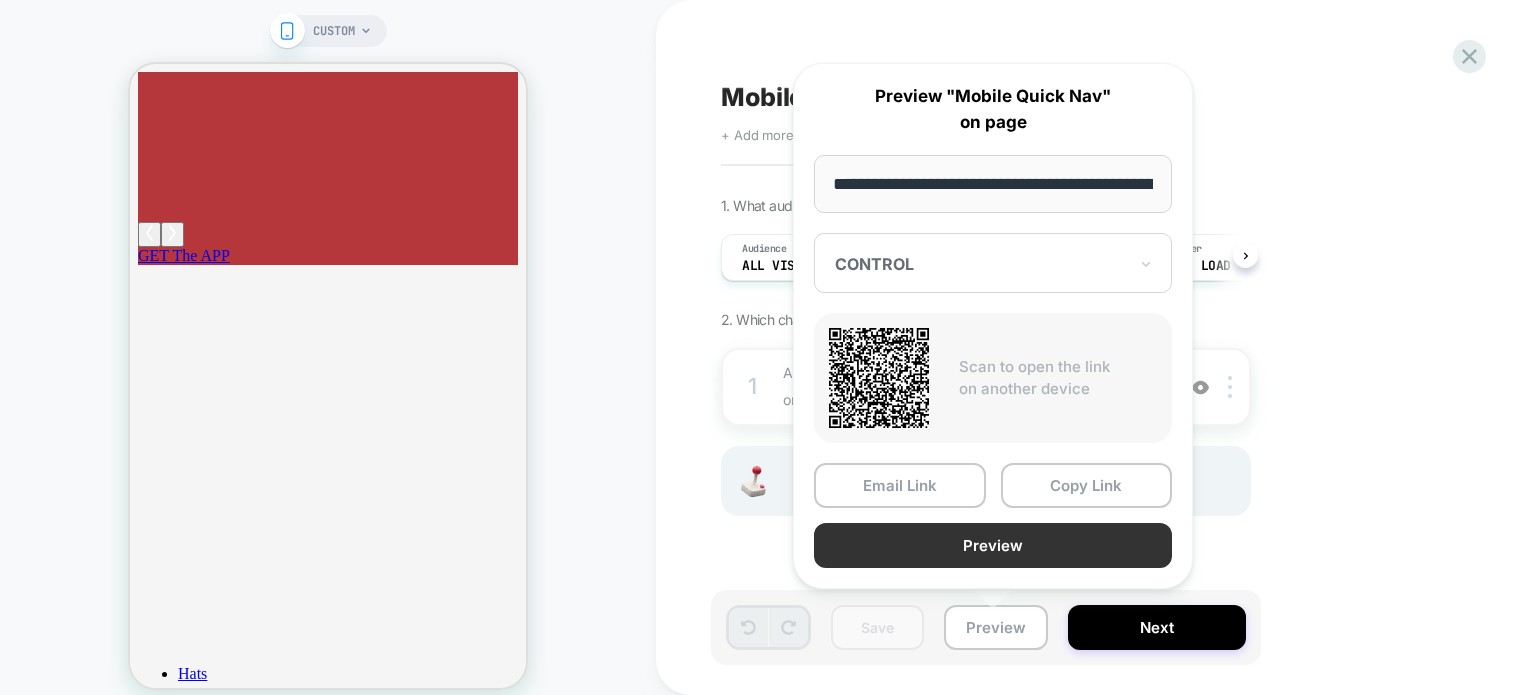 click on "Preview" at bounding box center [993, 545] 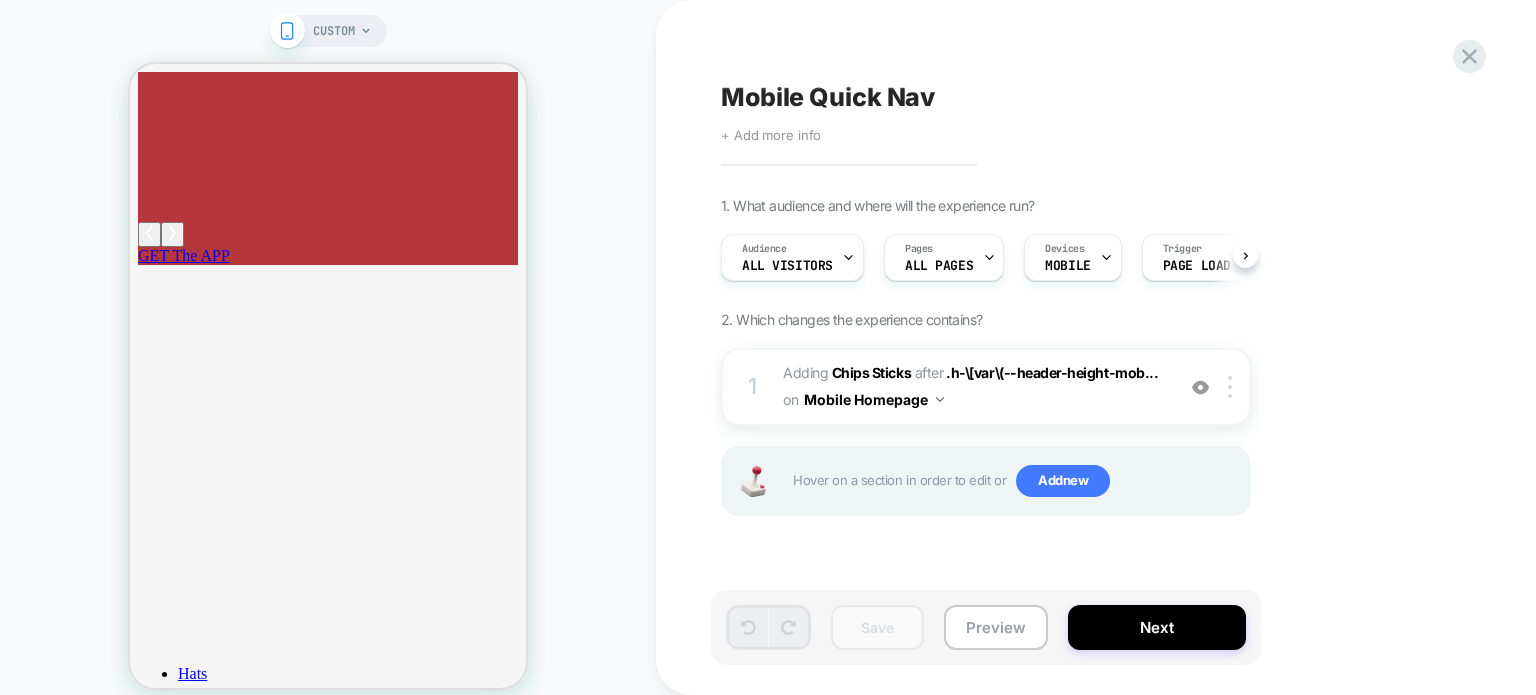 click on "CUSTOM" at bounding box center (328, 31) 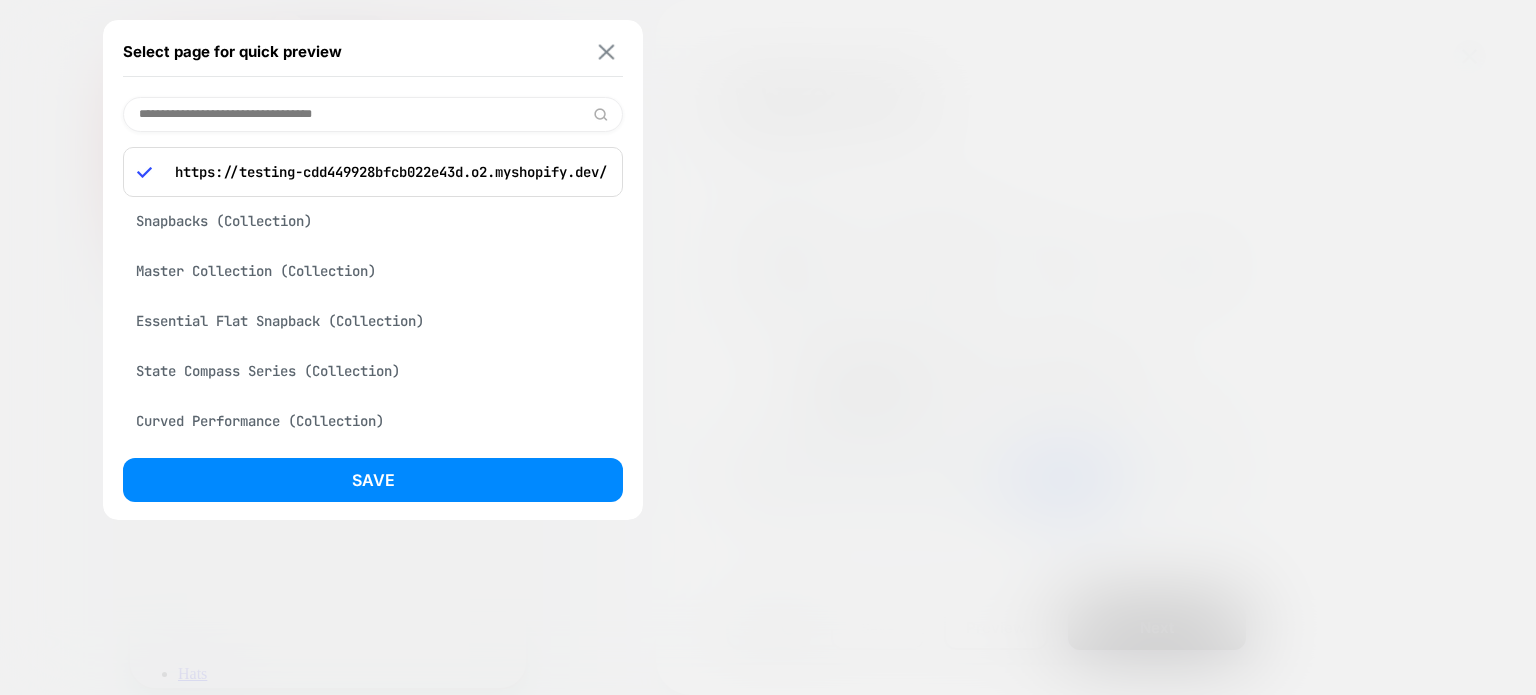 click at bounding box center [606, 51] 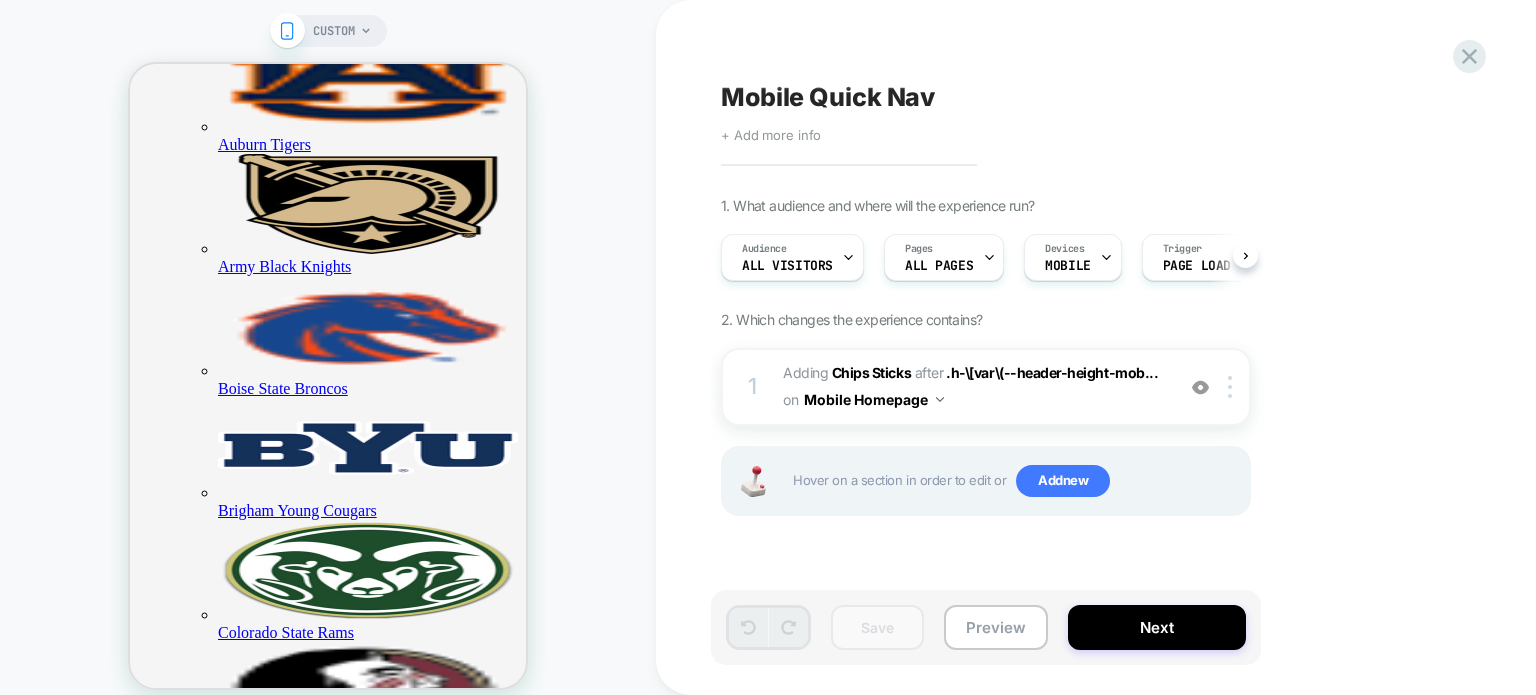 scroll, scrollTop: 3849, scrollLeft: 0, axis: vertical 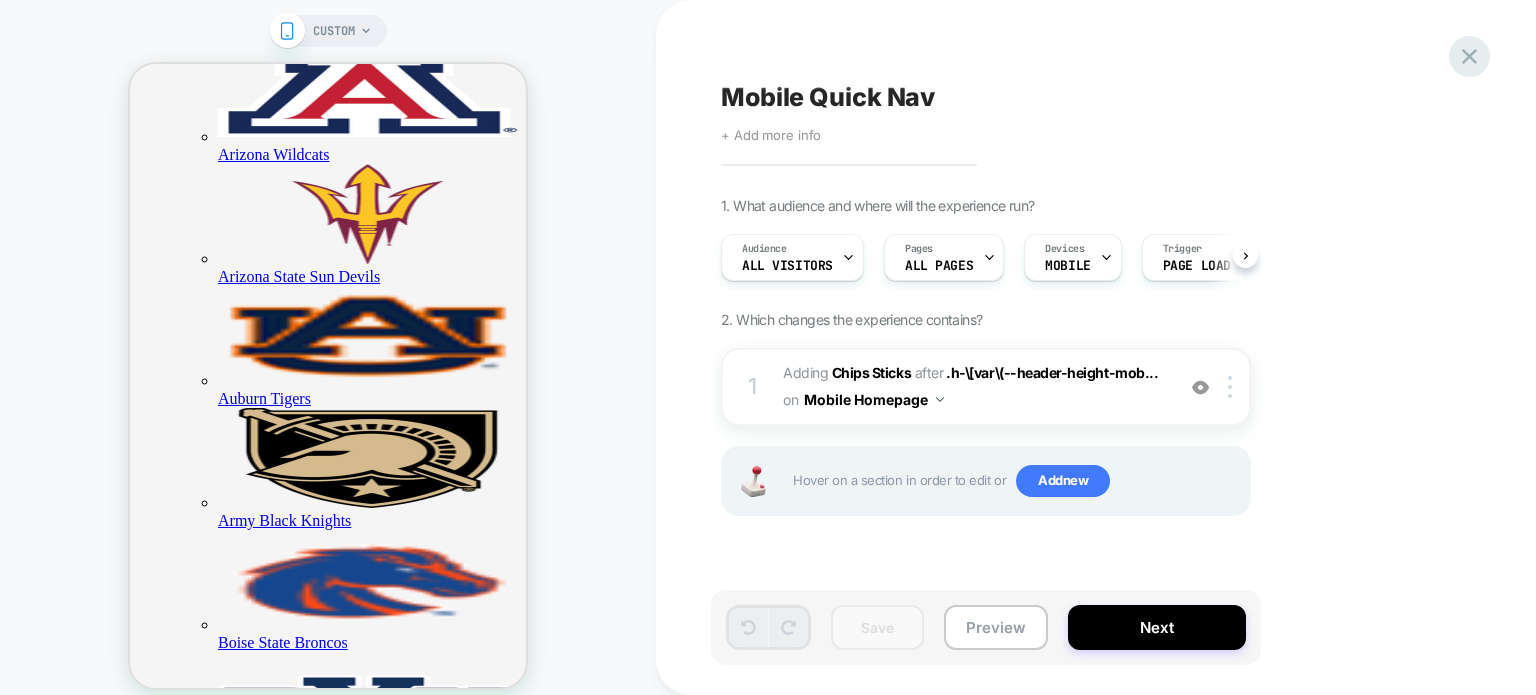 click at bounding box center [1469, 56] 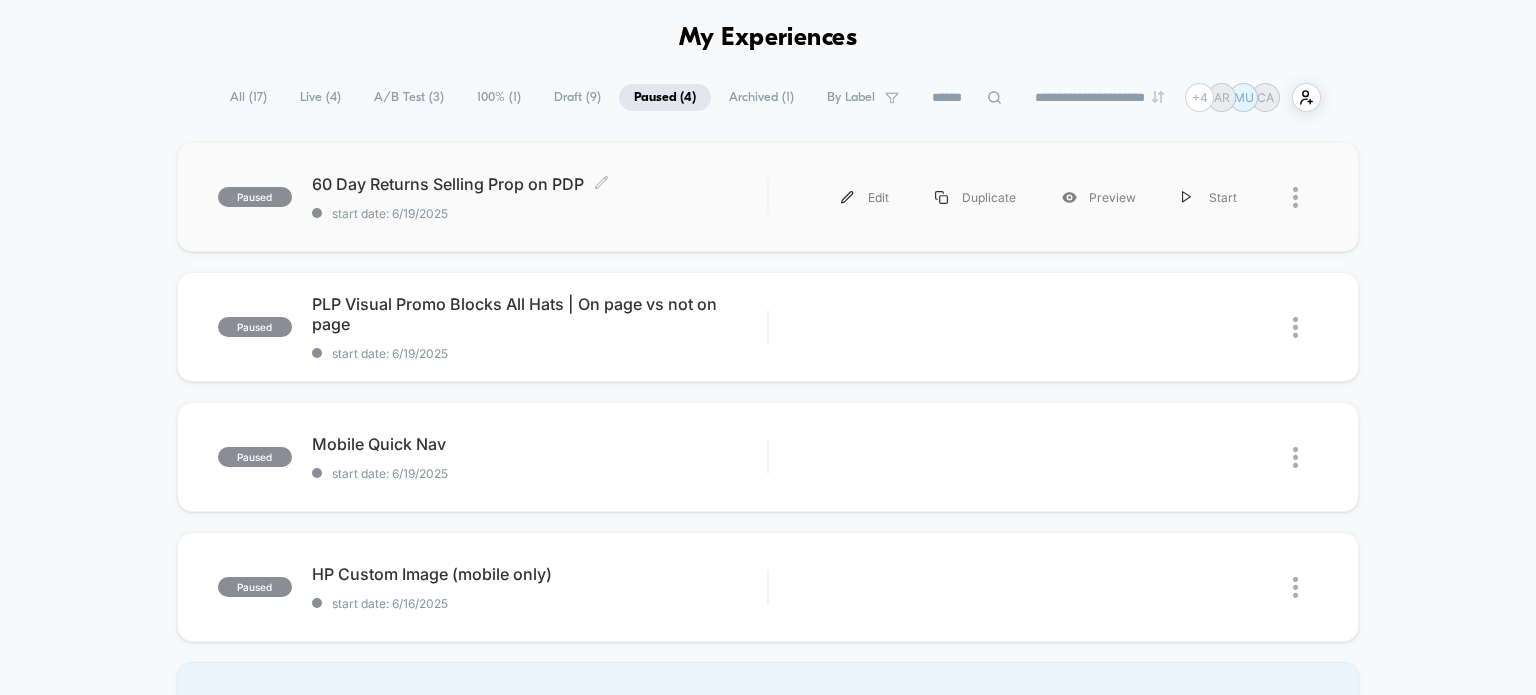 scroll, scrollTop: 166, scrollLeft: 0, axis: vertical 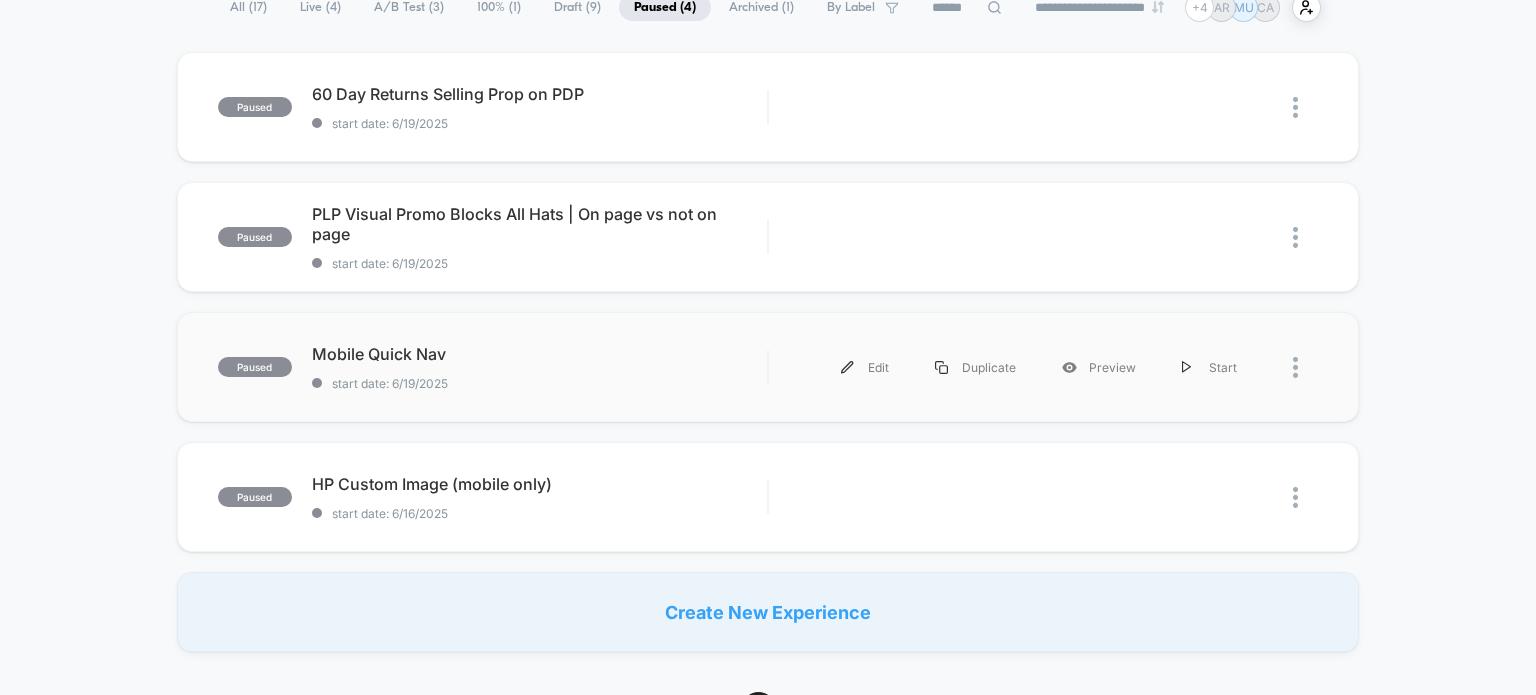 click on "paused Mobile Quick Nav start date: 6/19/2025 Edit Duplicate Preview Start" at bounding box center [768, 367] 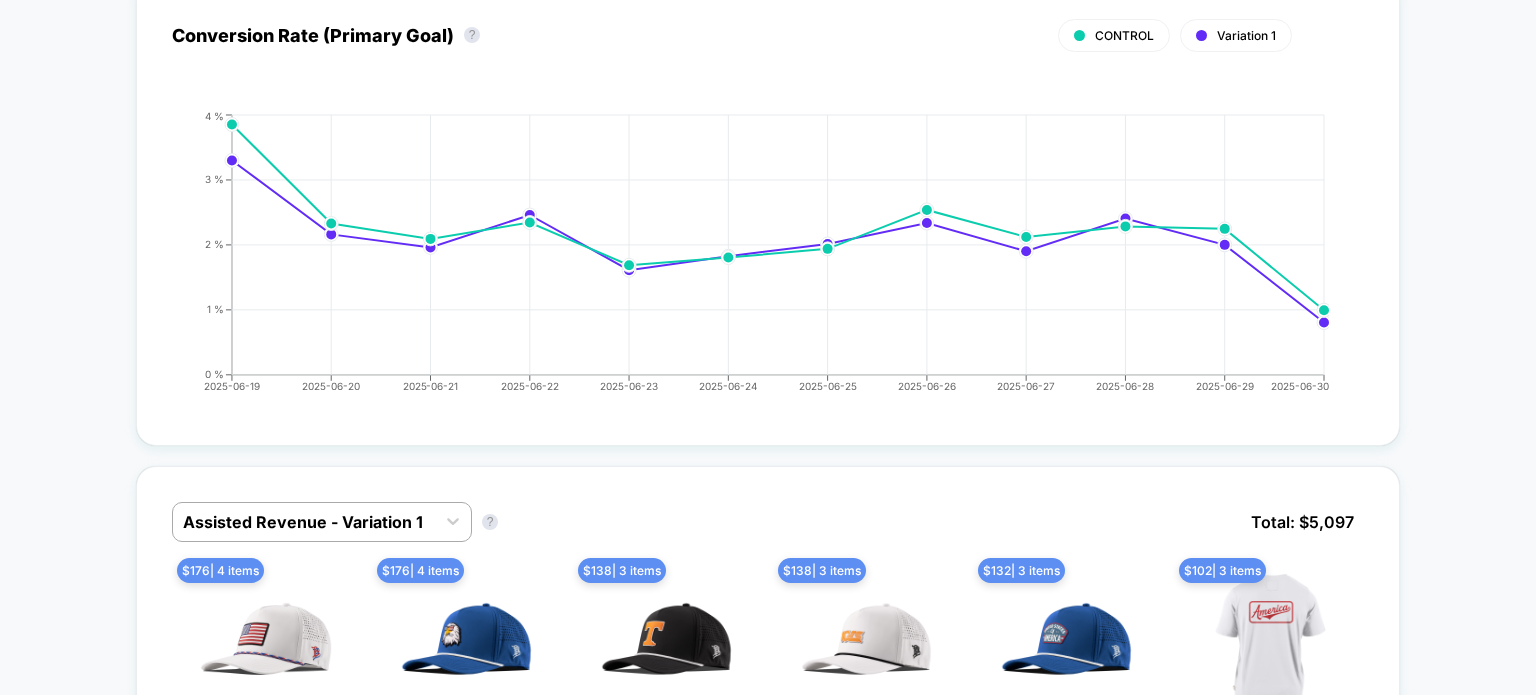 scroll, scrollTop: 0, scrollLeft: 0, axis: both 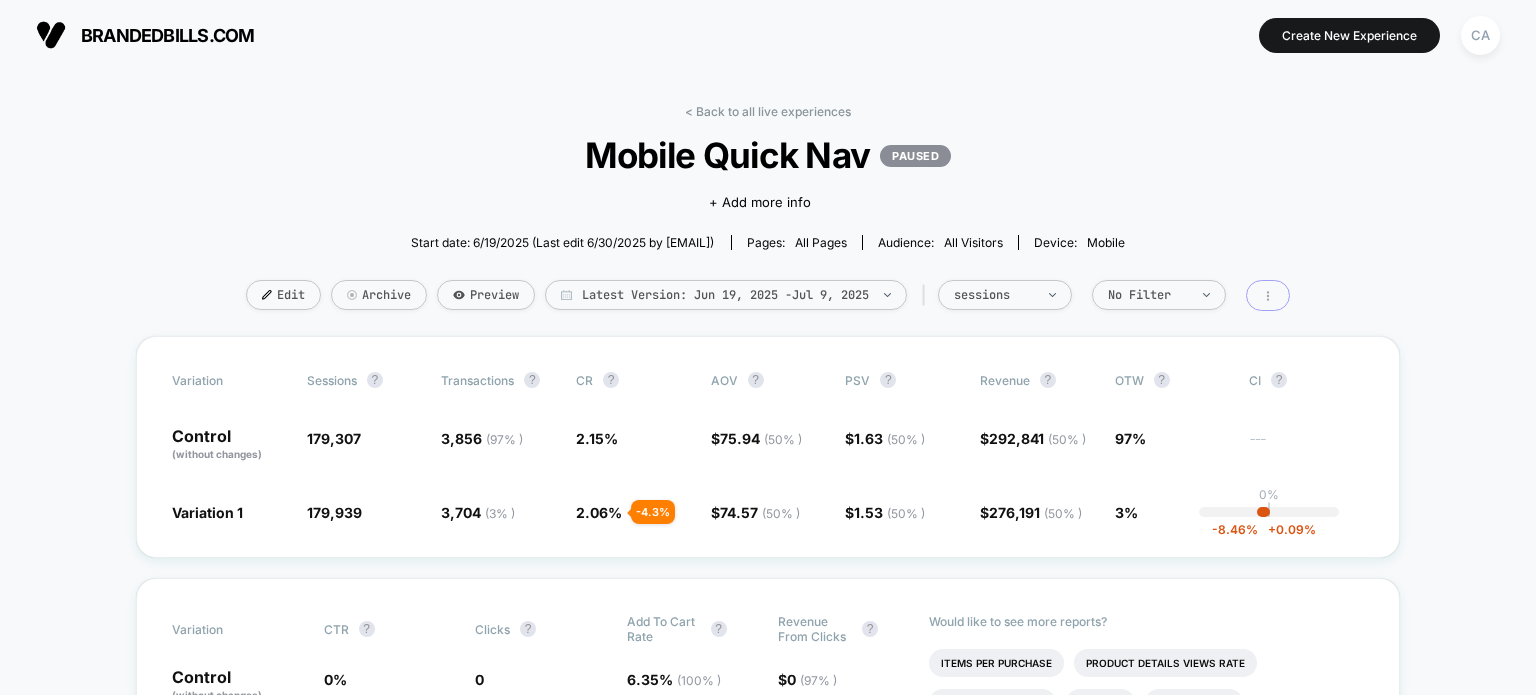 click at bounding box center [1268, 296] 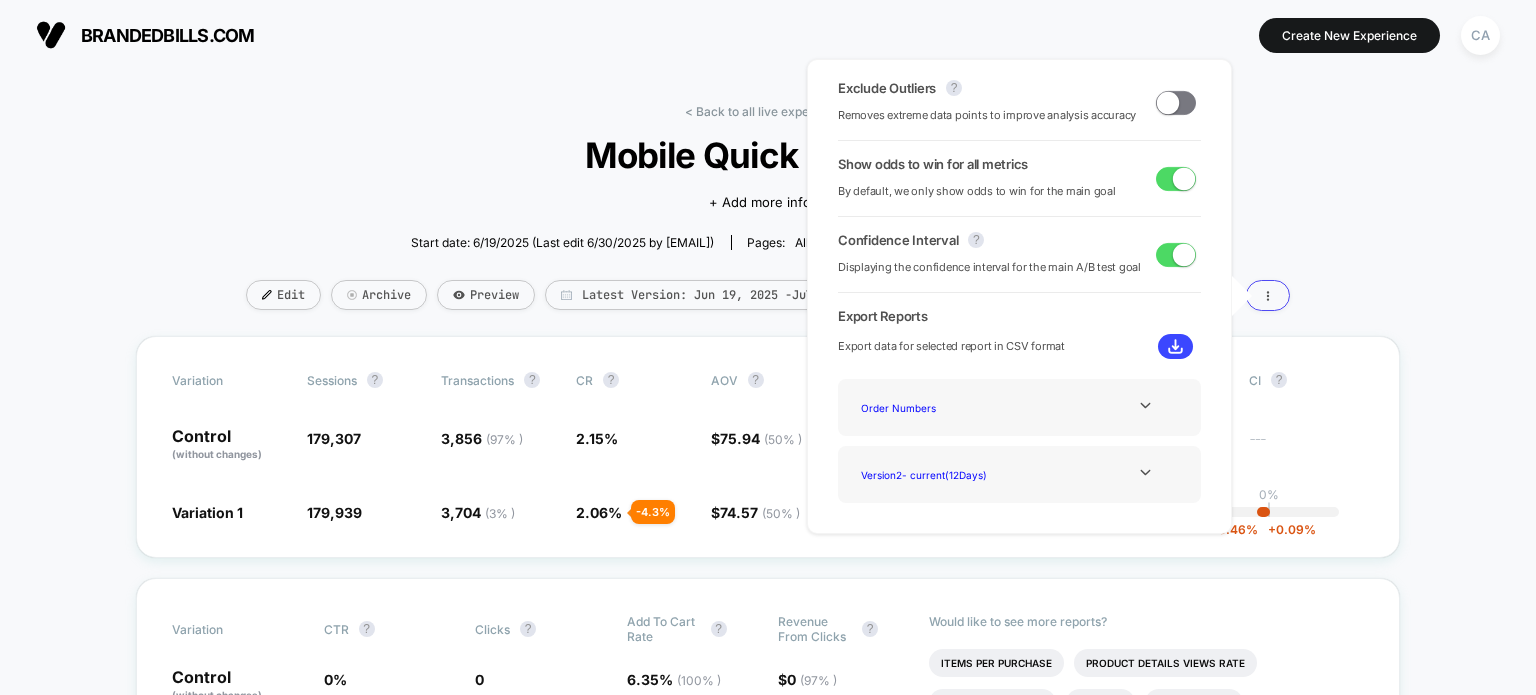 click on "< Back to all live experiences  Mobile Quick Nav PAUSED Click to edit experience details + Add more info Start date: 6/19/2025 (Last edit 6/30/2025 by [EMAIL]) Pages: all pages Audience: All Visitors Device: mobile Edit Archive  Preview Latest Version:     Jun 19, 2025    -    Jul 9, 2025 |   sessions   No Filter Variation Sessions ? Transactions ? CR ? AOV ? PSV ? Revenue ? OTW ? CI ? Control (without changes) 179,307 3,856 (  97 % ) 2.15 % $ 75.94 (  50 % ) $ 1.63 (  50 % ) $ 292,841 (  50 % ) 97% --- Variation 1 179,939 + 0.35 % 3,704 (  3 % ) - 4.3 % 2.06 % - 4.3 % $ 74.57 (  50 % ) - 1.8 % $ 1.53 (  50 % ) - 6 % $ 276,191 (  50 % ) - 6 % 3% 0% | -8.46 % + 0.09 % Variation CTR ? Clicks ? Add To Cart Rate ? Revenue From Clicks ? Control (without changes) 0 % 0 6.35 % (  100 % ) $ 0 (  97 % ) Variation 1 1.25 % (  100 % ) 2,244 (  100 % ) 6.14 % - 3.3 % $ 5,097 (  3 % ) Would like to see more reports? Items Per Purchase Product Details Views Rate Pages Per Session Signups Signups Rate ?" at bounding box center (768, 3947) 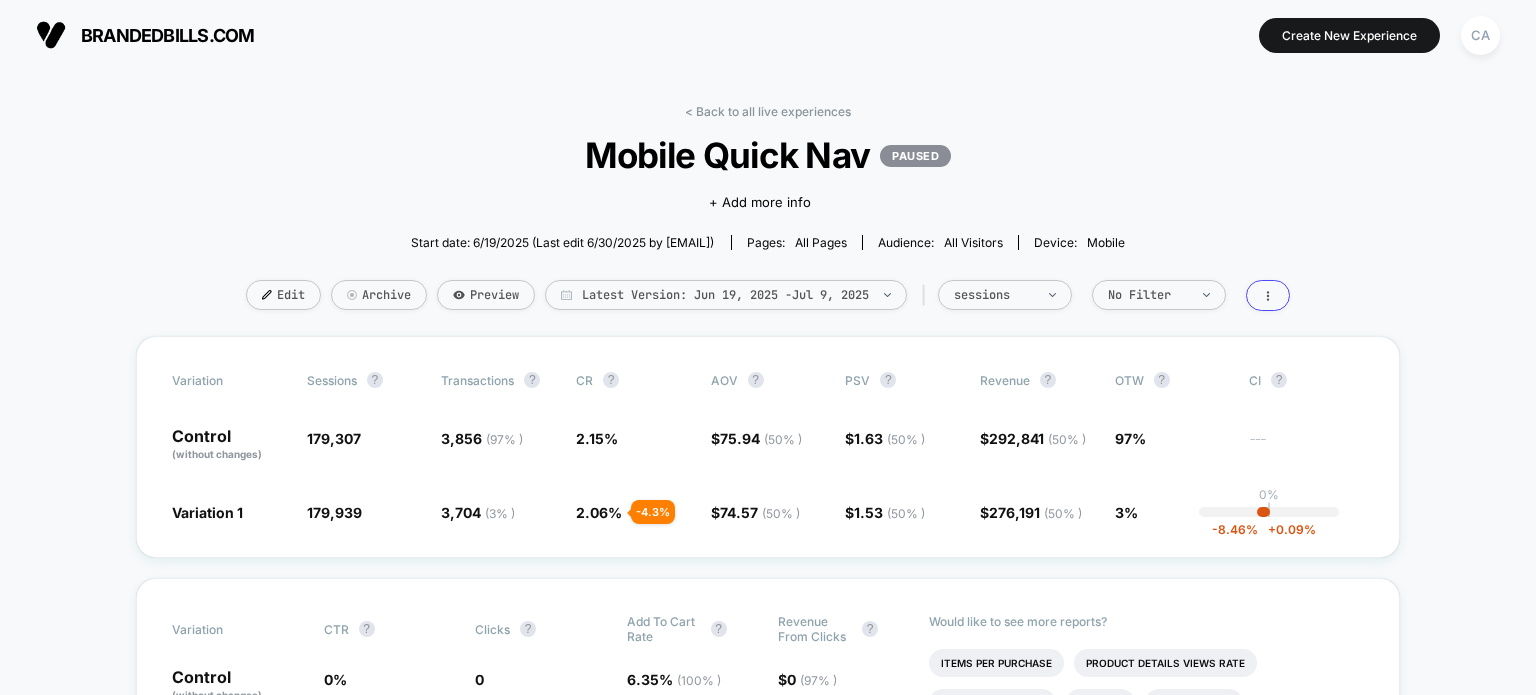 click on "< Back to all live experiences  Mobile Quick Nav PAUSED Click to edit experience details + Add more info Start date: 6/19/2025 (Last edit 6/30/2025 by [EMAIL]) Pages: all pages Audience: All Visitors Device: mobile Edit Archive  Preview Latest Version:     Jun 19, 2025    -    Jul 9, 2025 |   sessions   No Filter Variation Sessions ? Transactions ? CR ? AOV ? PSV ? Revenue ? OTW ? CI ? Control (without changes) 179,307 3,856 (  97 % ) 2.15 % $ 75.94 (  50 % ) $ 1.63 (  50 % ) $ 292,841 (  50 % ) 97% --- Variation 1 179,939 + 0.35 % 3,704 (  3 % ) - 4.3 % 2.06 % - 4.3 % $ 74.57 (  50 % ) - 1.8 % $ 1.53 (  50 % ) - 6 % $ 276,191 (  50 % ) - 6 % 3% 0% | -8.46 % + 0.09 % Variation CTR ? Clicks ? Add To Cart Rate ? Revenue From Clicks ? Control (without changes) 0 % 0 6.35 % (  100 % ) $ 0 (  97 % ) Variation 1 1.25 % (  100 % ) 2,244 (  100 % ) 6.14 % - 3.3 % $ 5,097 (  3 % ) Would like to see more reports? Items Per Purchase Product Details Views Rate Pages Per Session Signups Signups Rate ?" at bounding box center (768, 3947) 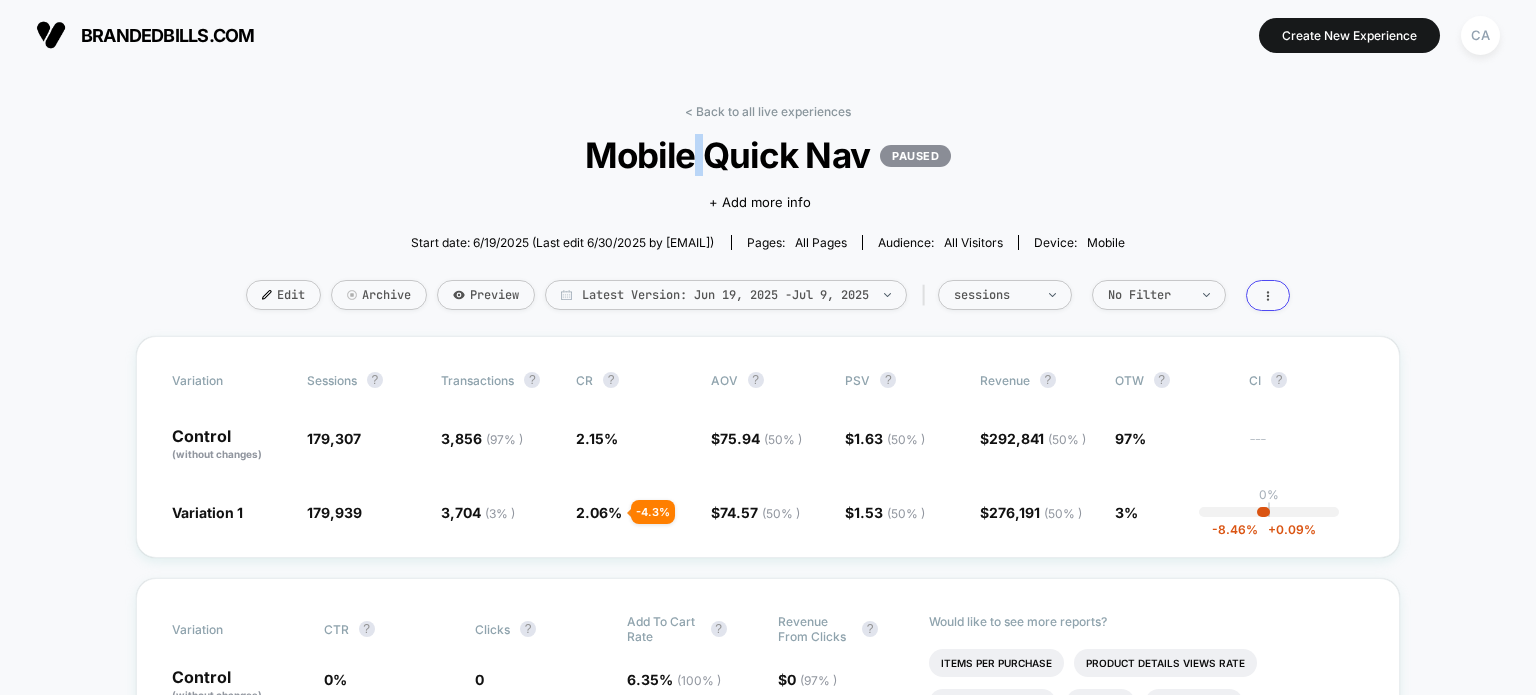 click on "Mobile Quick Nav PAUSED" at bounding box center (768, 155) 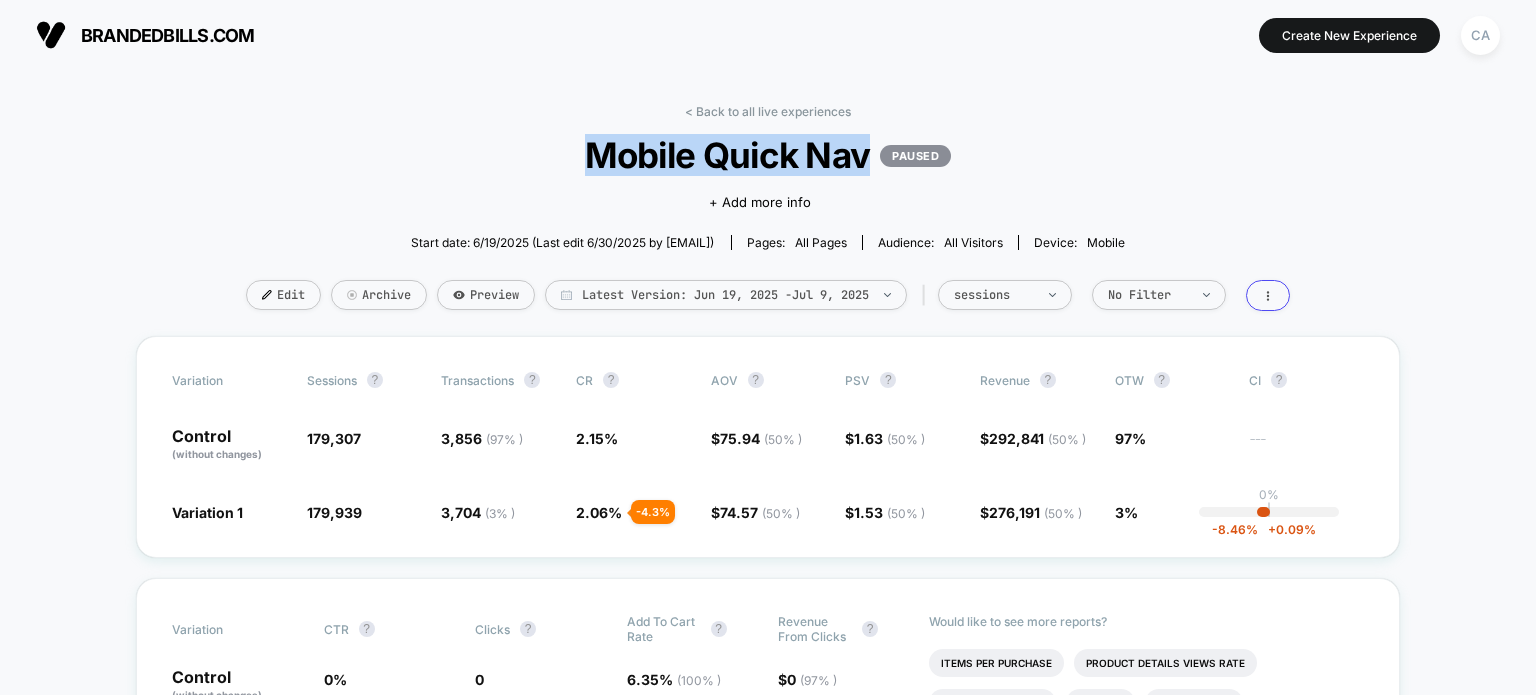 click on "Mobile Quick Nav PAUSED" at bounding box center (768, 155) 